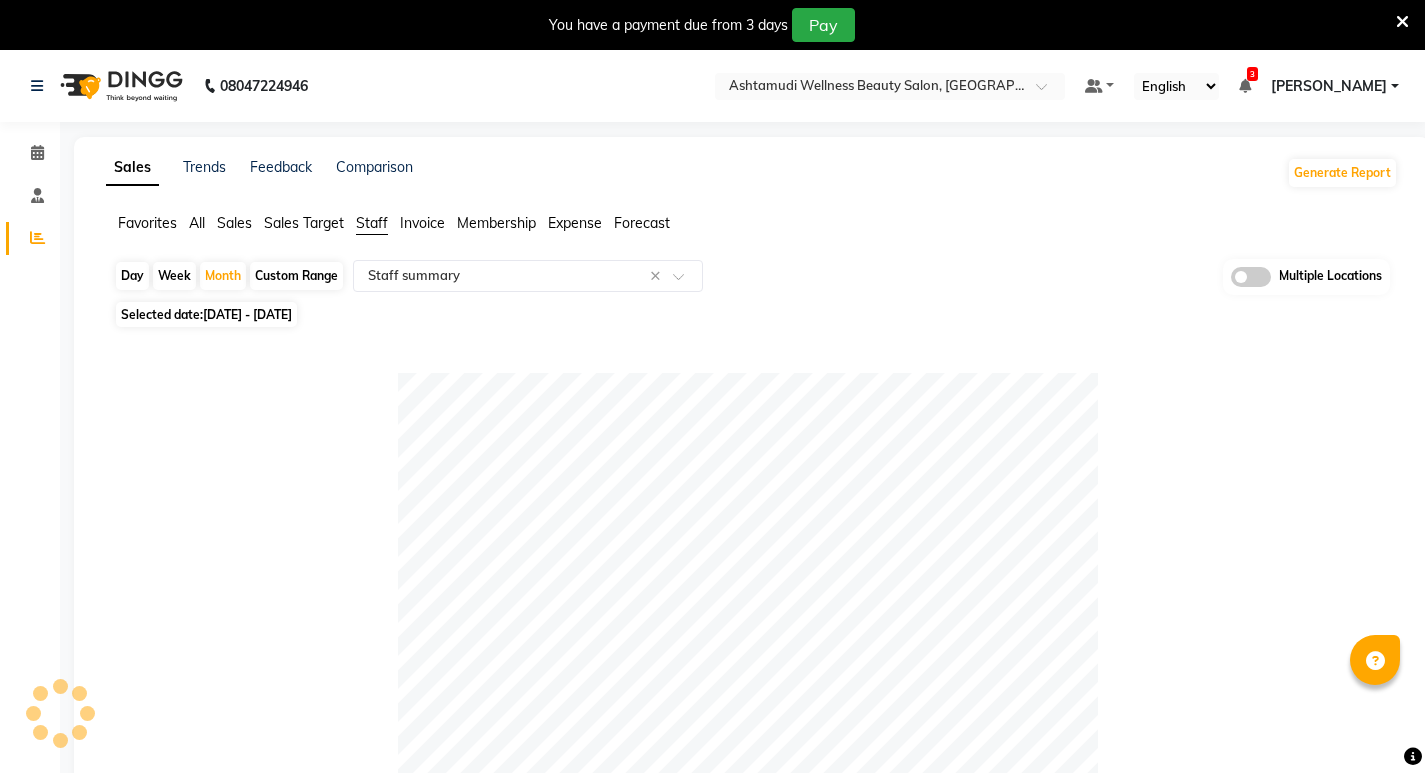select on "full_report" 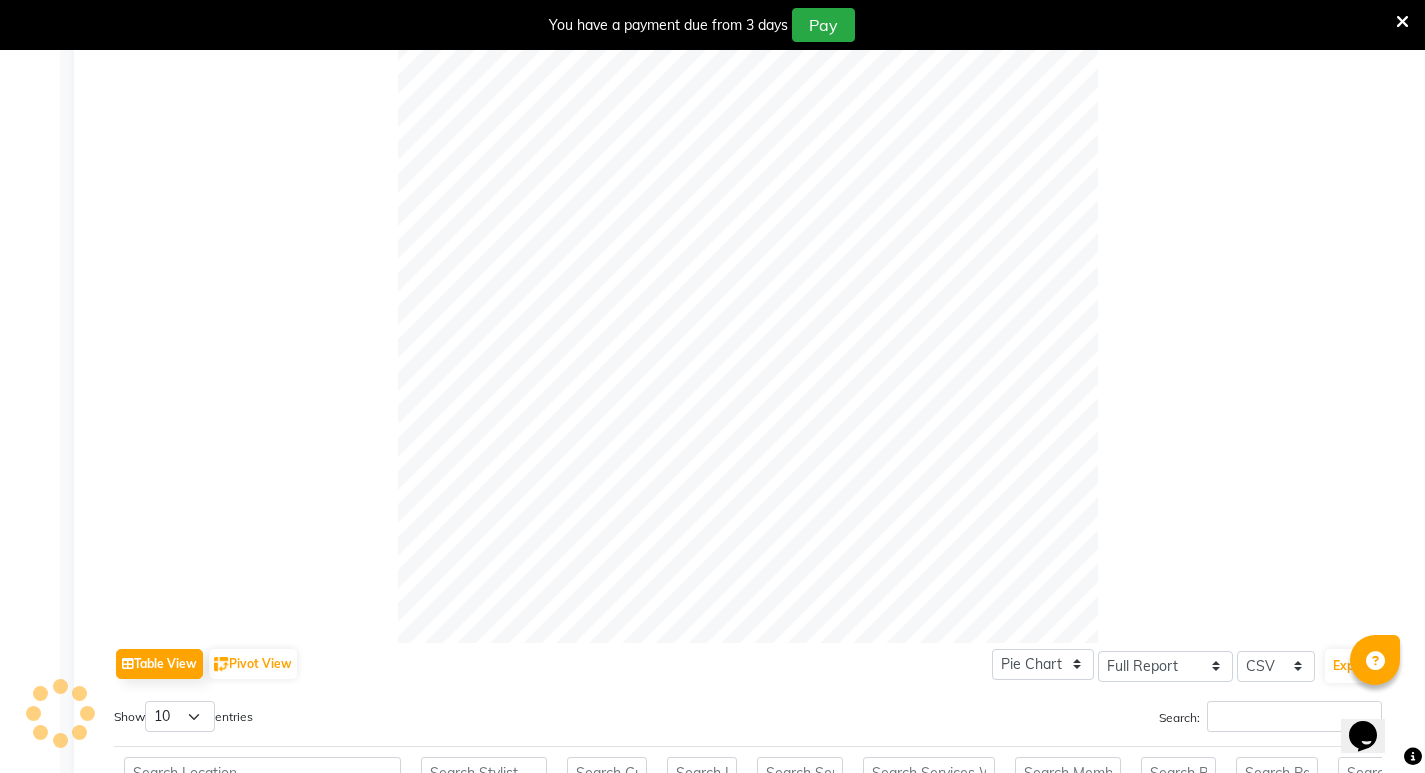 scroll, scrollTop: 0, scrollLeft: 0, axis: both 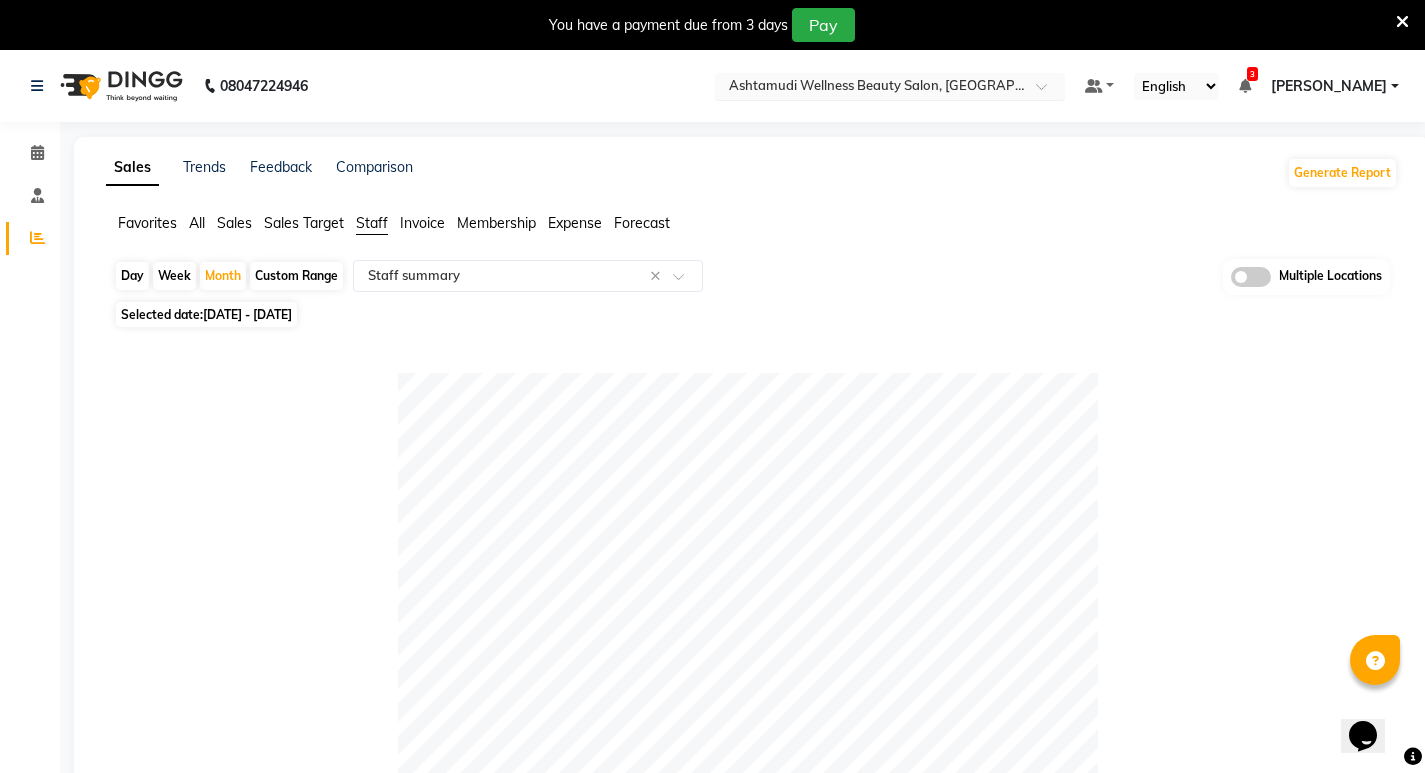 click at bounding box center [870, 88] 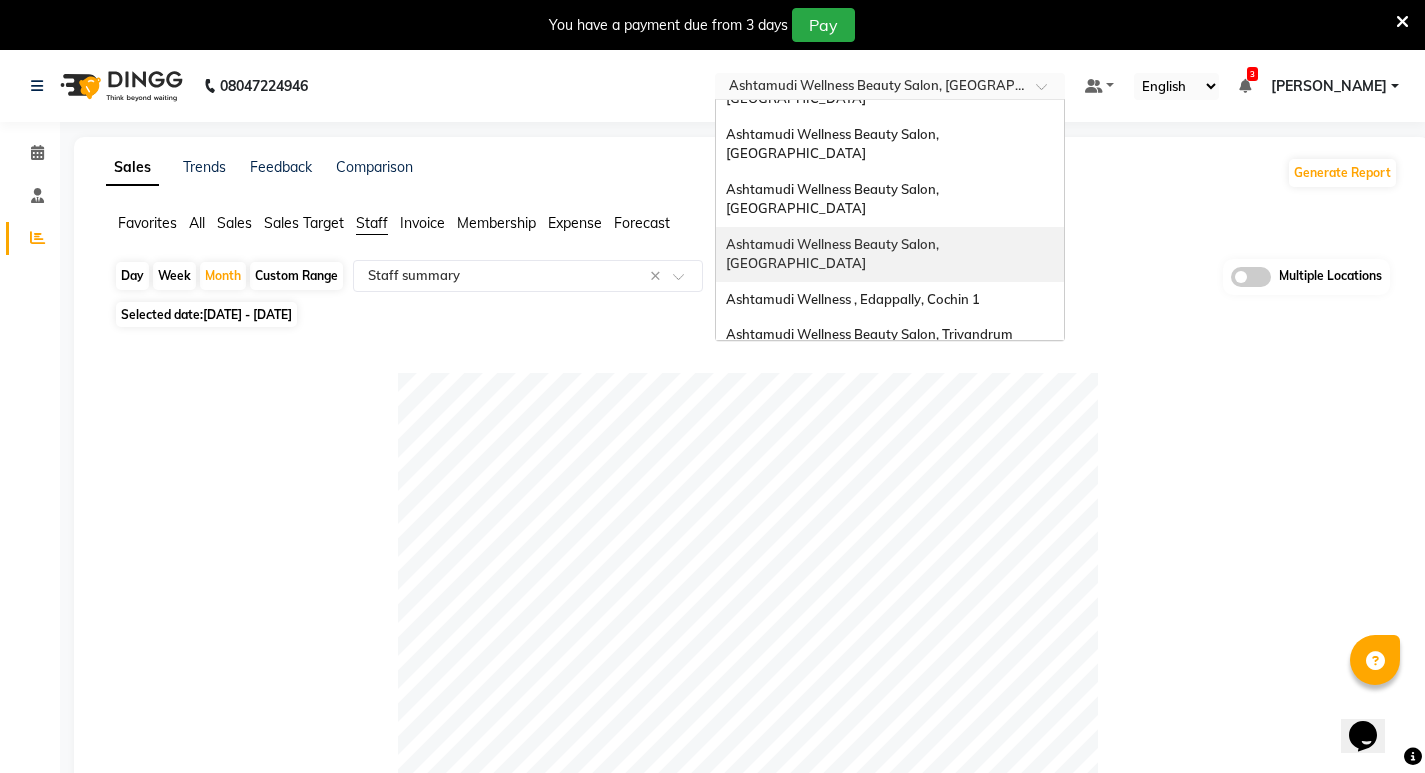 scroll, scrollTop: 200, scrollLeft: 0, axis: vertical 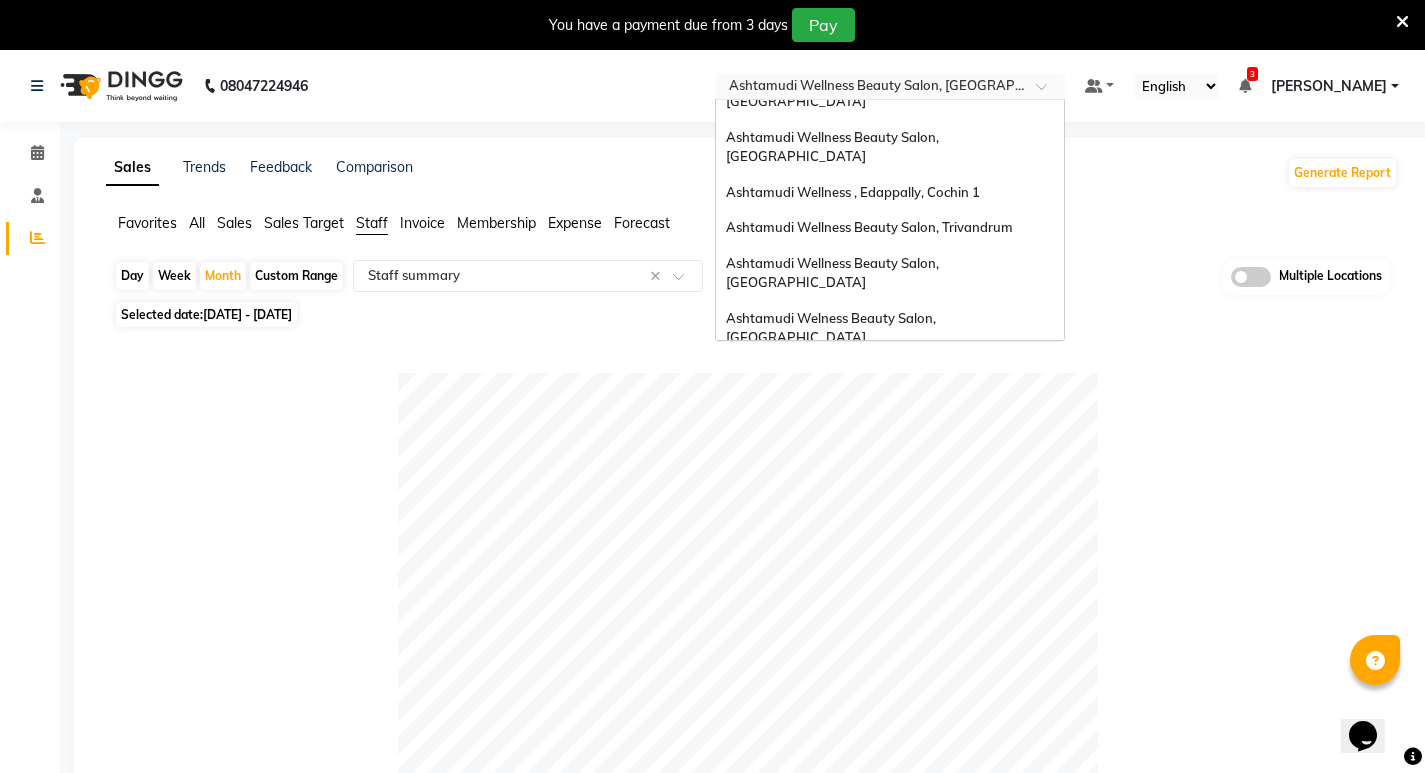 click on "Ashtamudi Wellness Beauty Salon, [GEOGRAPHIC_DATA]" at bounding box center (834, 383) 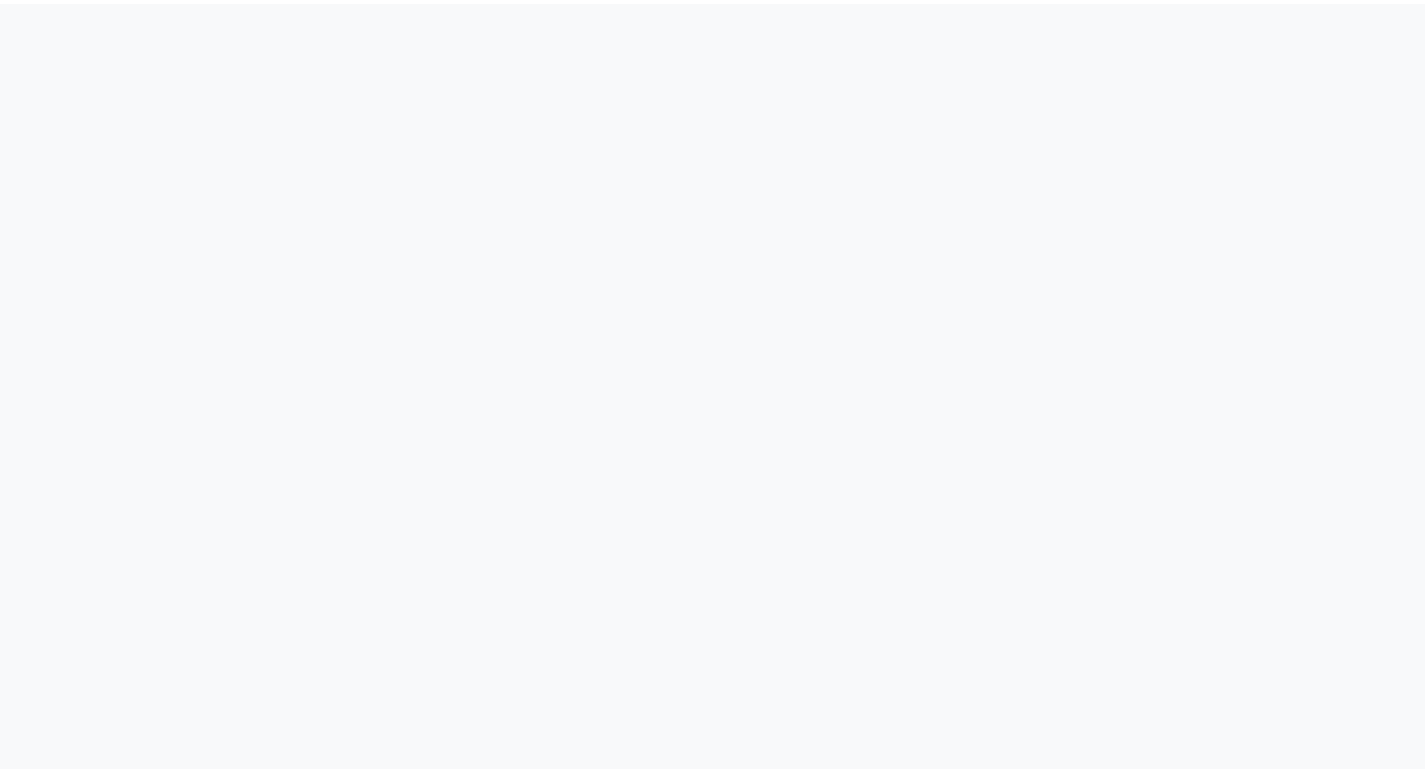 scroll, scrollTop: 0, scrollLeft: 0, axis: both 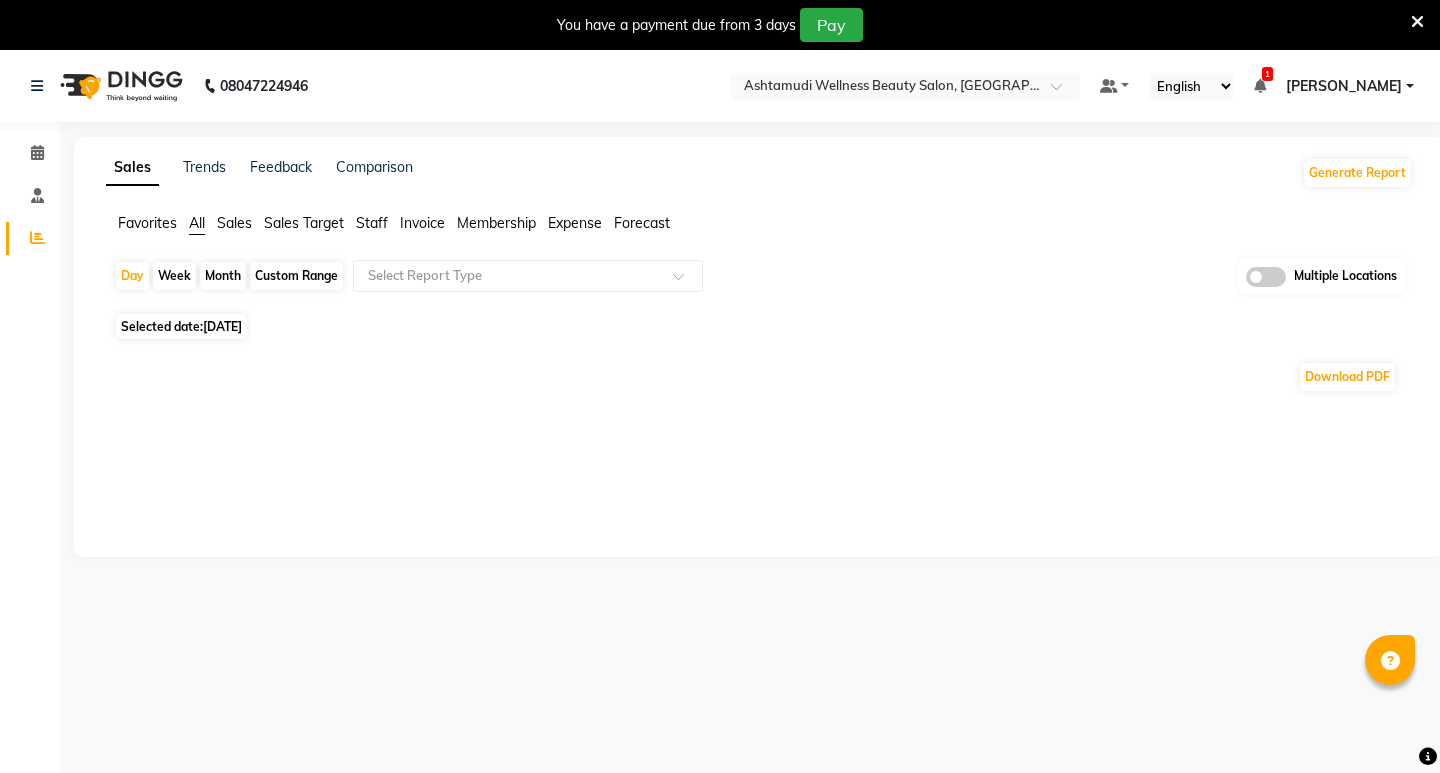 select on "en" 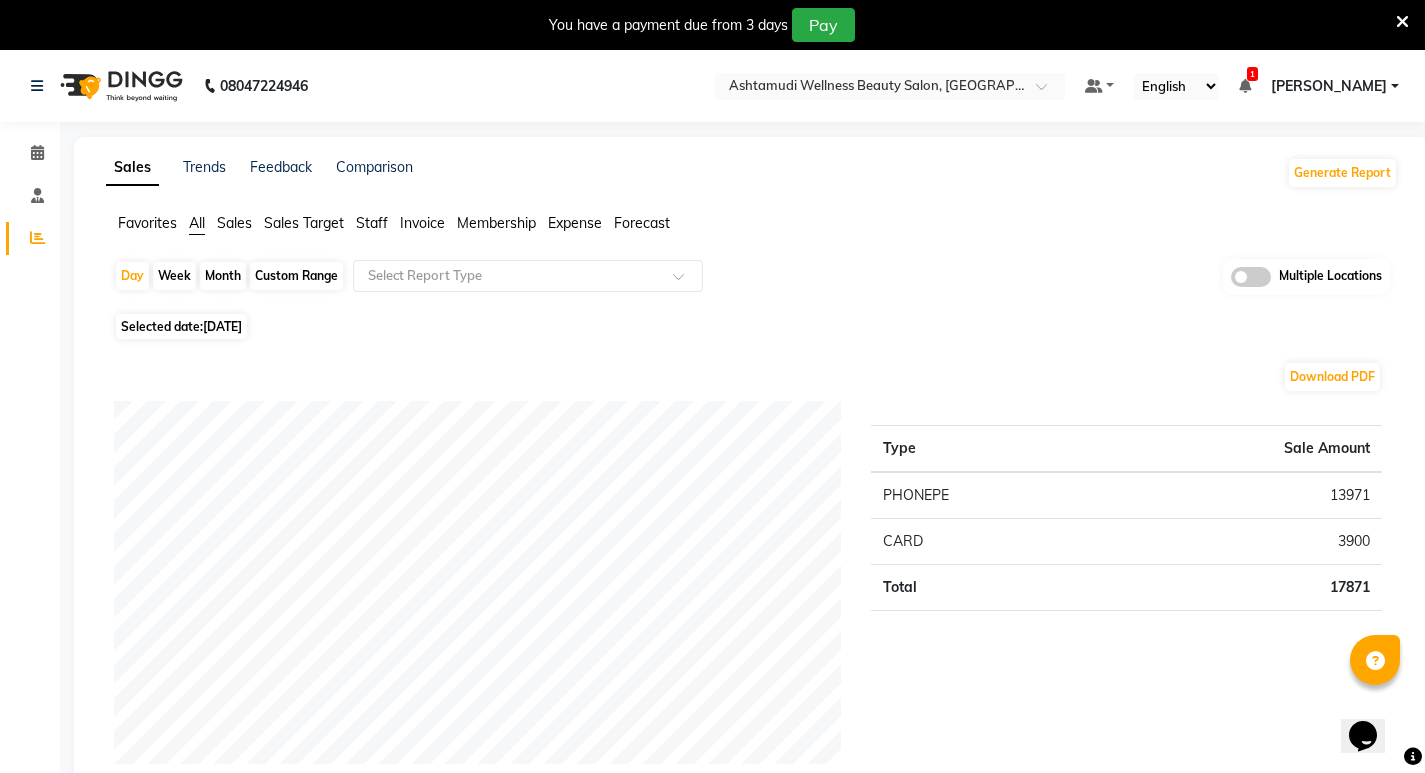 scroll, scrollTop: 0, scrollLeft: 0, axis: both 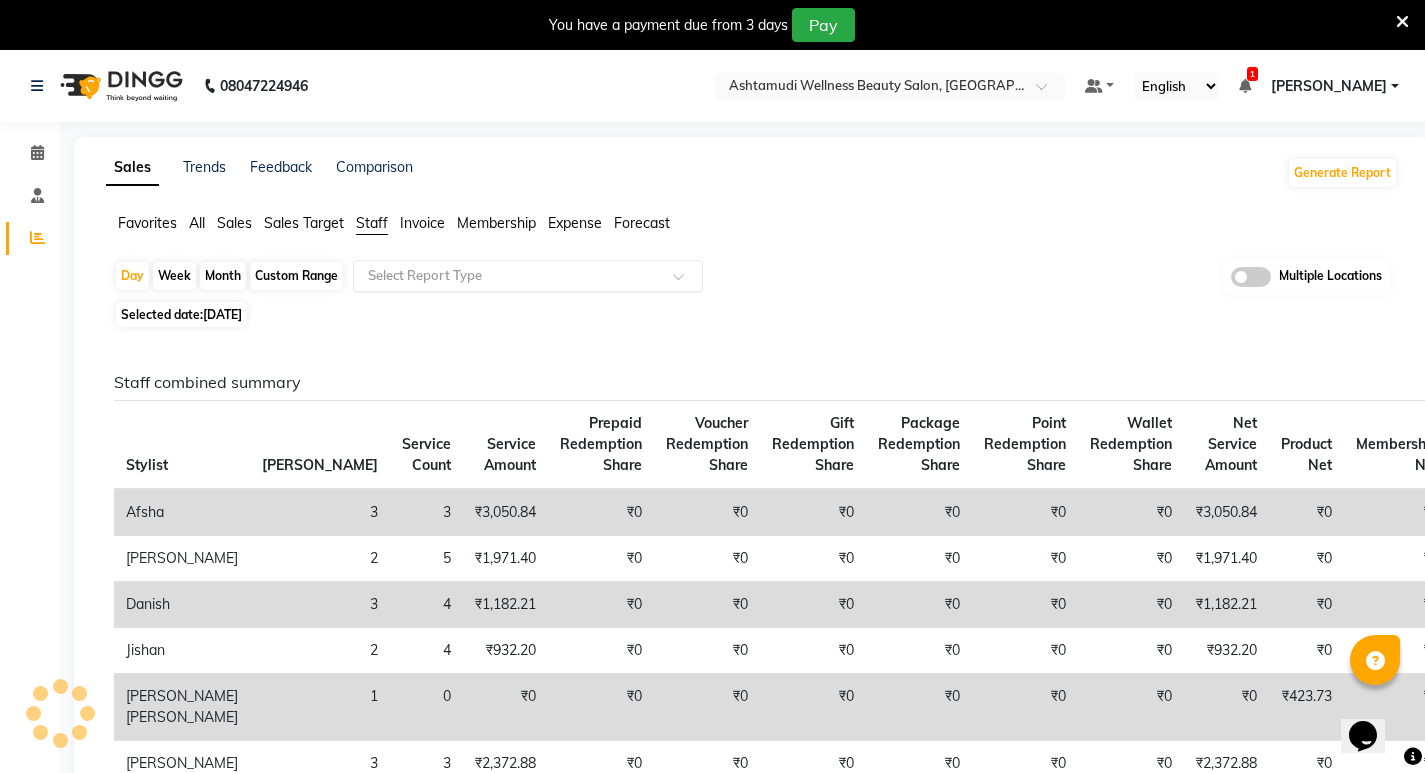 click 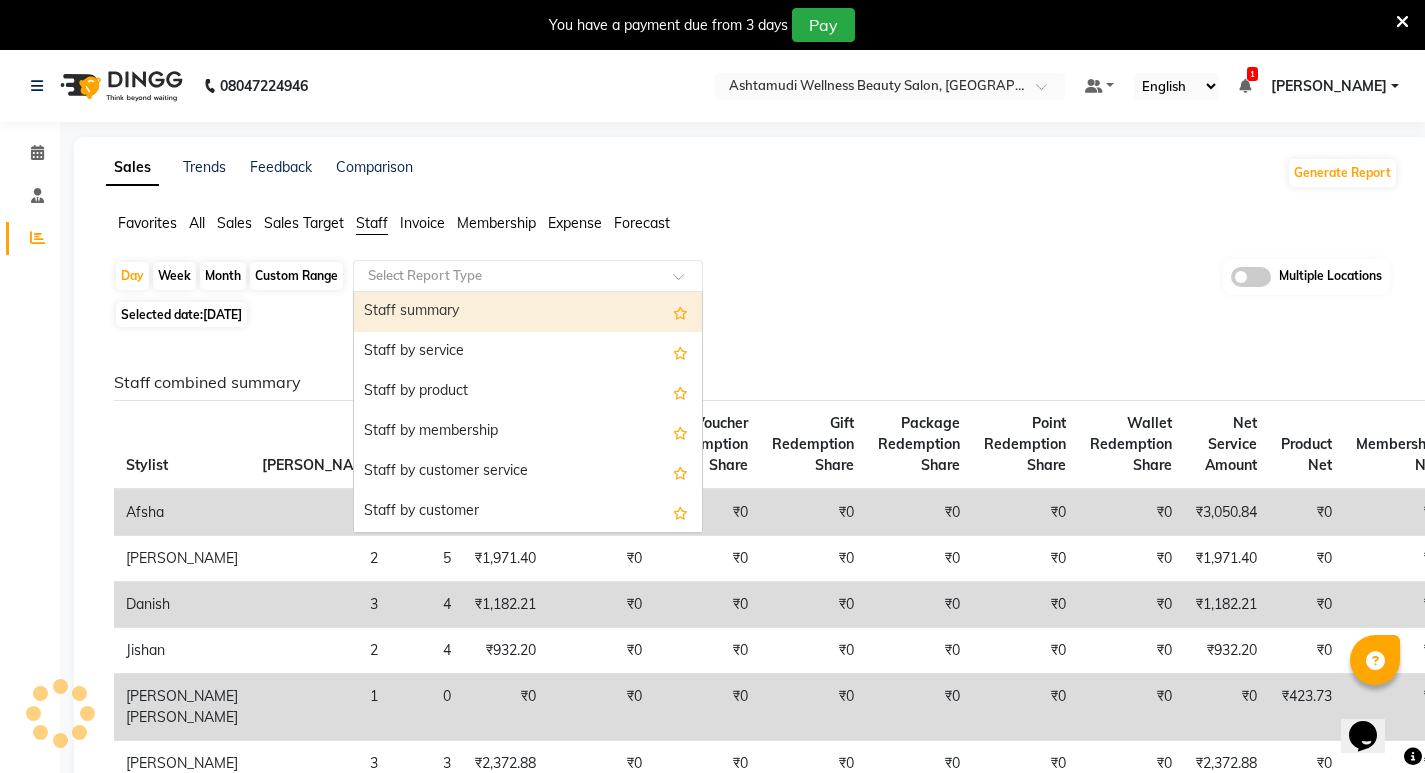 click on "Staff summary" at bounding box center (528, 312) 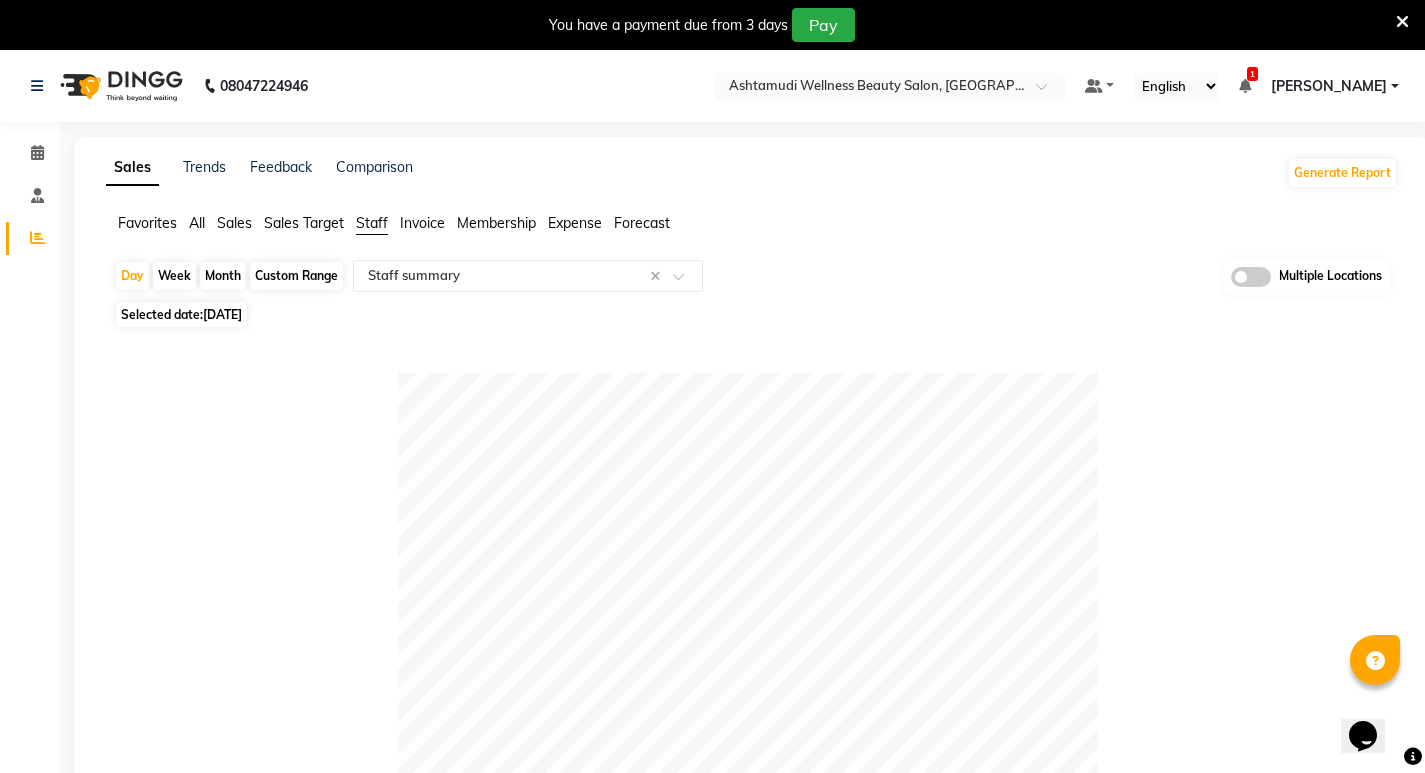 click on "Custom Range" 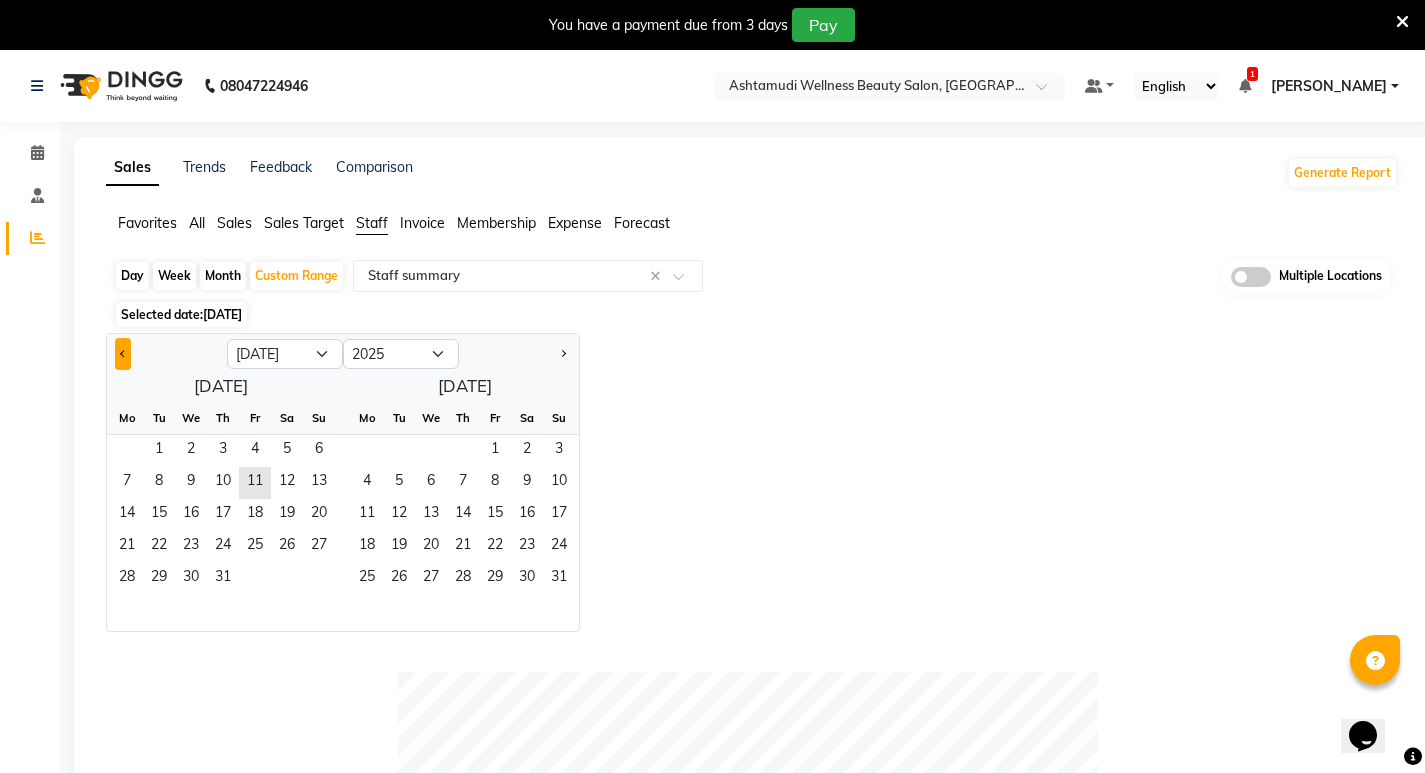 click 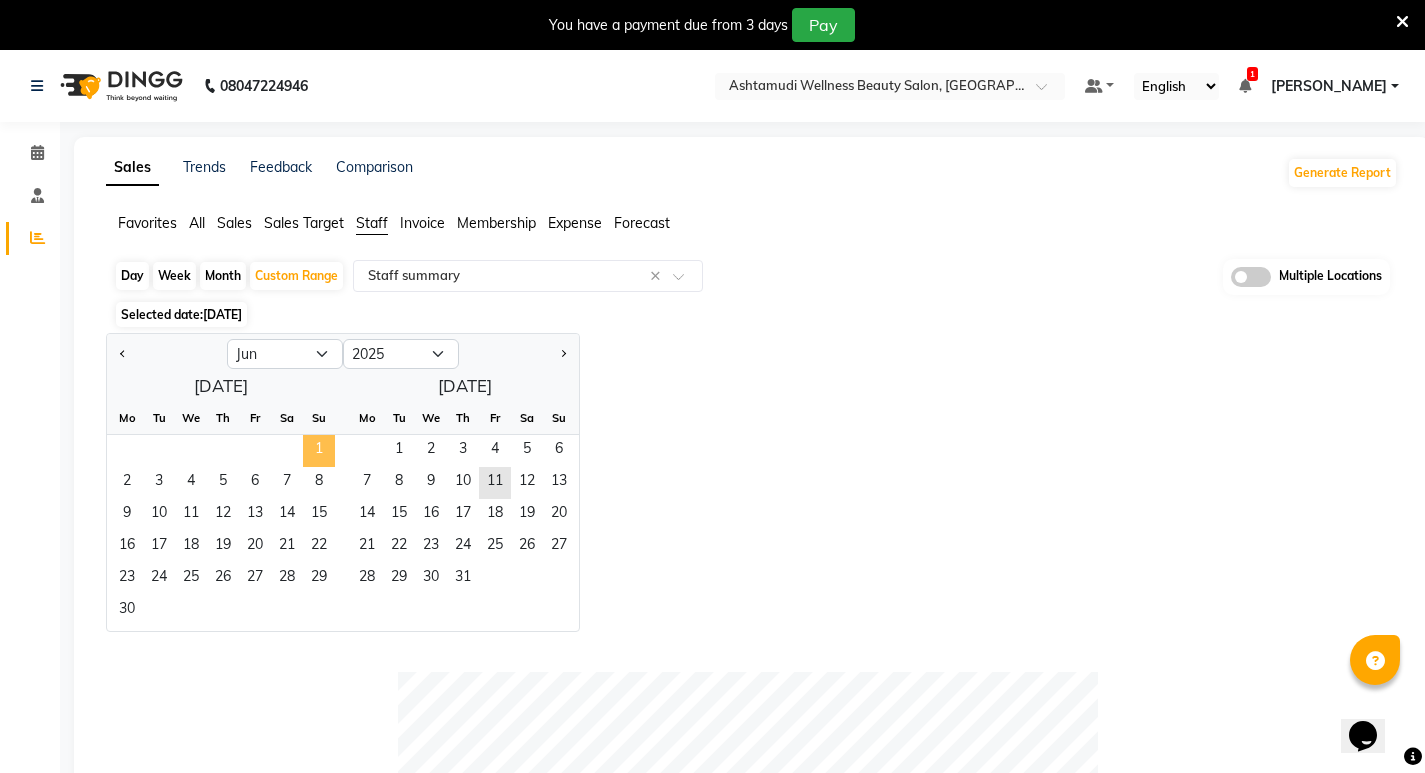 click on "1" 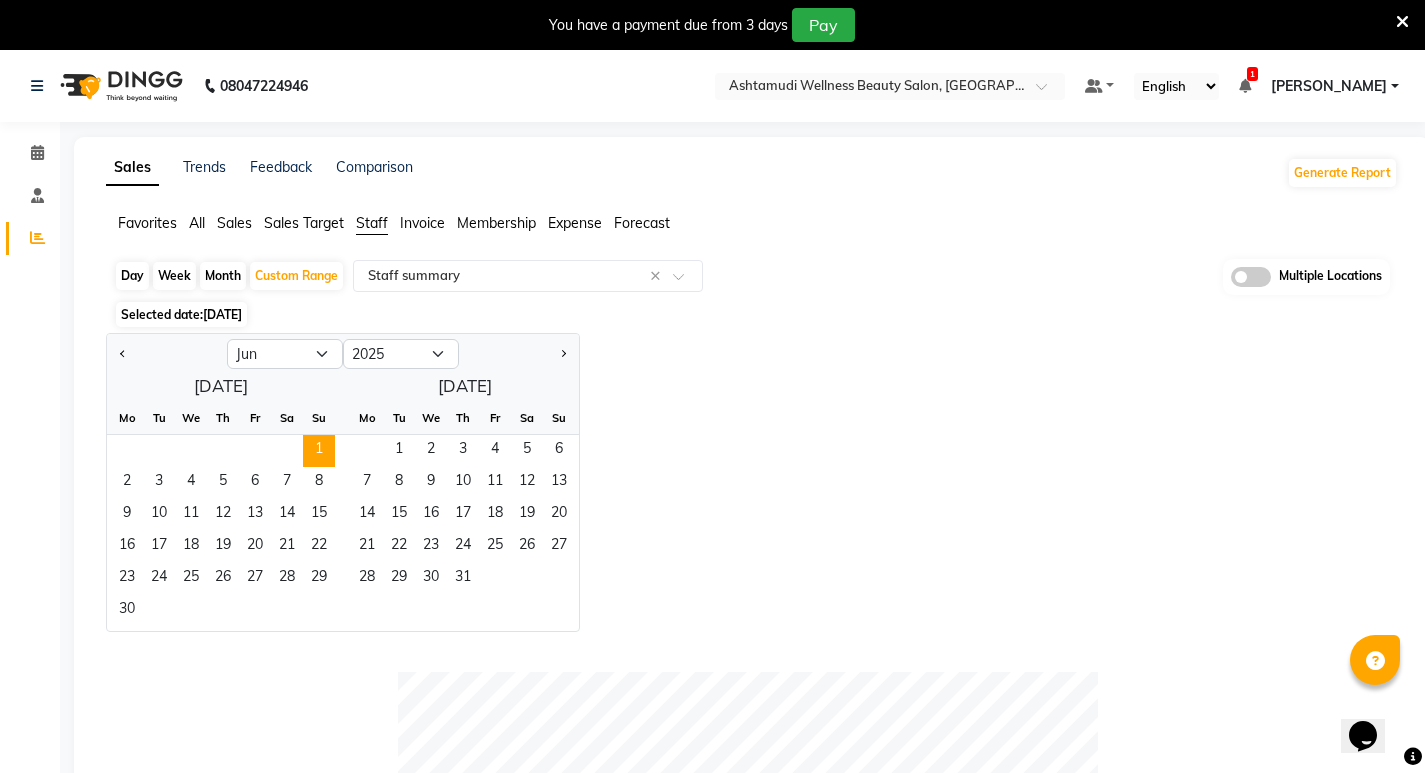 click on "Month" 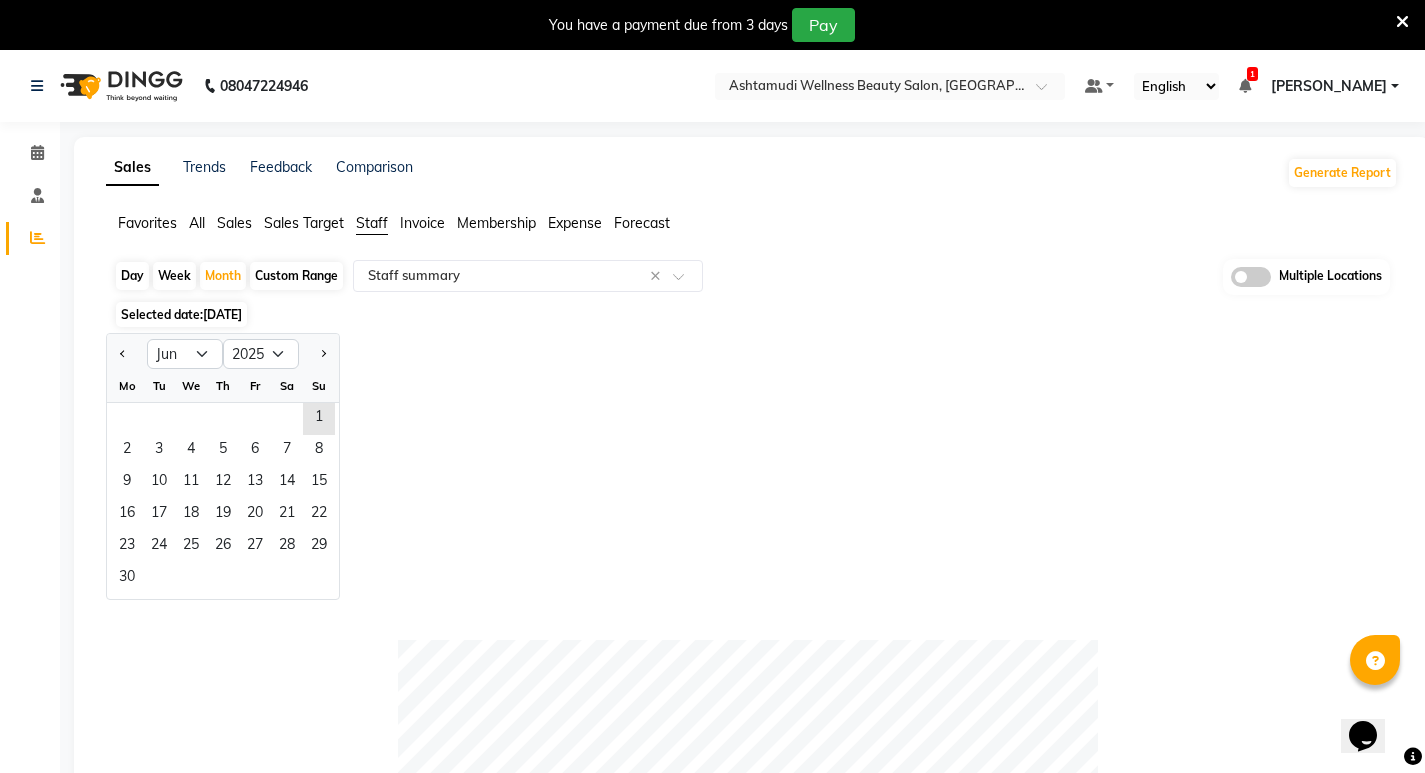 drag, startPoint x: 125, startPoint y: 359, endPoint x: 165, endPoint y: 369, distance: 41.231056 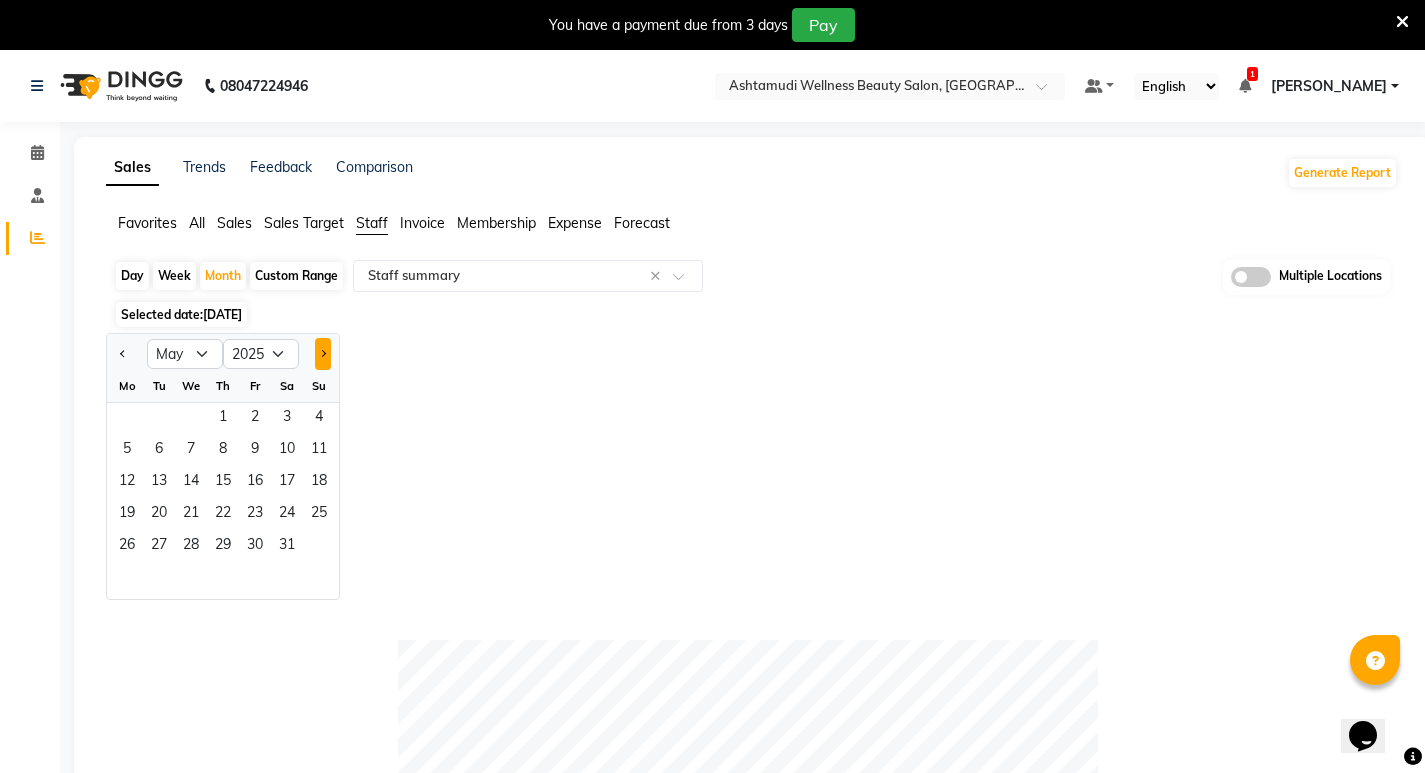 click 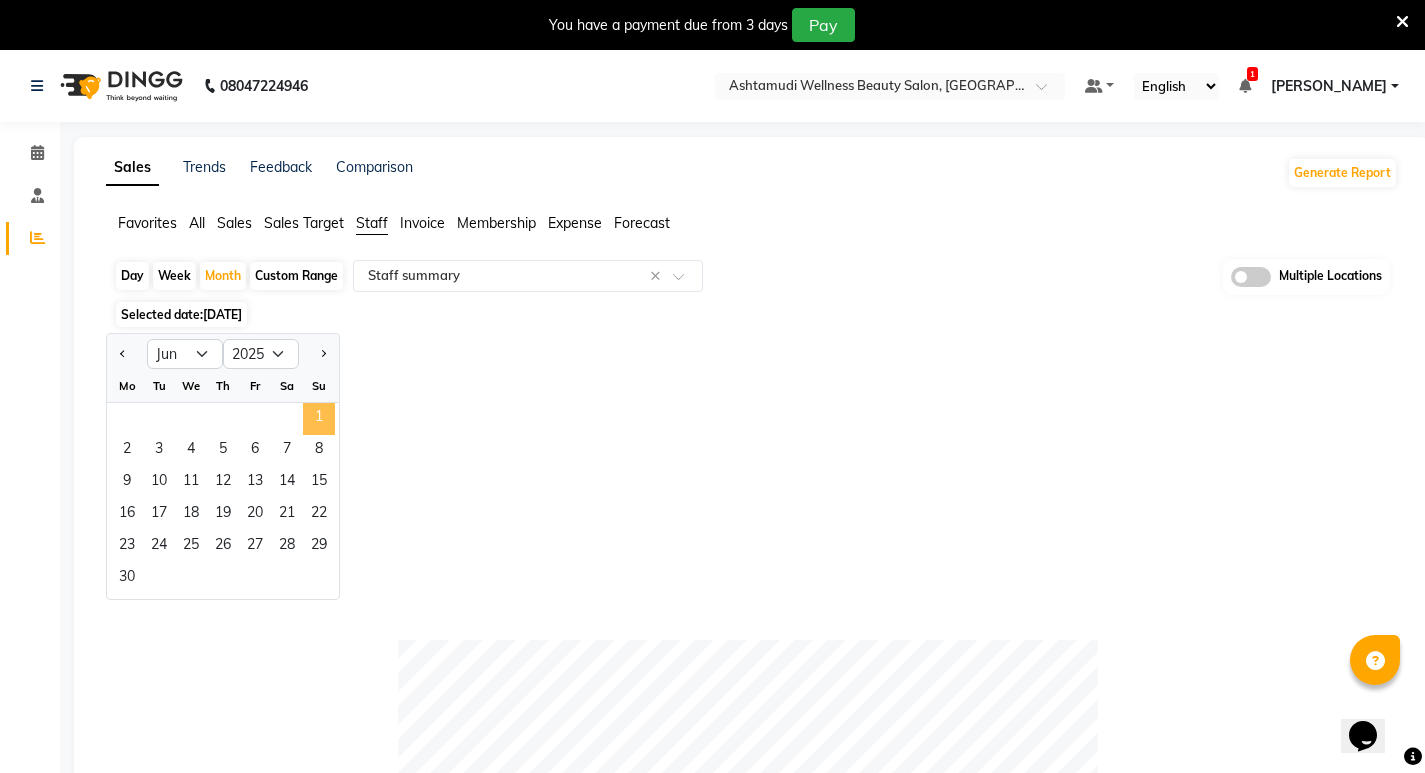 click on "1" 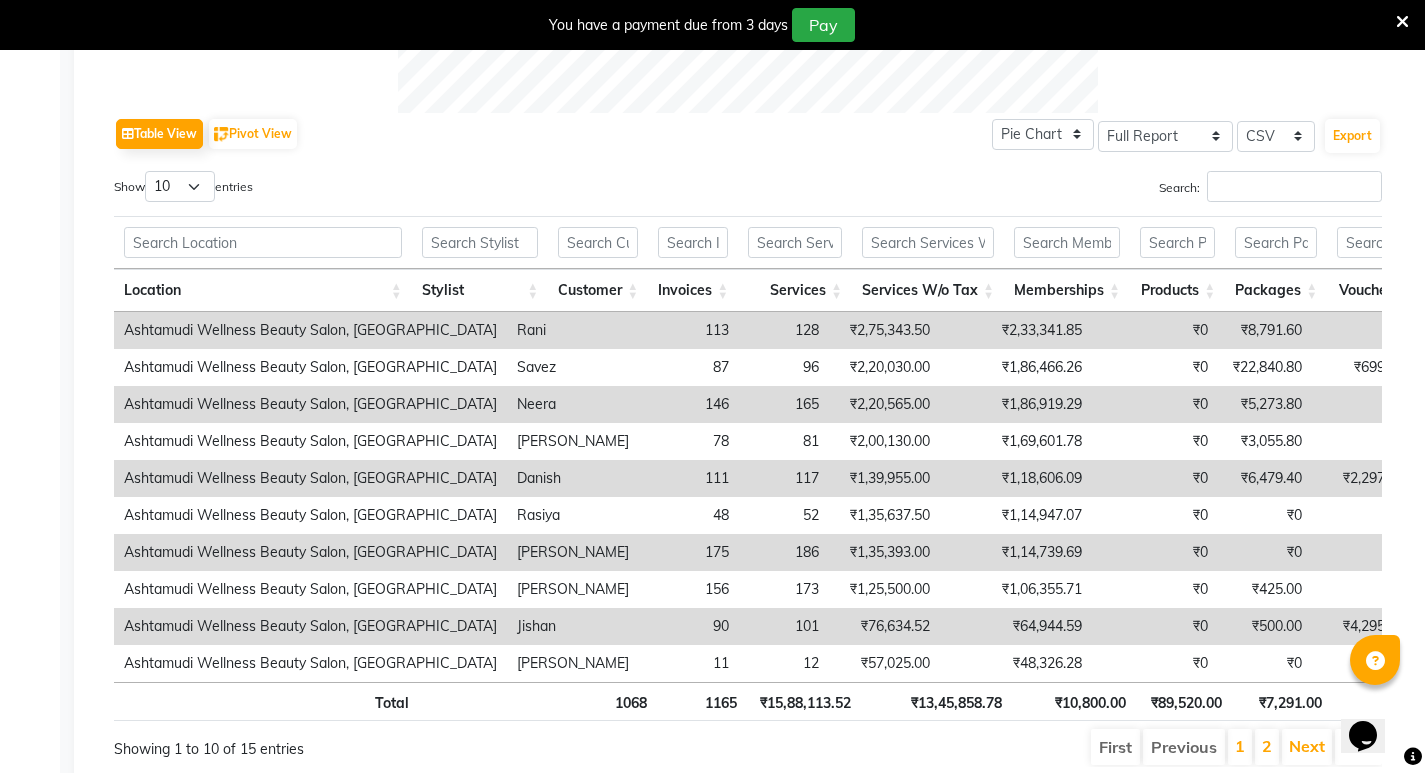 scroll, scrollTop: 1050, scrollLeft: 0, axis: vertical 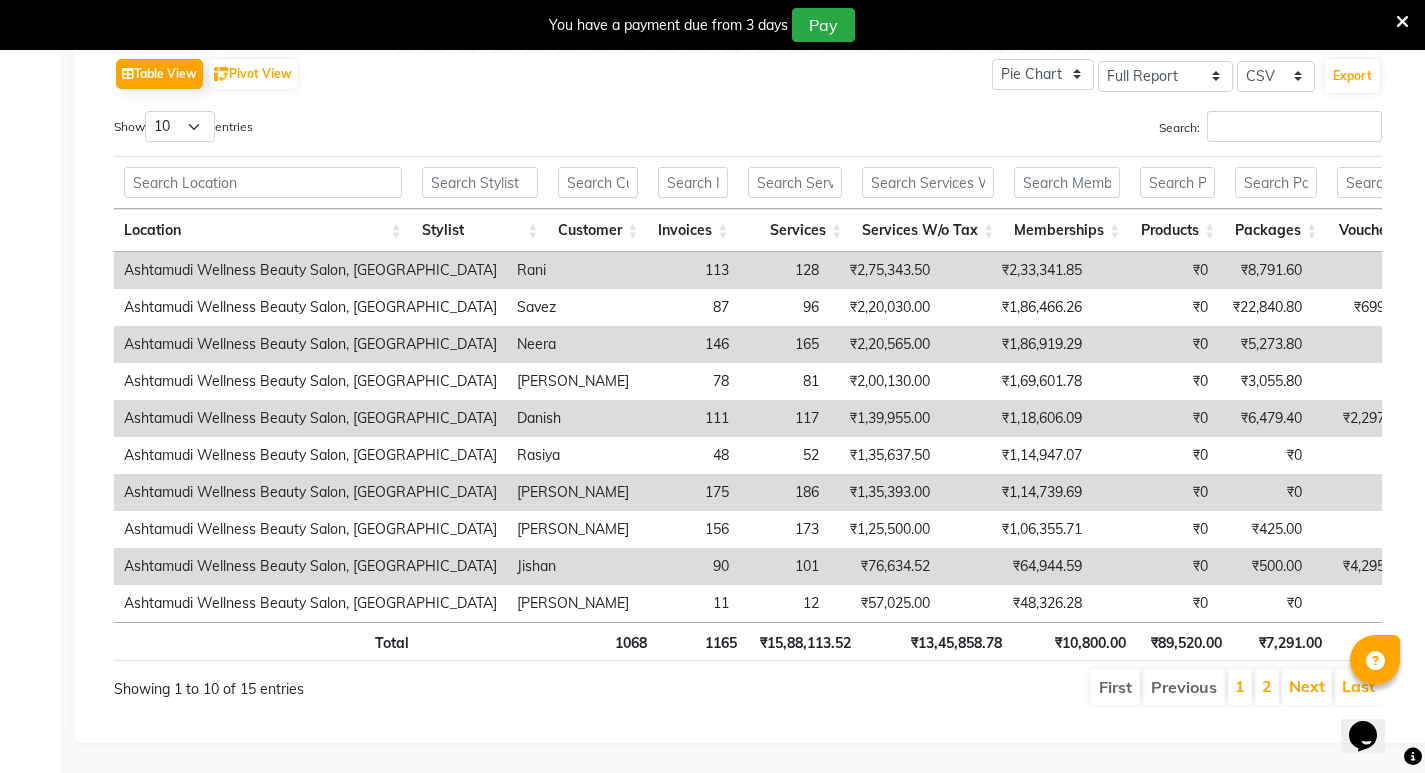 click on "Stylist" at bounding box center [480, 230] 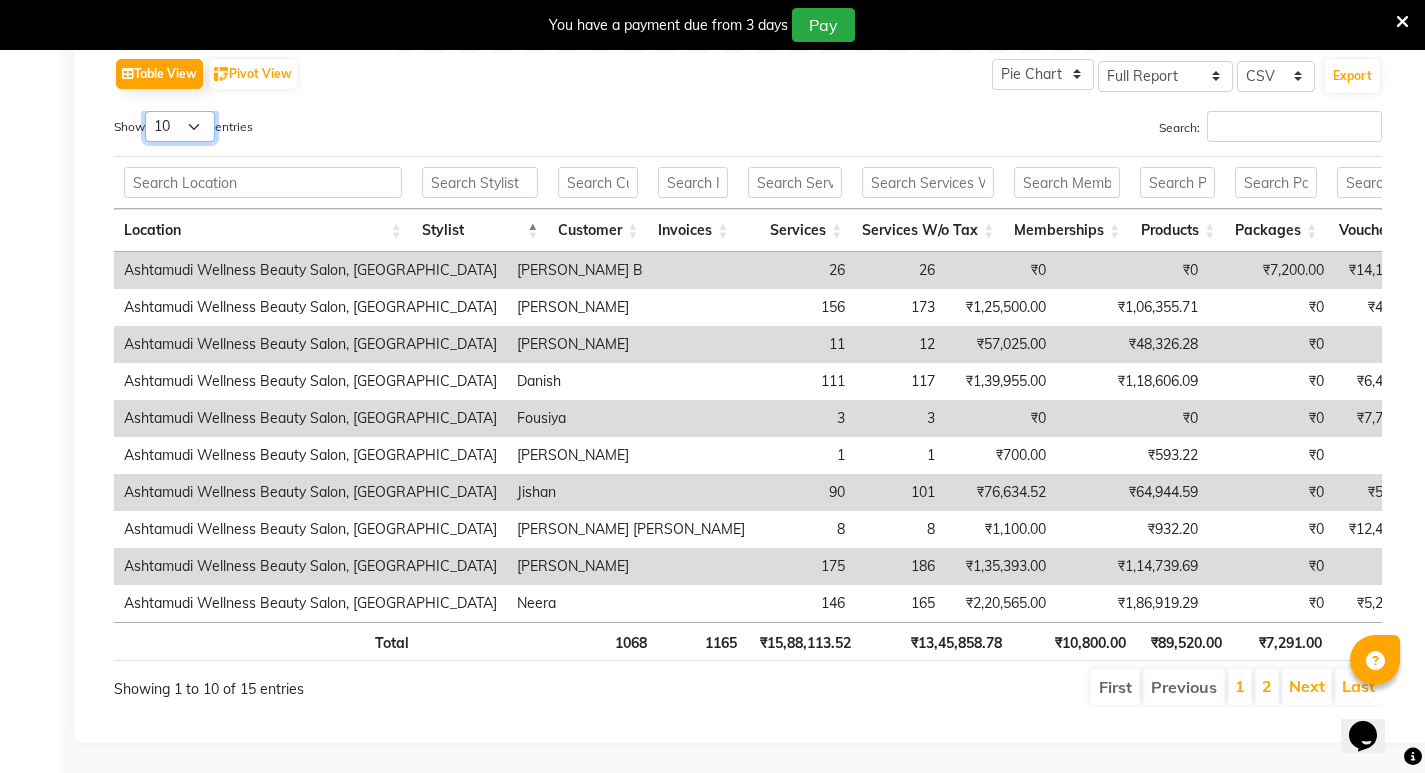 click on "10 25 50 100" at bounding box center [180, 126] 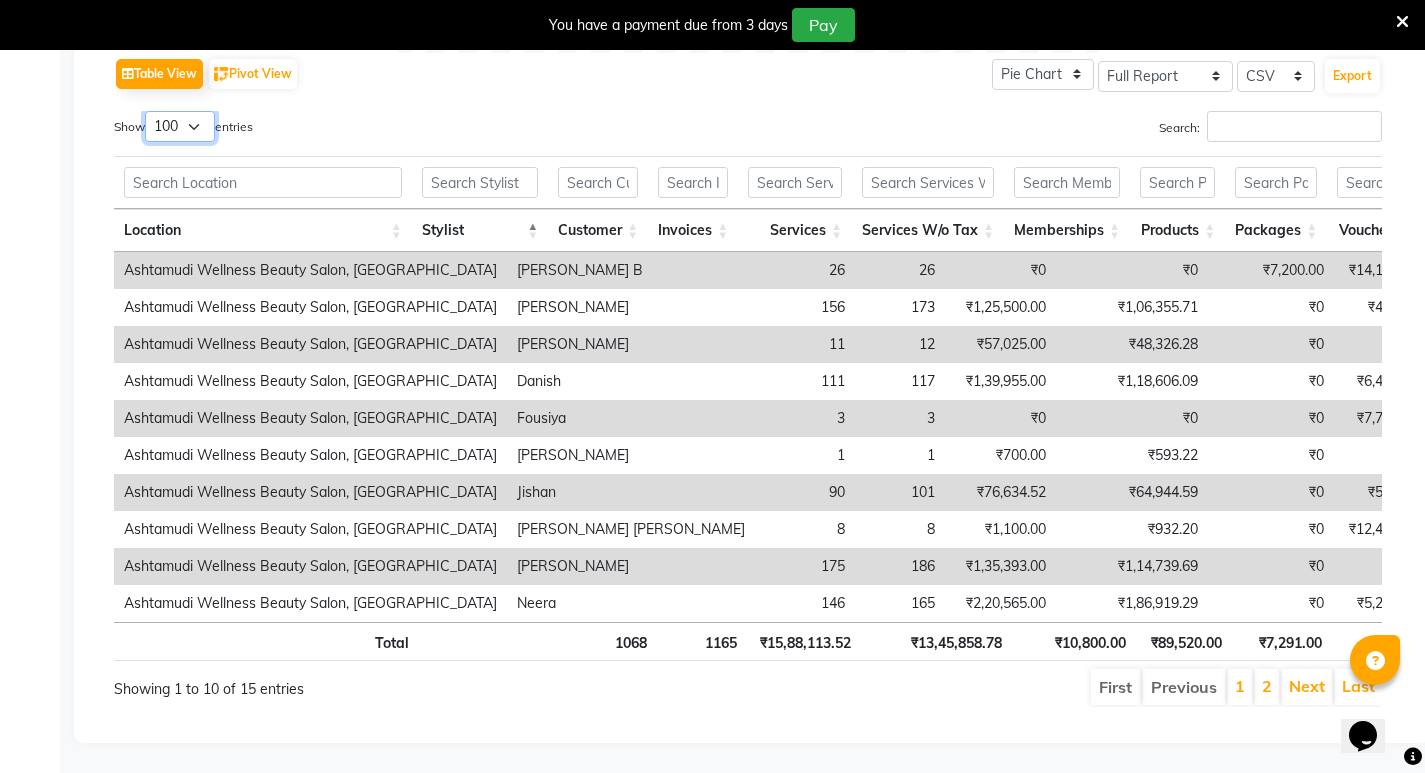 click on "10 25 50 100" at bounding box center [180, 126] 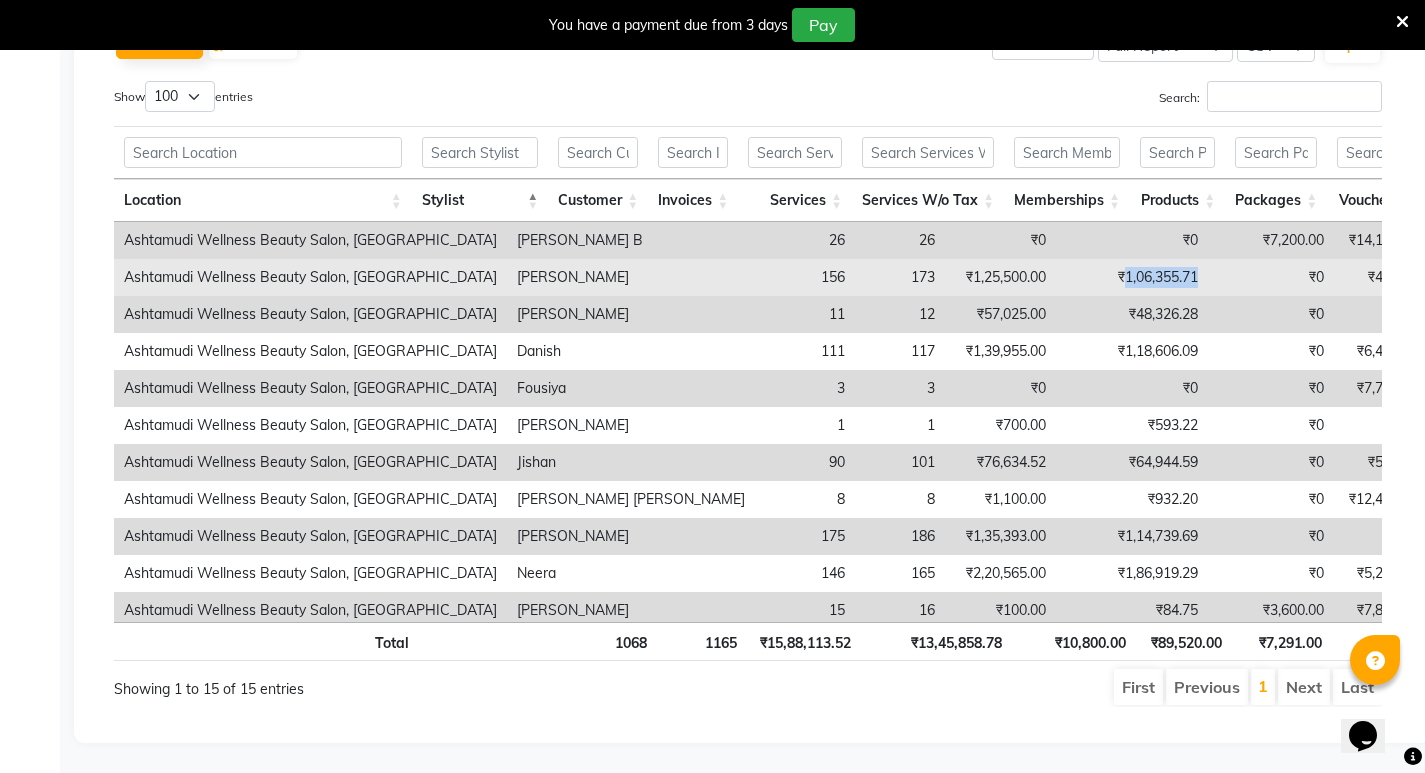 drag, startPoint x: 923, startPoint y: 276, endPoint x: 1033, endPoint y: 276, distance: 110 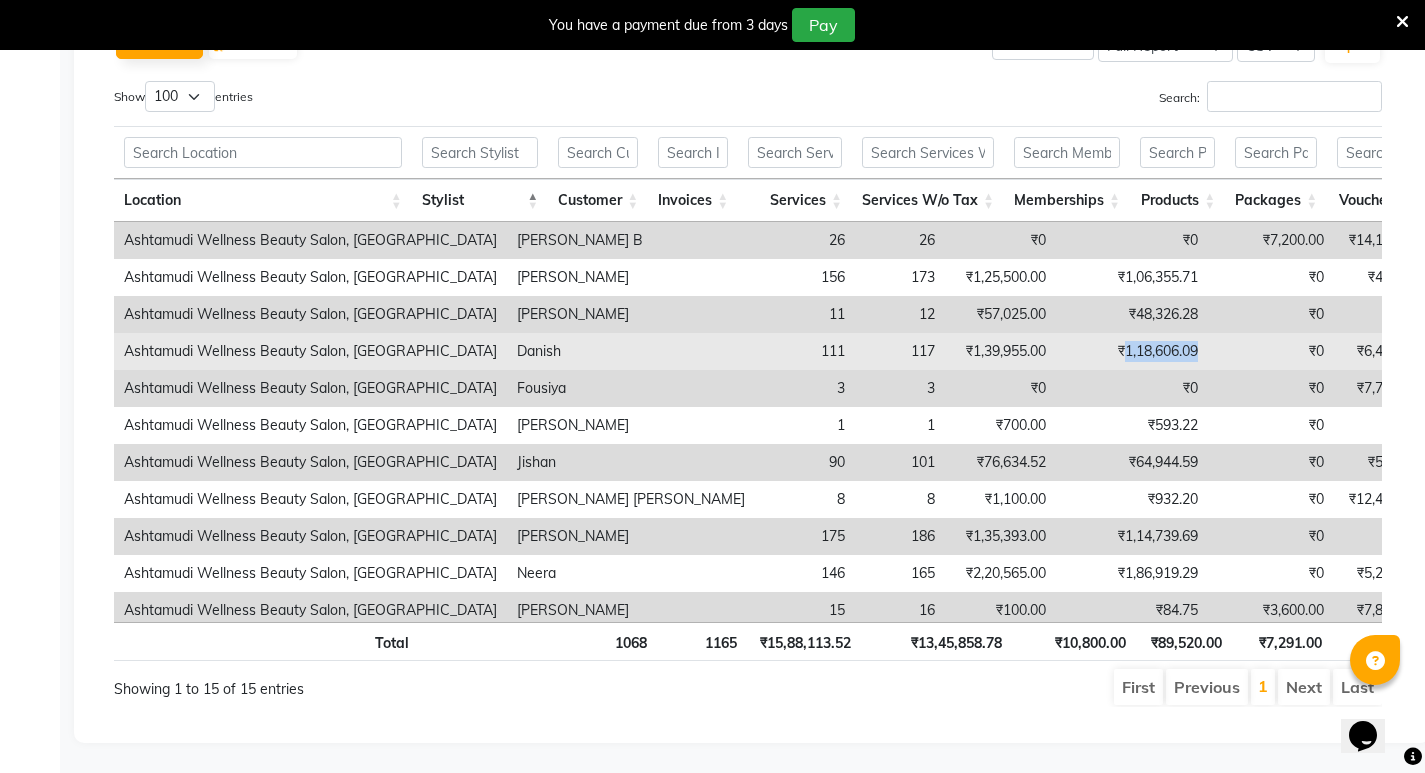 drag, startPoint x: 922, startPoint y: 346, endPoint x: 1076, endPoint y: 346, distance: 154 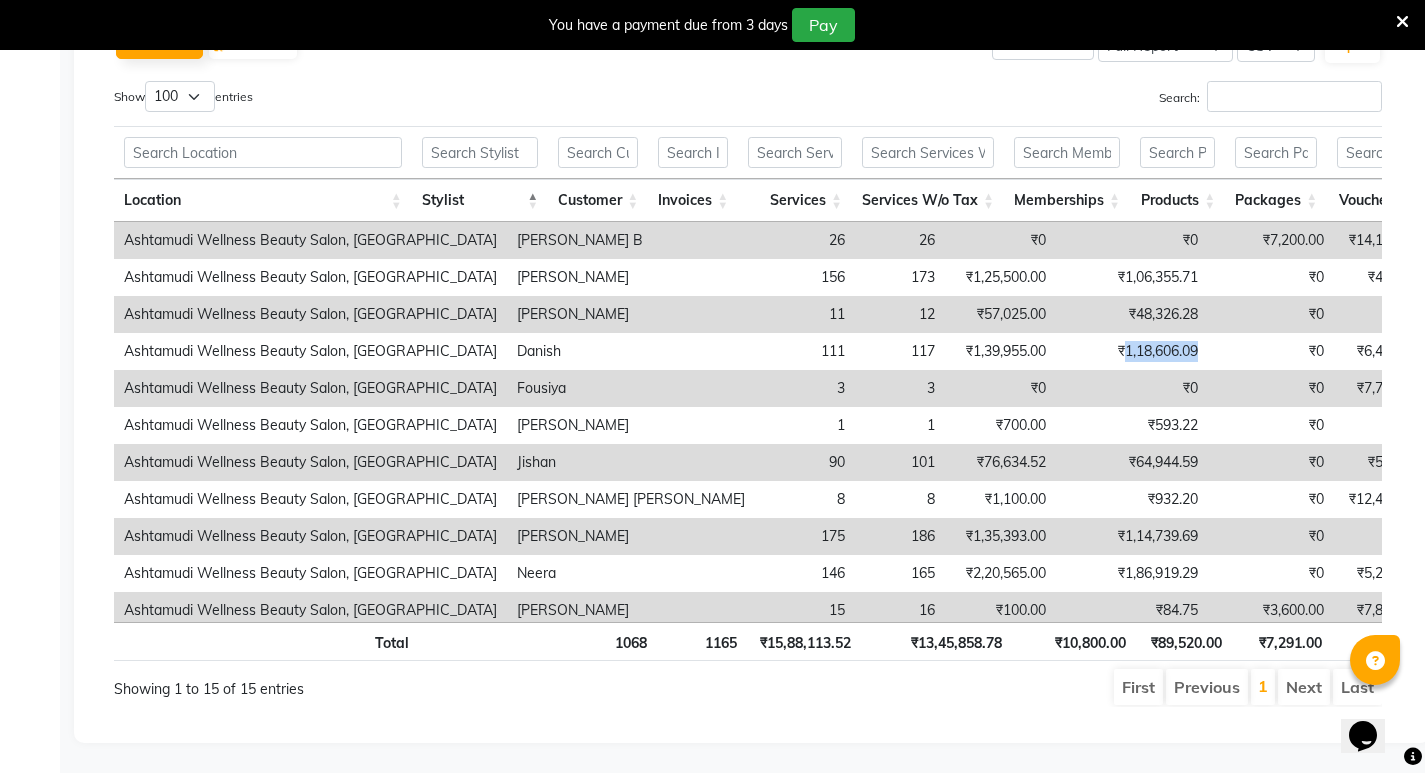 copy on "1,18,606.09" 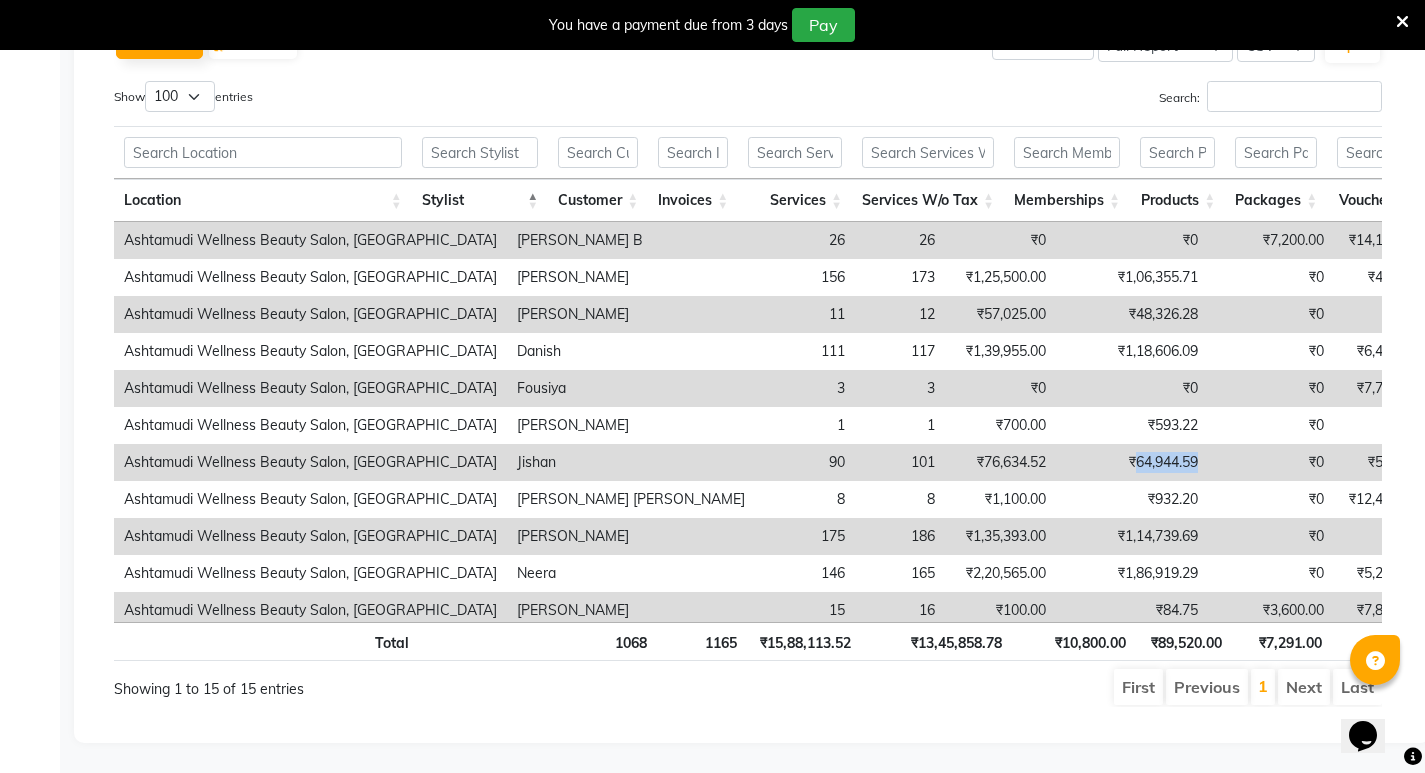 drag, startPoint x: 938, startPoint y: 464, endPoint x: 1022, endPoint y: 461, distance: 84.05355 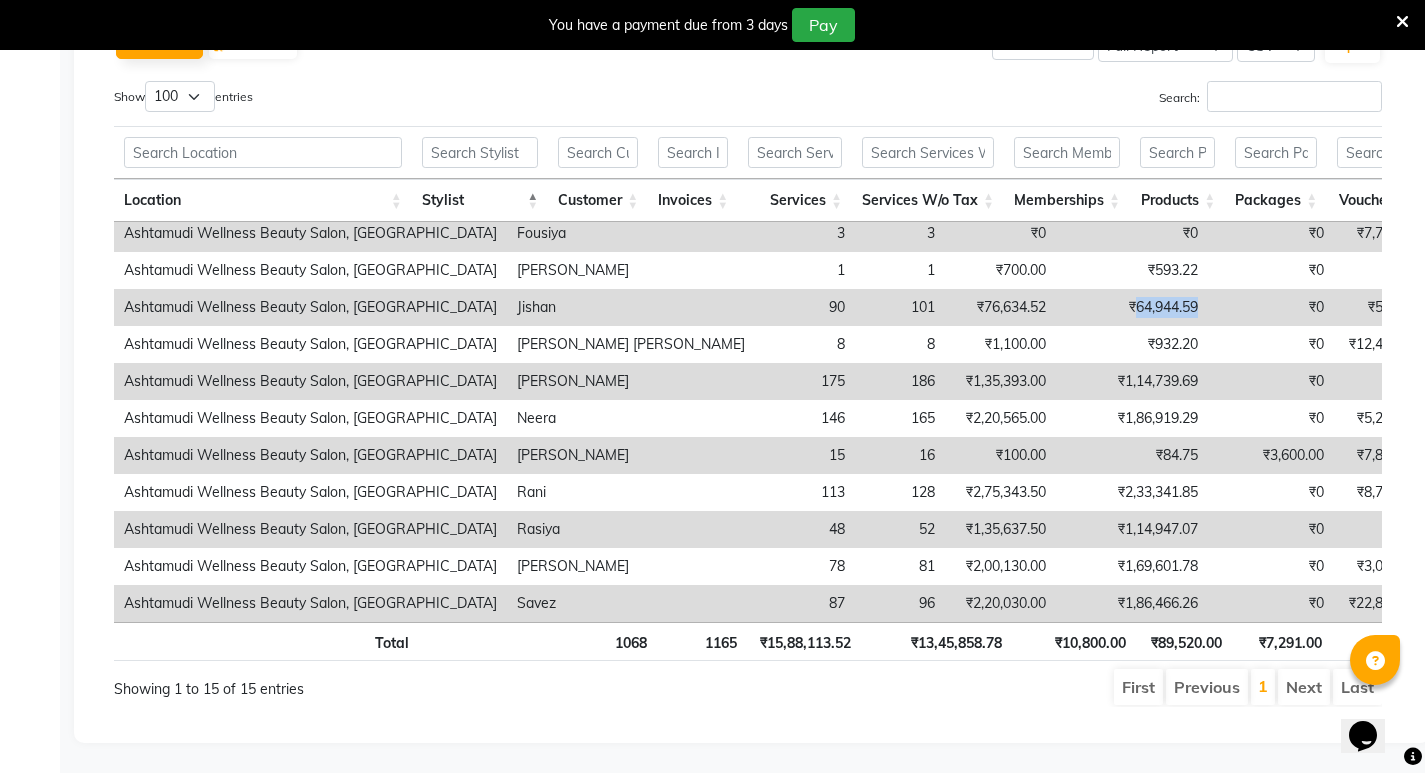 scroll, scrollTop: 170, scrollLeft: 0, axis: vertical 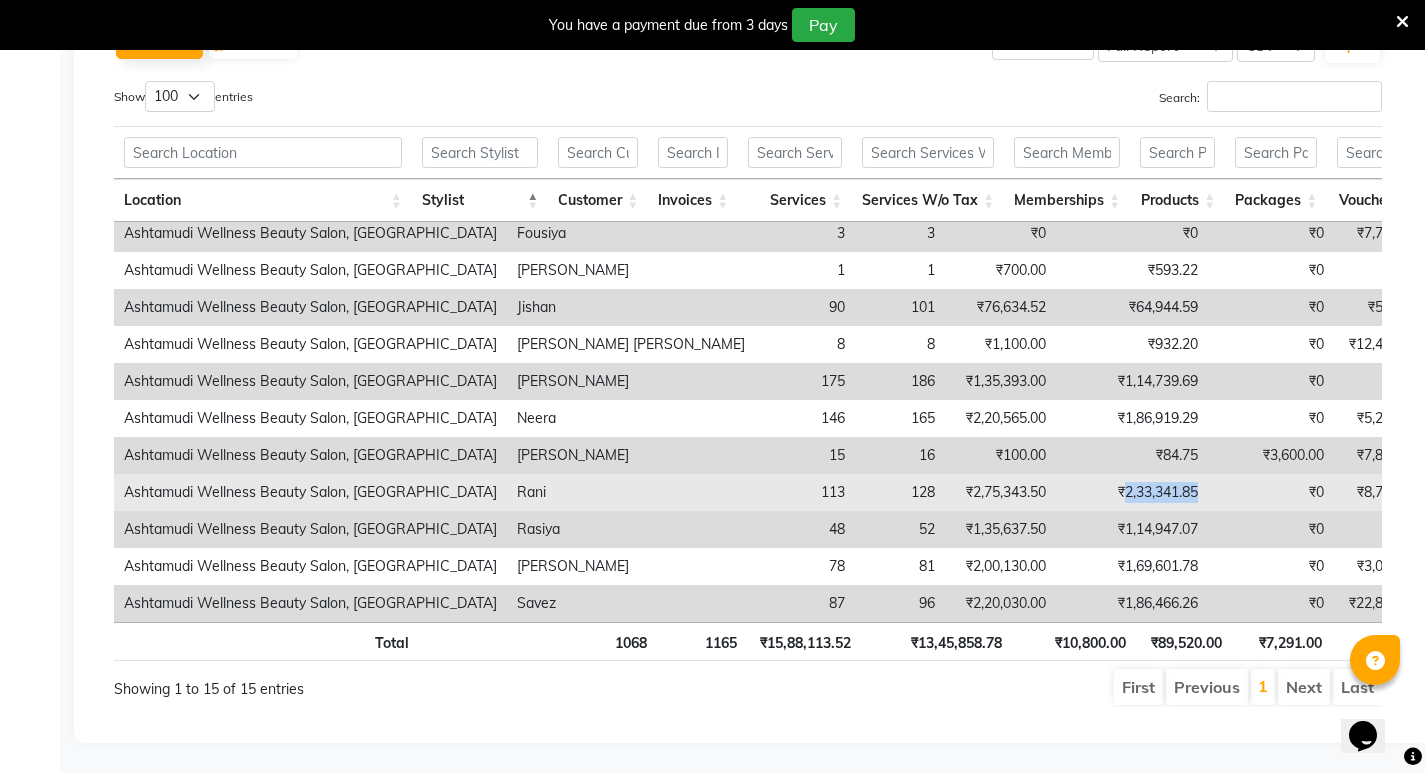 drag, startPoint x: 926, startPoint y: 477, endPoint x: 1013, endPoint y: 477, distance: 87 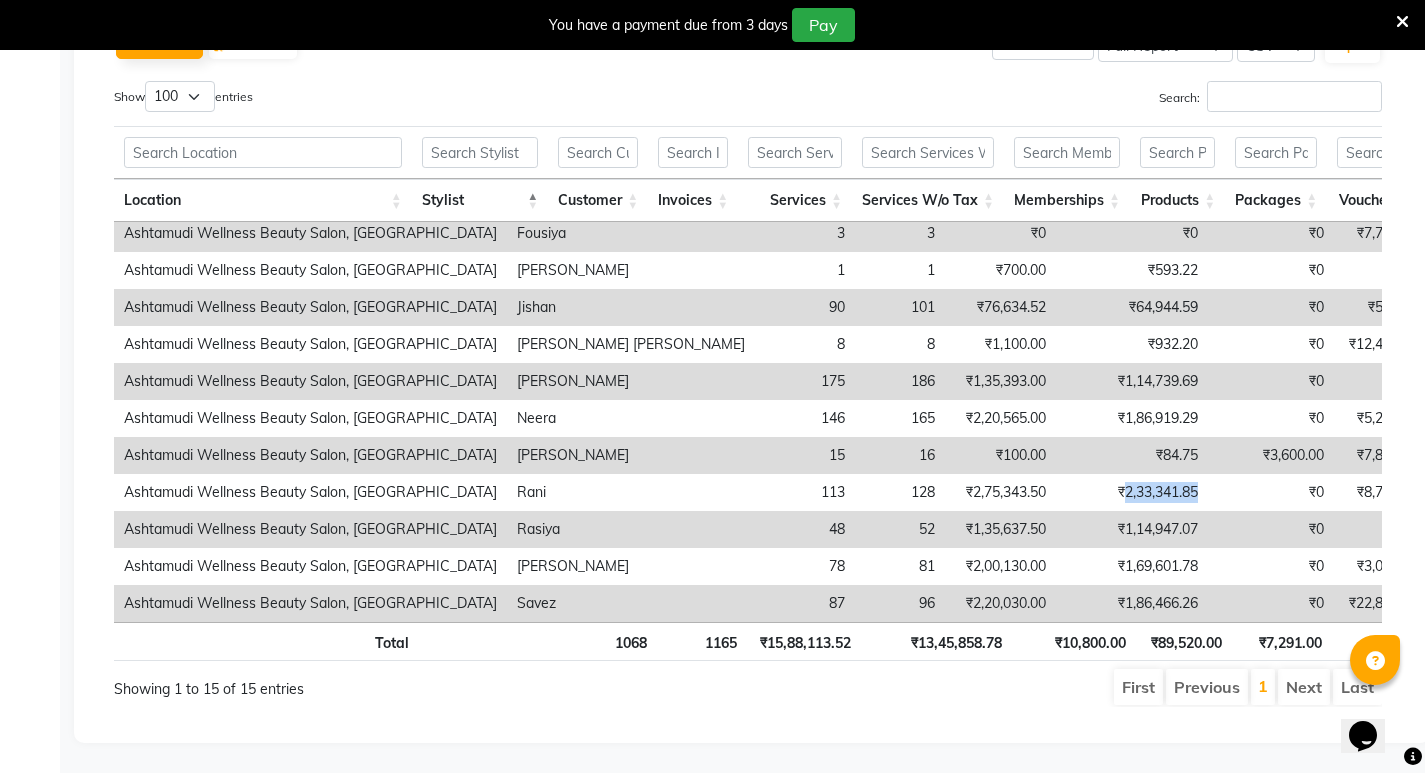 copy on "2,33,341.85" 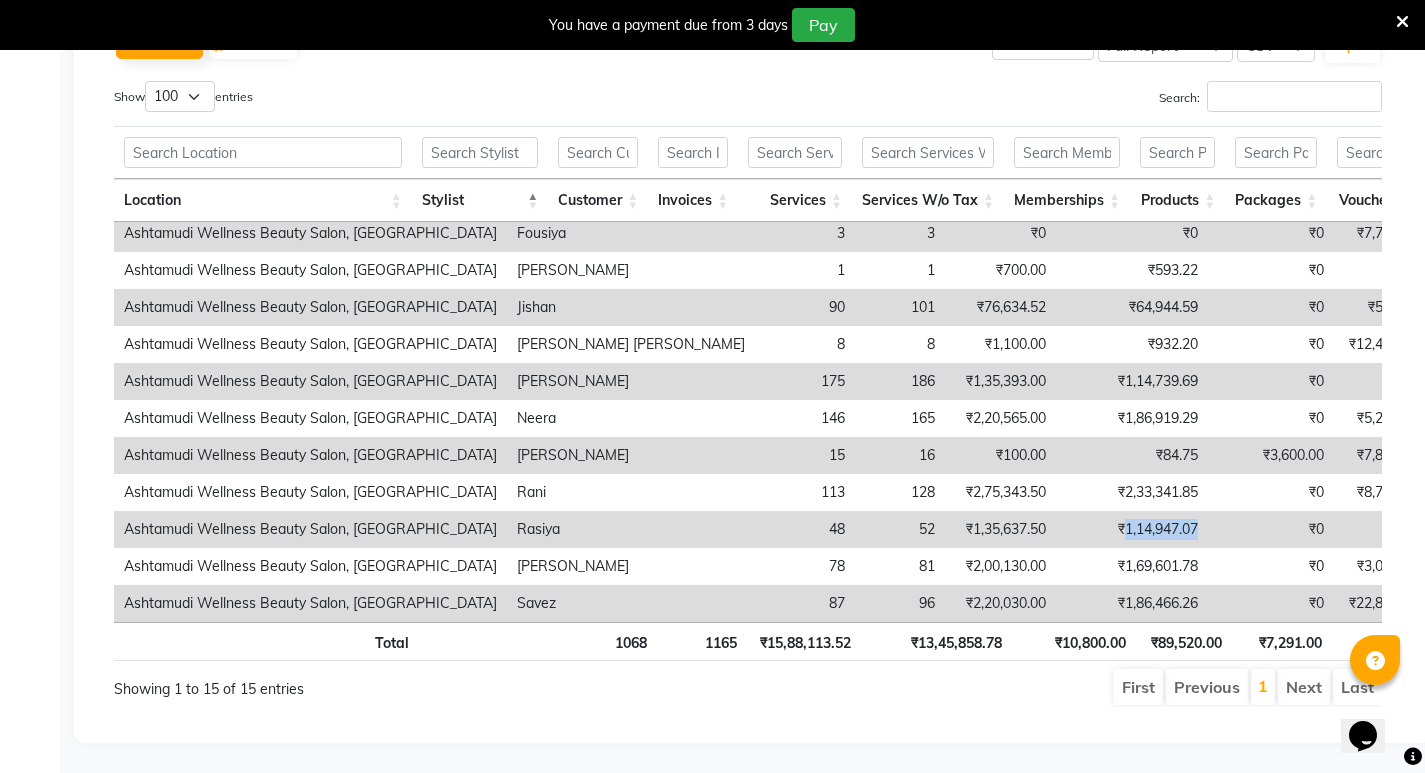 drag, startPoint x: 922, startPoint y: 514, endPoint x: 1061, endPoint y: 514, distance: 139 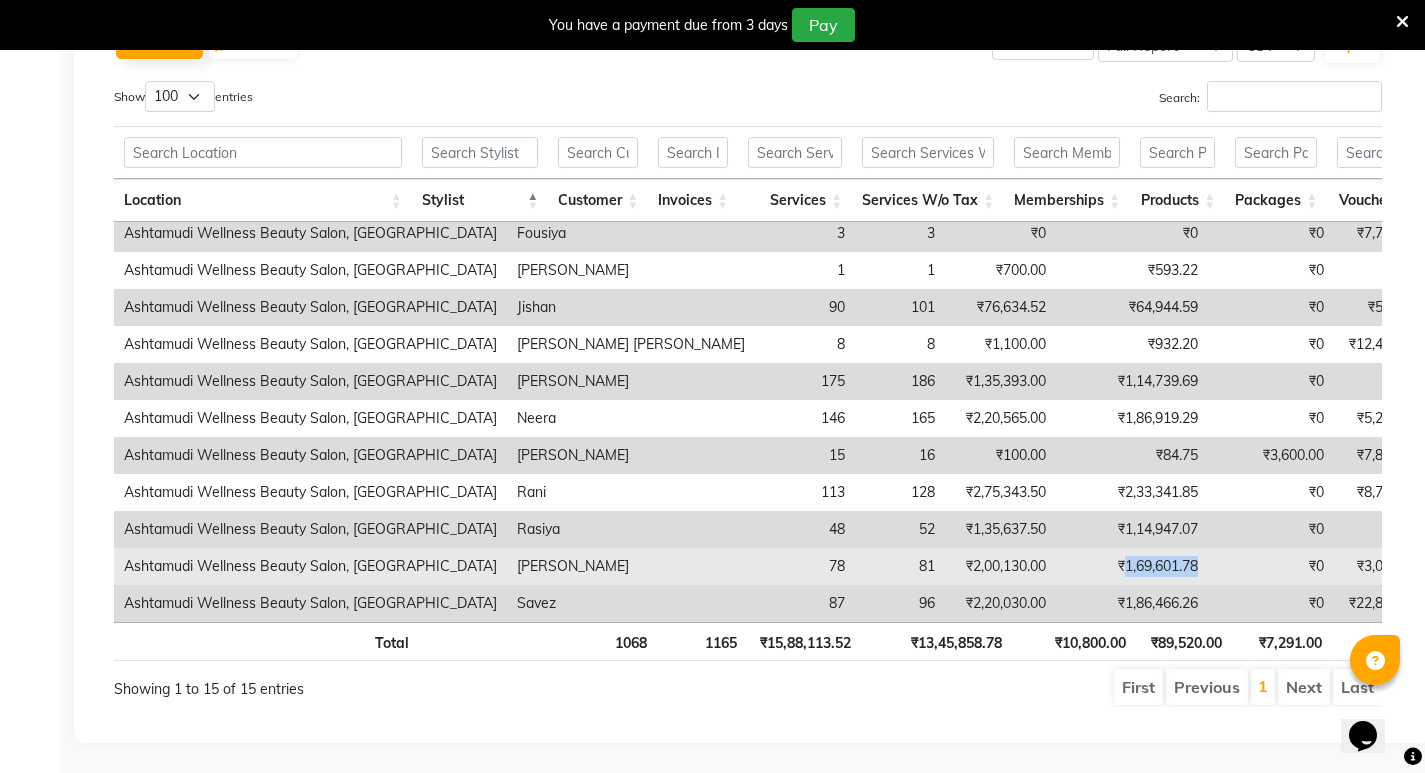 drag, startPoint x: 925, startPoint y: 546, endPoint x: 1061, endPoint y: 548, distance: 136.01471 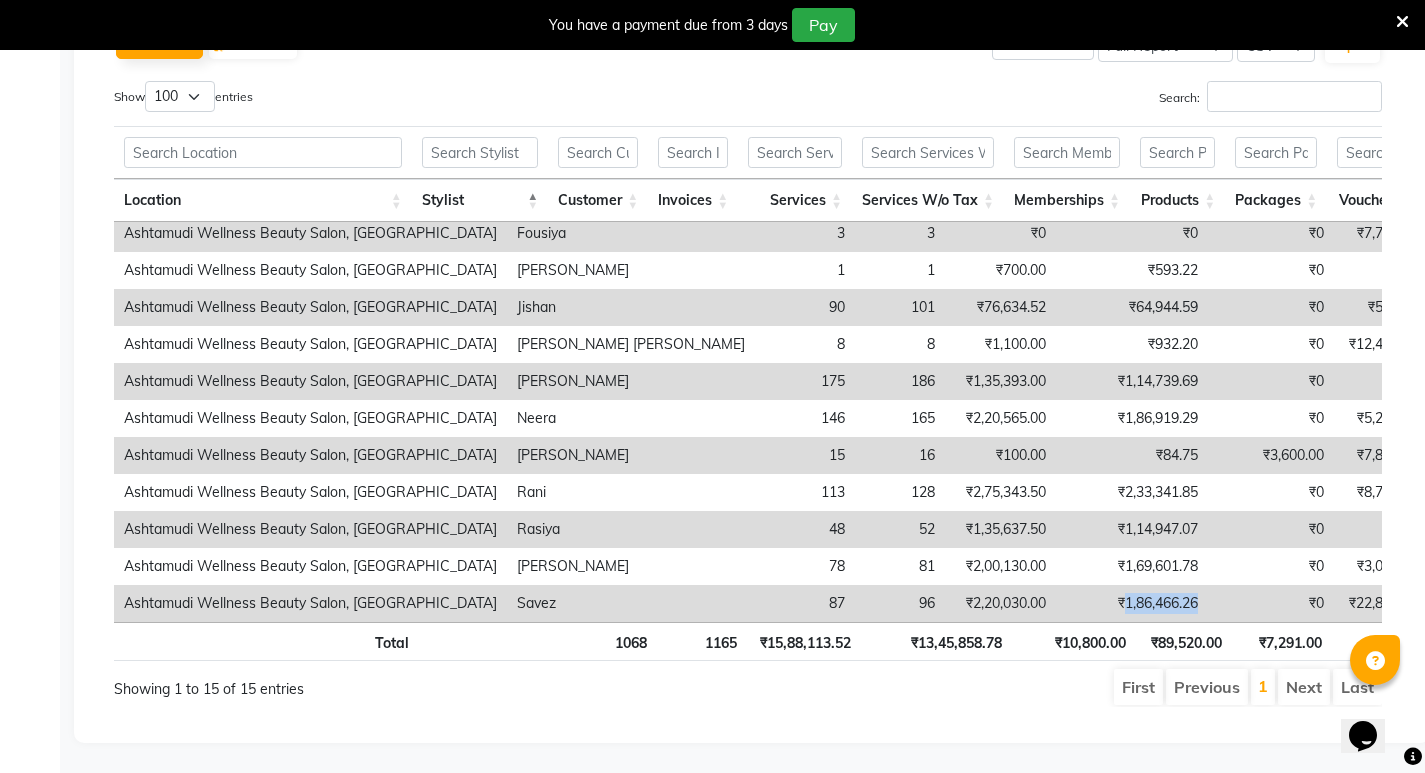 drag, startPoint x: 927, startPoint y: 585, endPoint x: 1024, endPoint y: 585, distance: 97 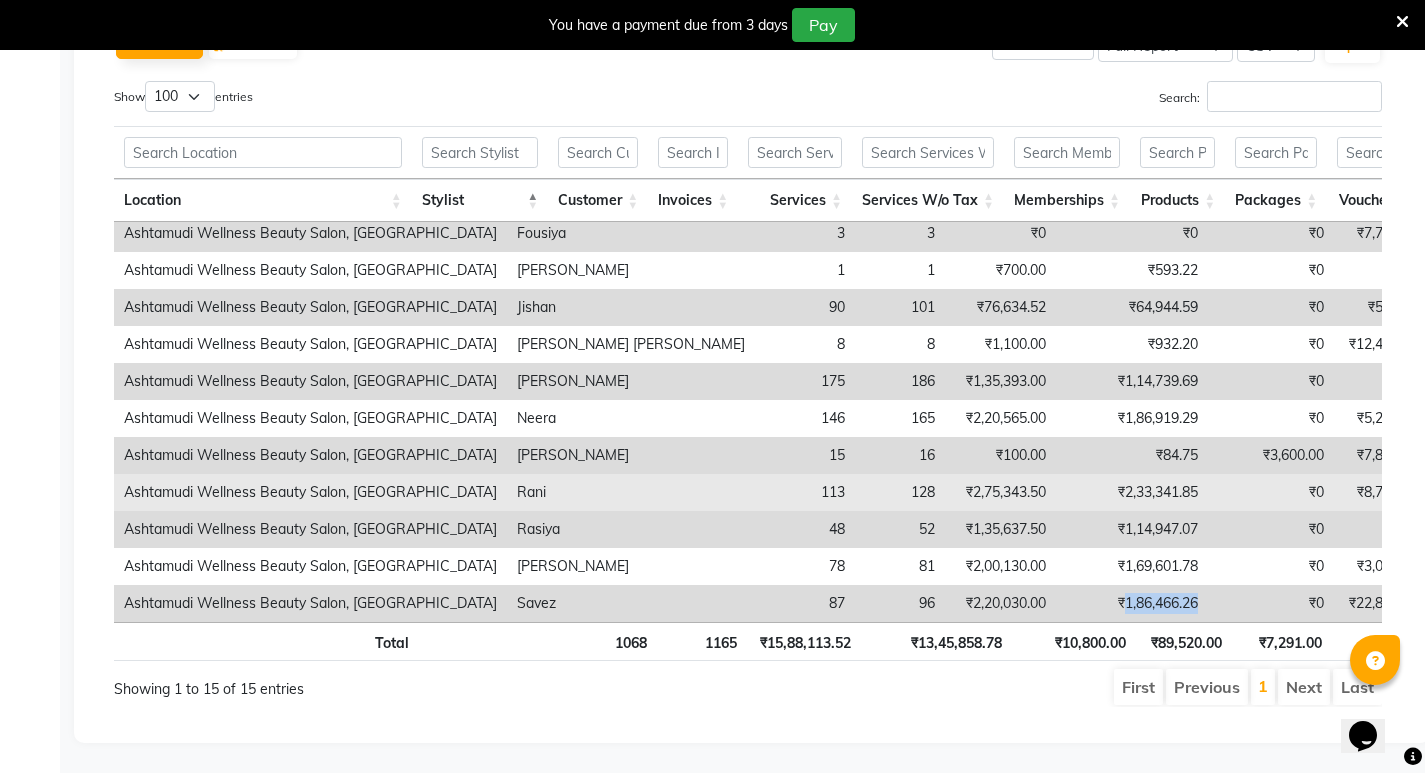 scroll, scrollTop: 1065, scrollLeft: 0, axis: vertical 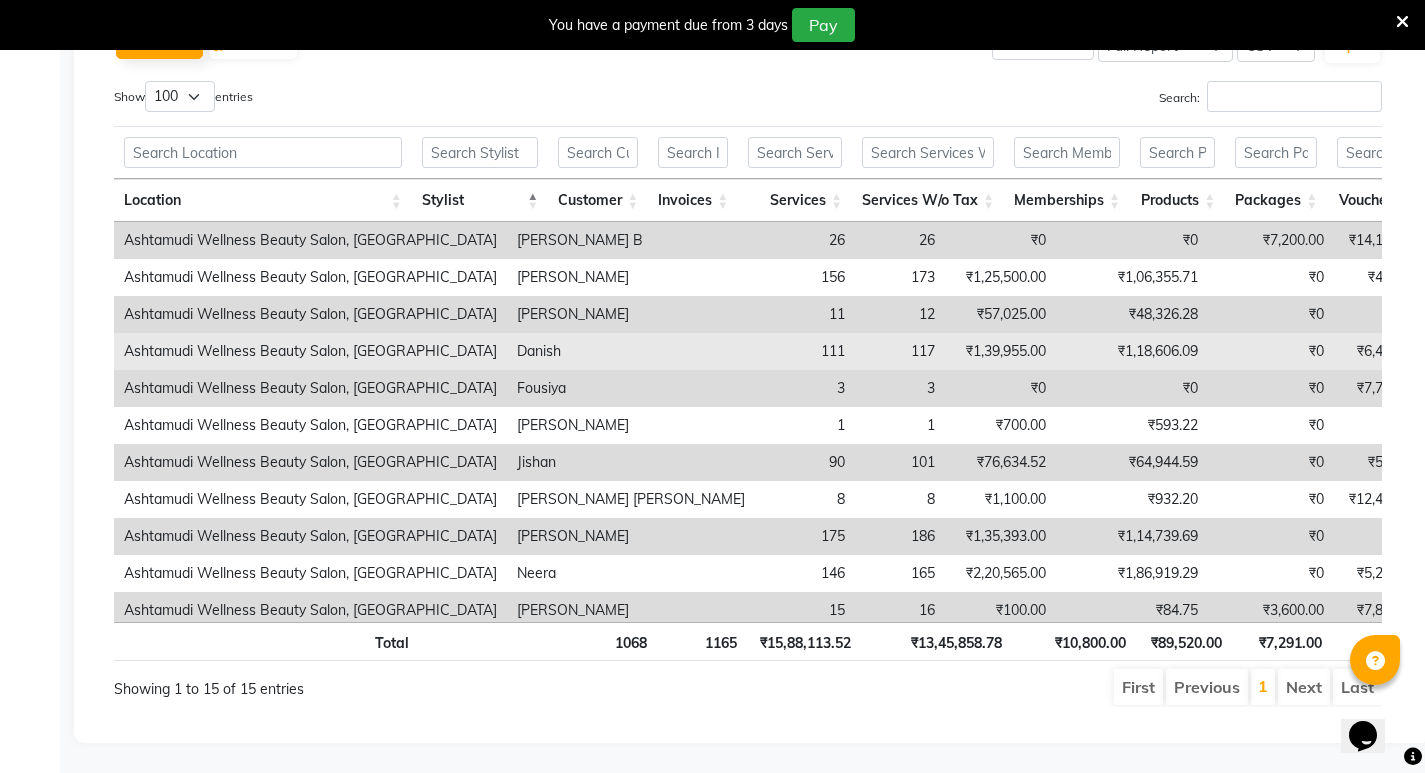 drag, startPoint x: 1264, startPoint y: 342, endPoint x: 1326, endPoint y: 342, distance: 62 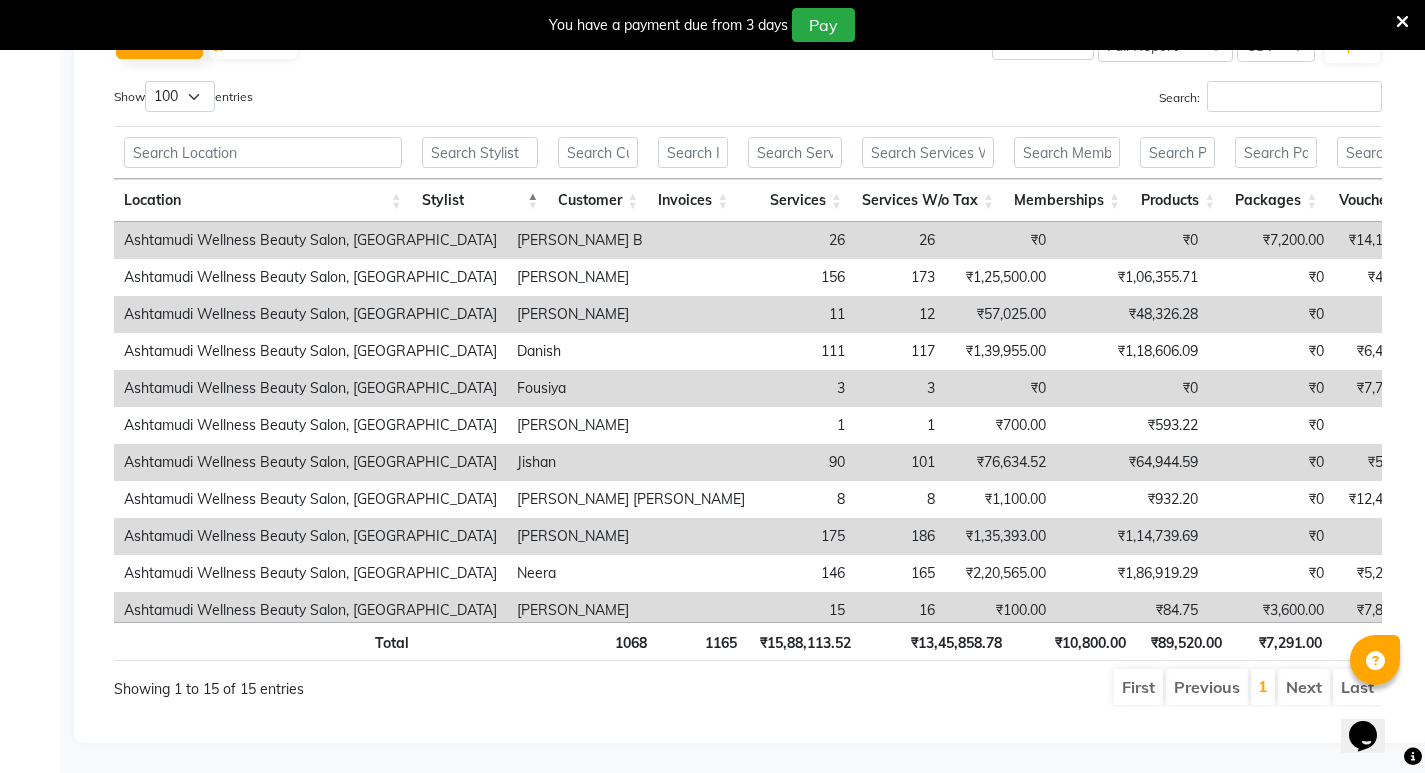 drag, startPoint x: 1268, startPoint y: 444, endPoint x: 1325, endPoint y: 443, distance: 57.00877 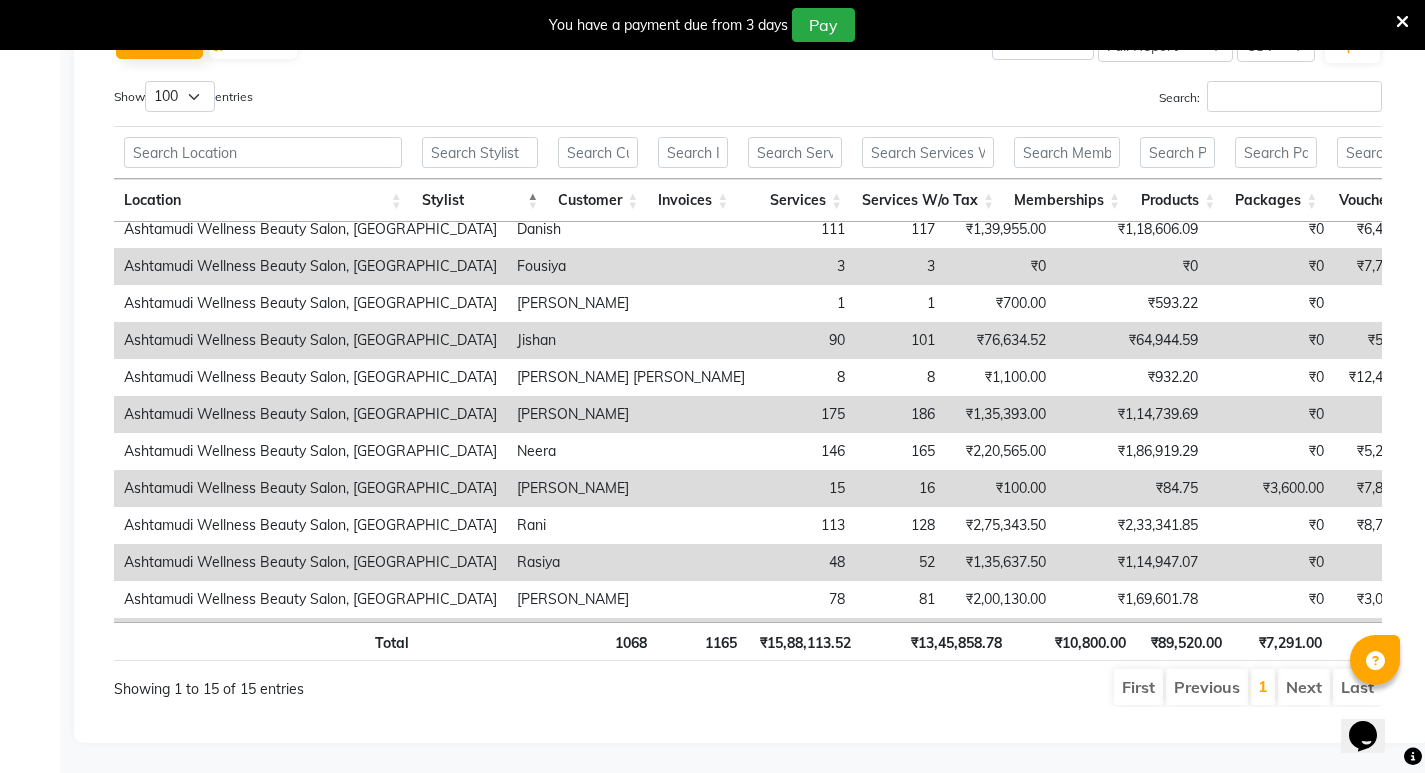 scroll, scrollTop: 170, scrollLeft: 0, axis: vertical 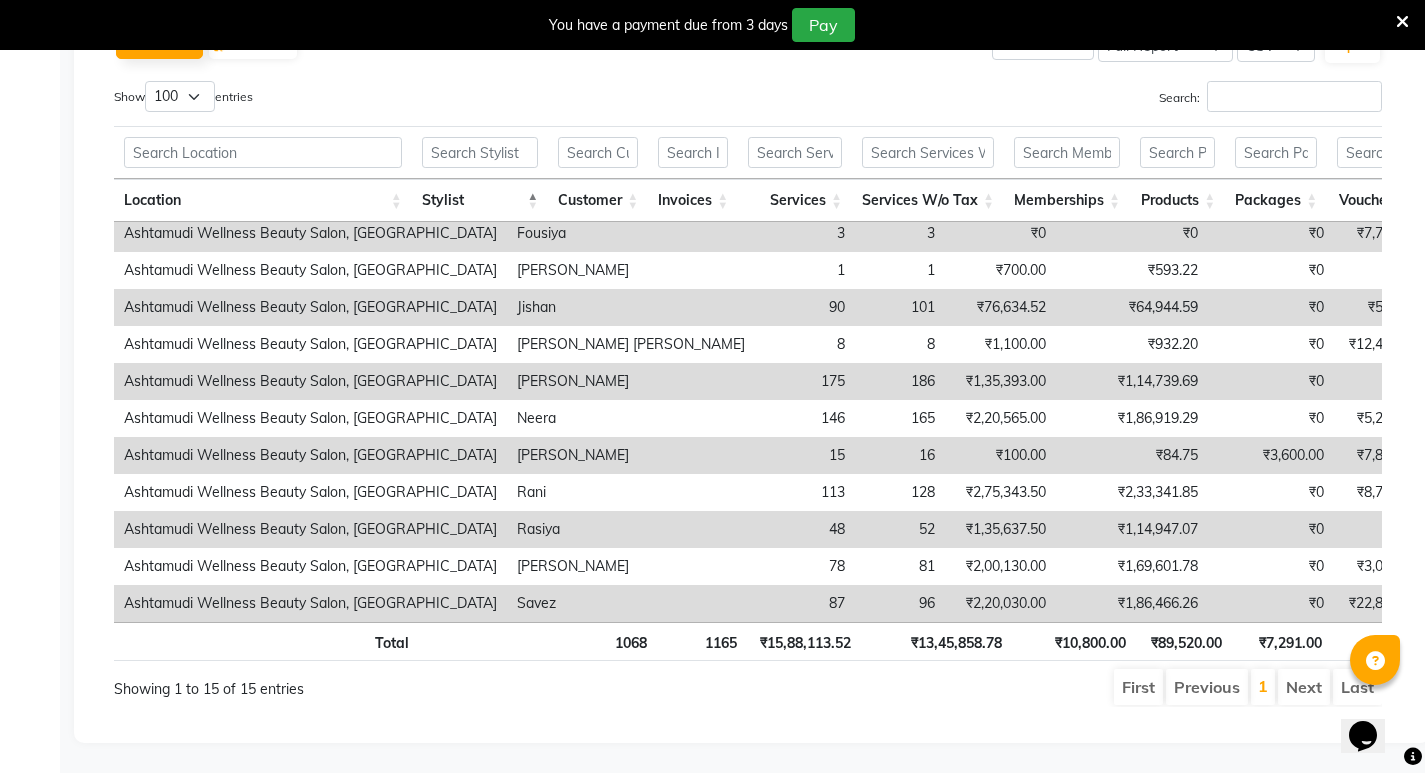 drag, startPoint x: 1280, startPoint y: 568, endPoint x: 1325, endPoint y: 568, distance: 45 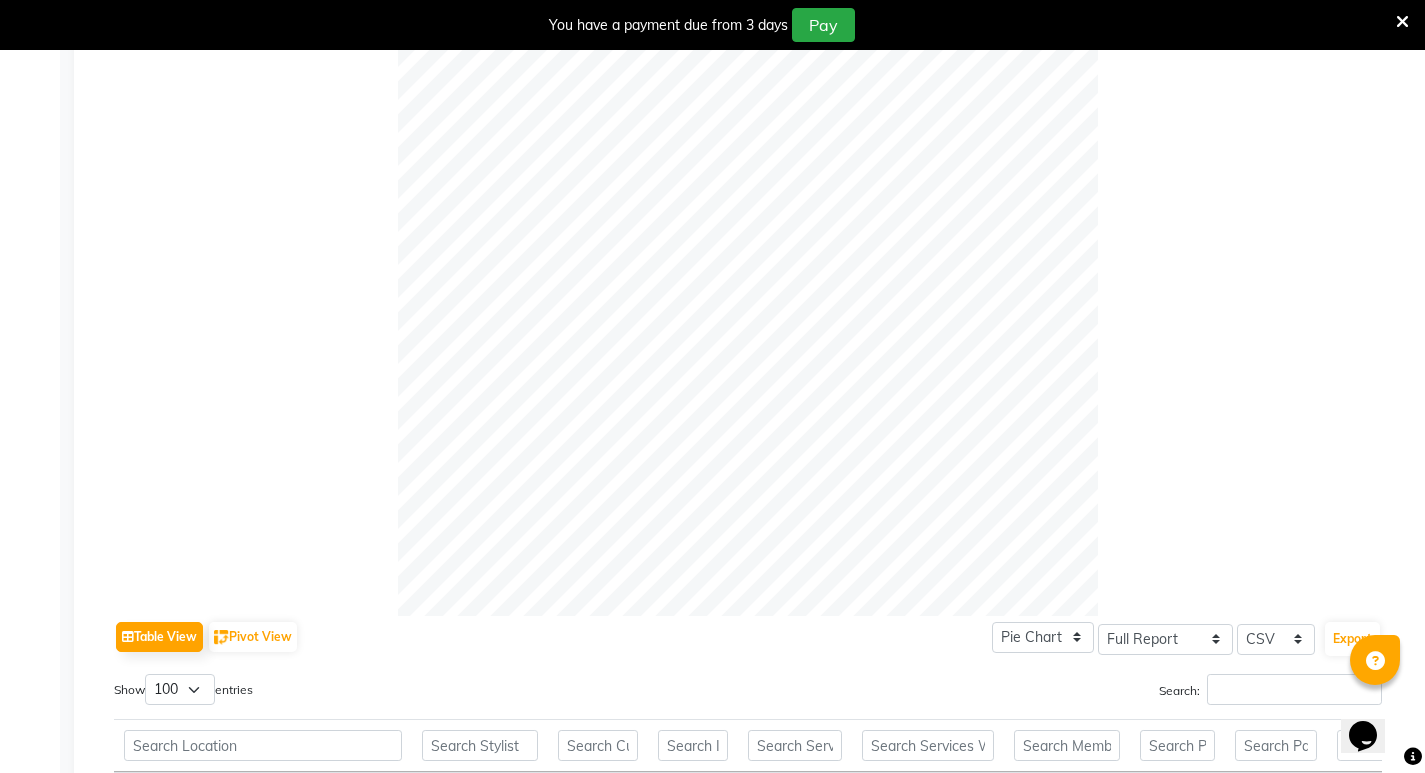 scroll, scrollTop: 0, scrollLeft: 0, axis: both 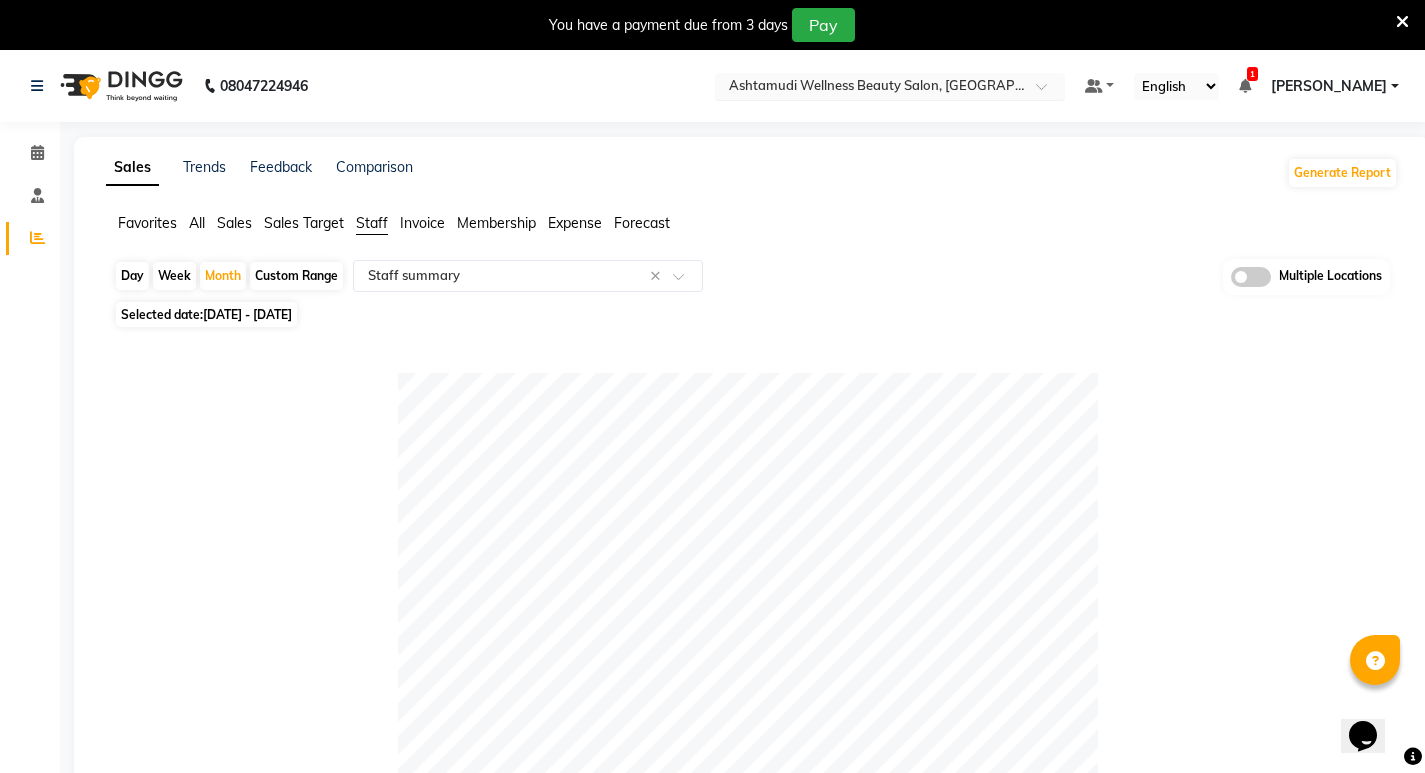 click at bounding box center [870, 88] 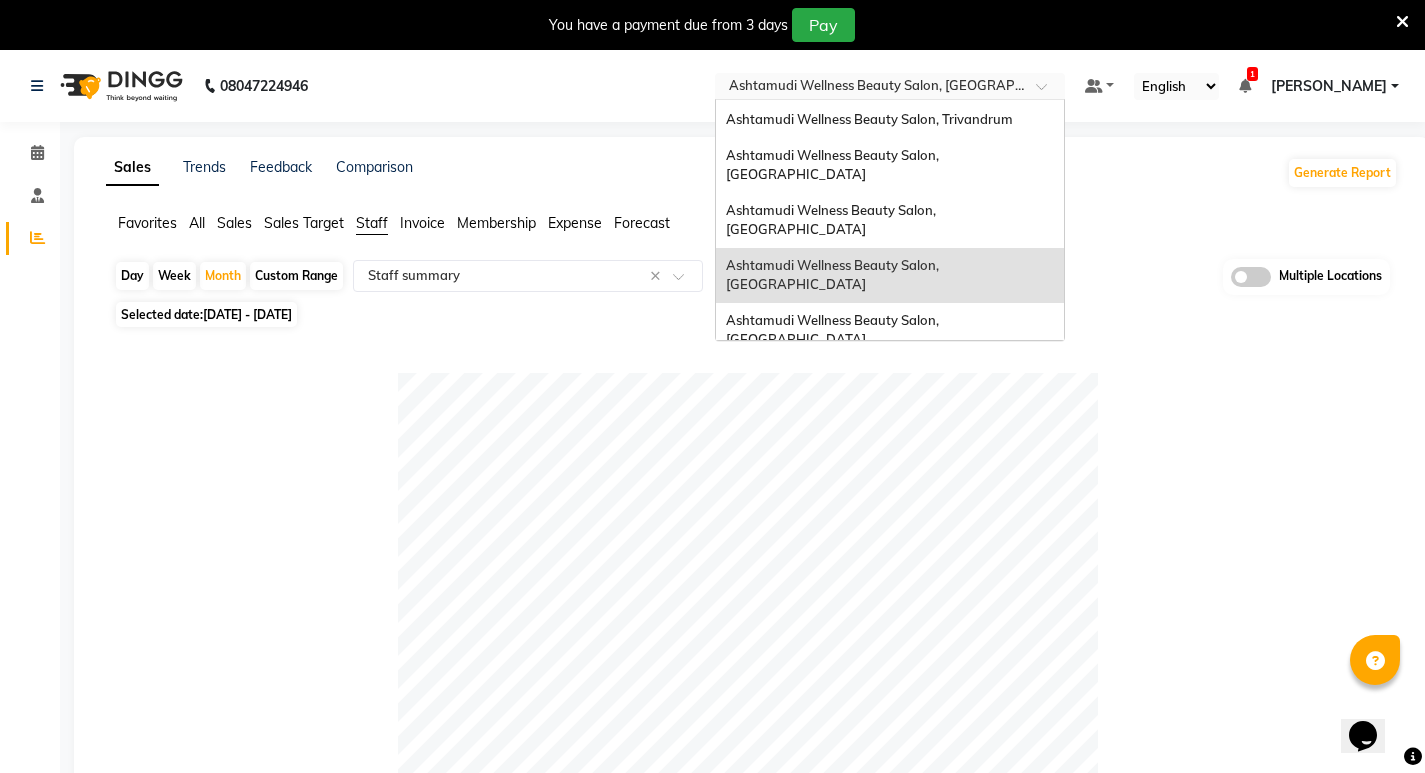 scroll, scrollTop: 312, scrollLeft: 0, axis: vertical 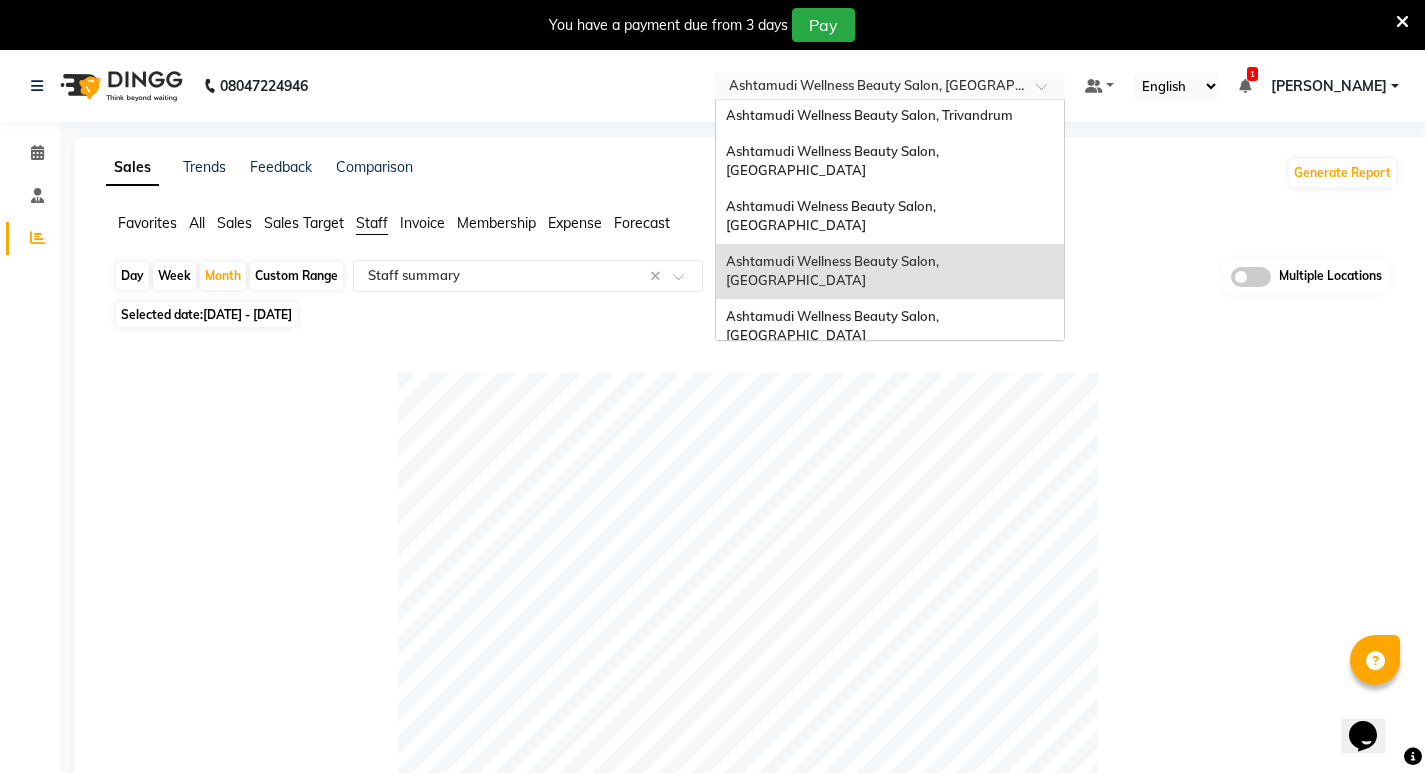 click on "Ashtamudi Beauty Lounge, [GEOGRAPHIC_DATA]" at bounding box center (881, 426) 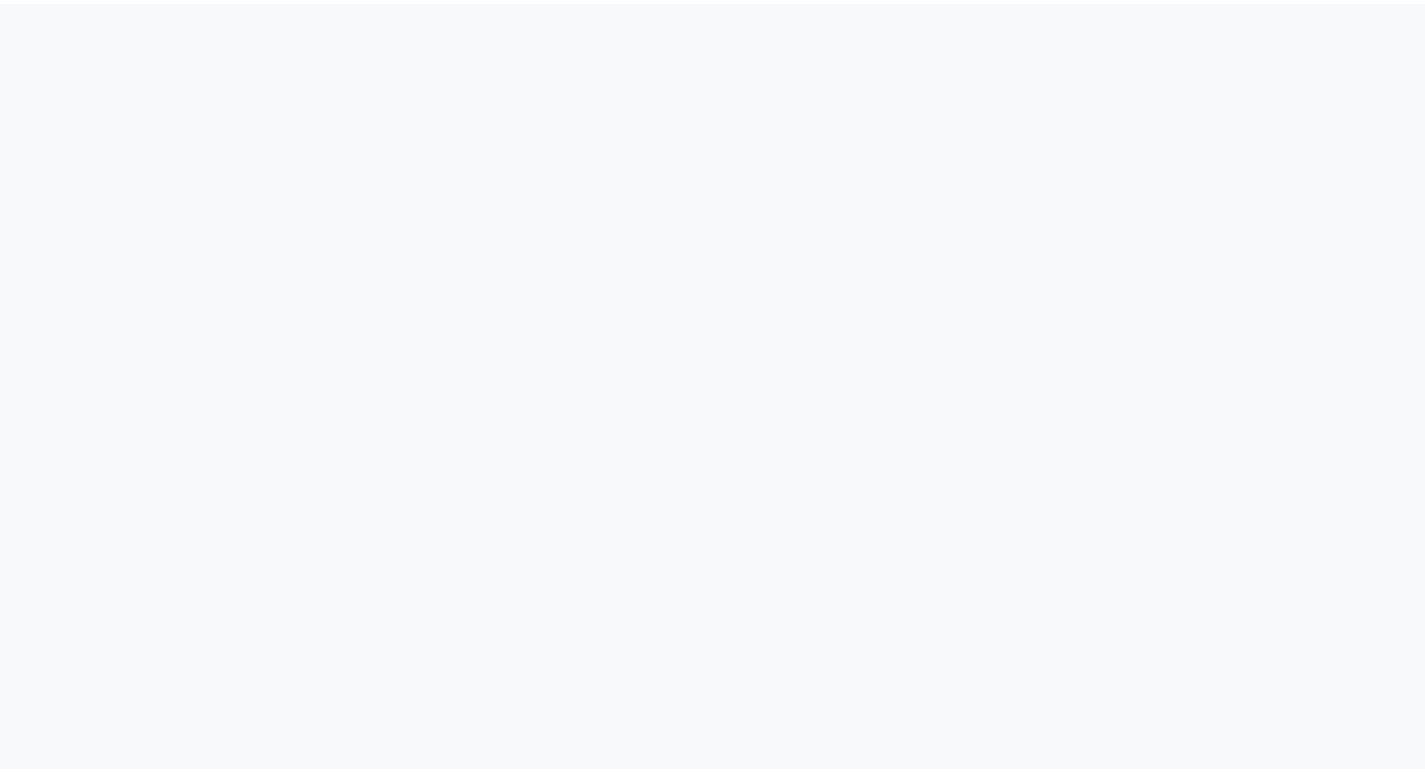 scroll, scrollTop: 0, scrollLeft: 0, axis: both 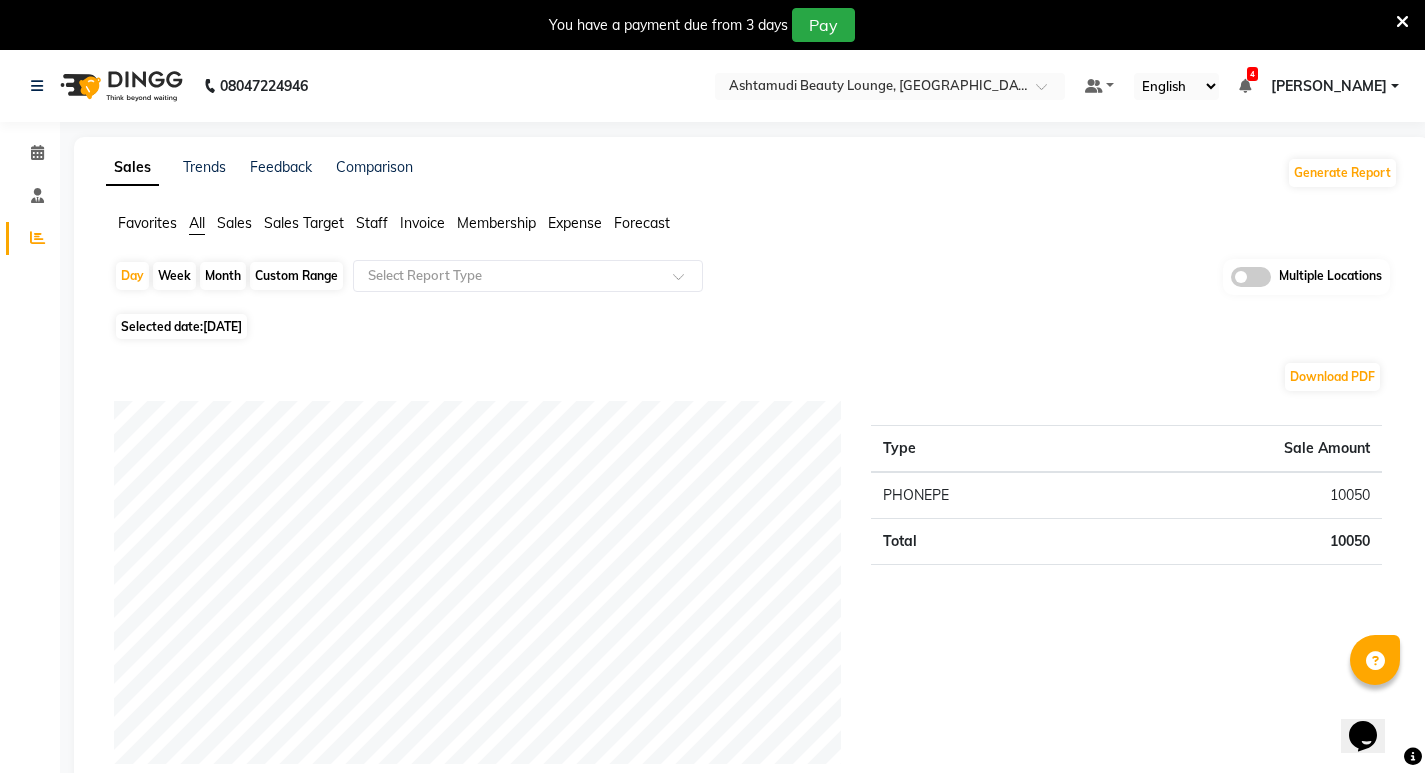 click on "Staff" 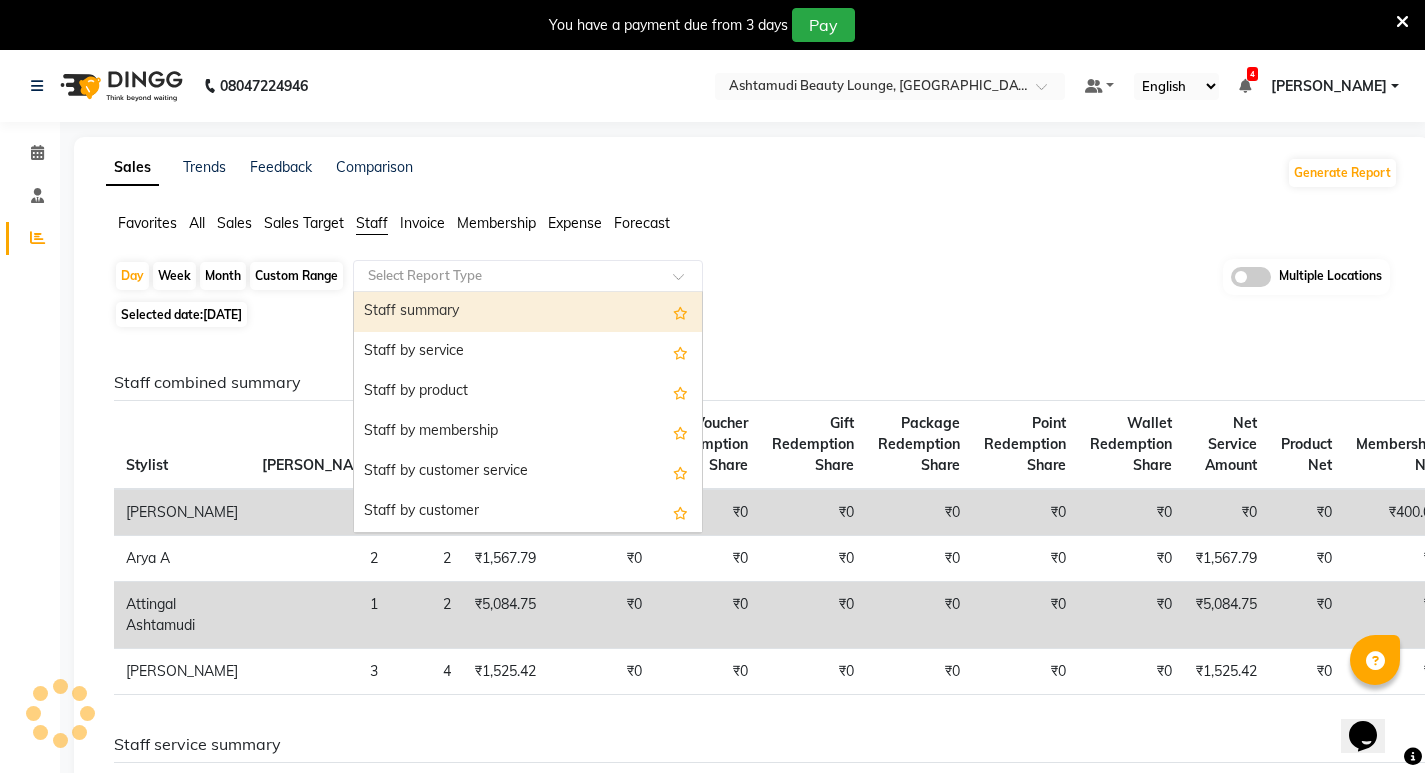 click 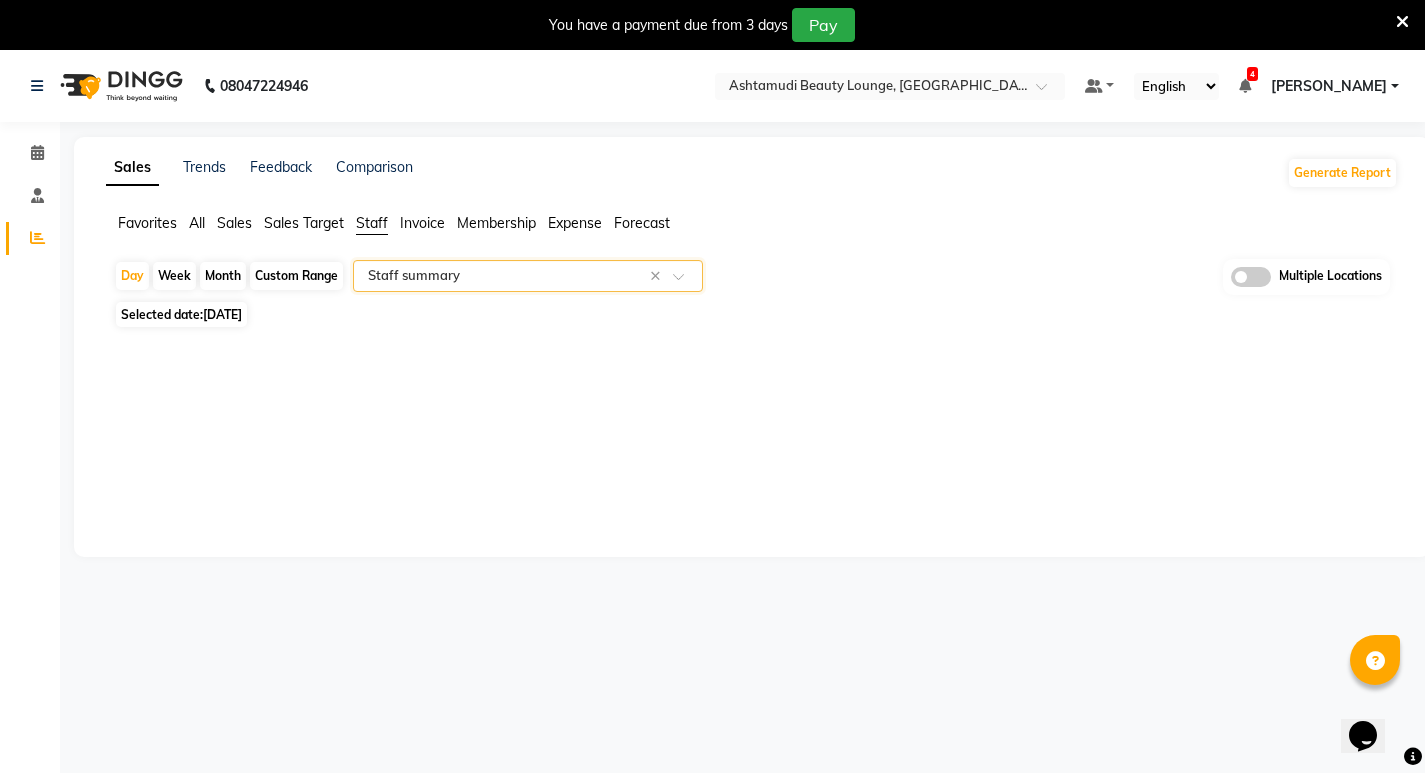 select on "full_report" 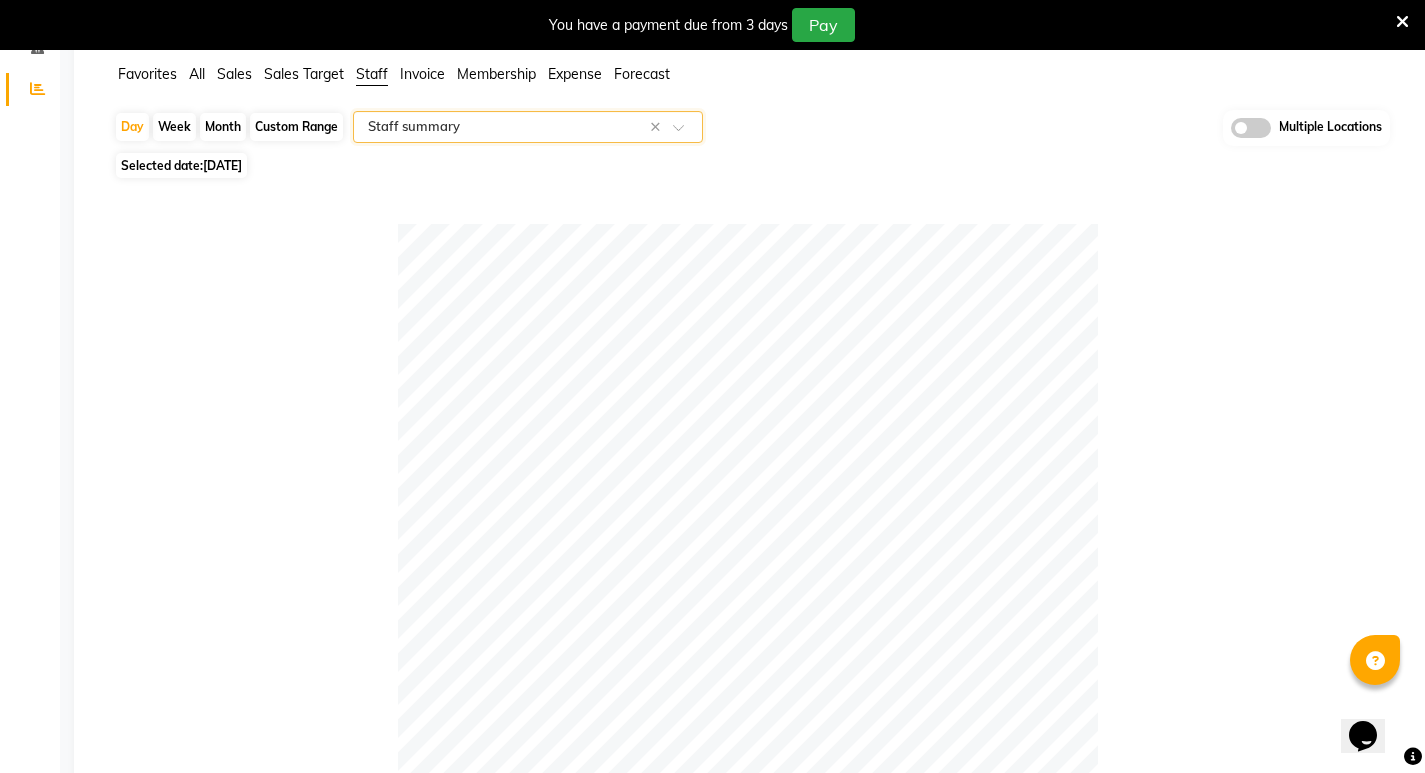 scroll, scrollTop: 0, scrollLeft: 0, axis: both 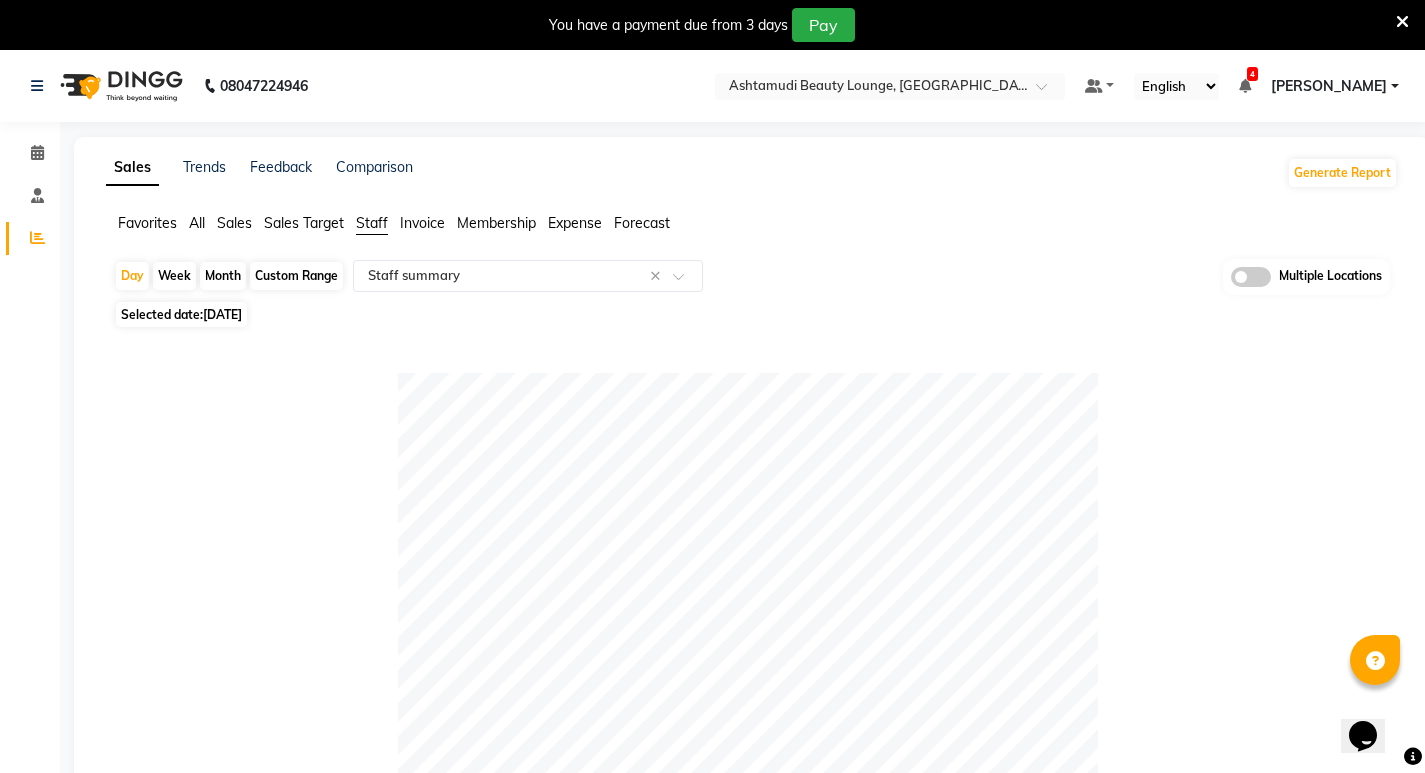 click on "Month" 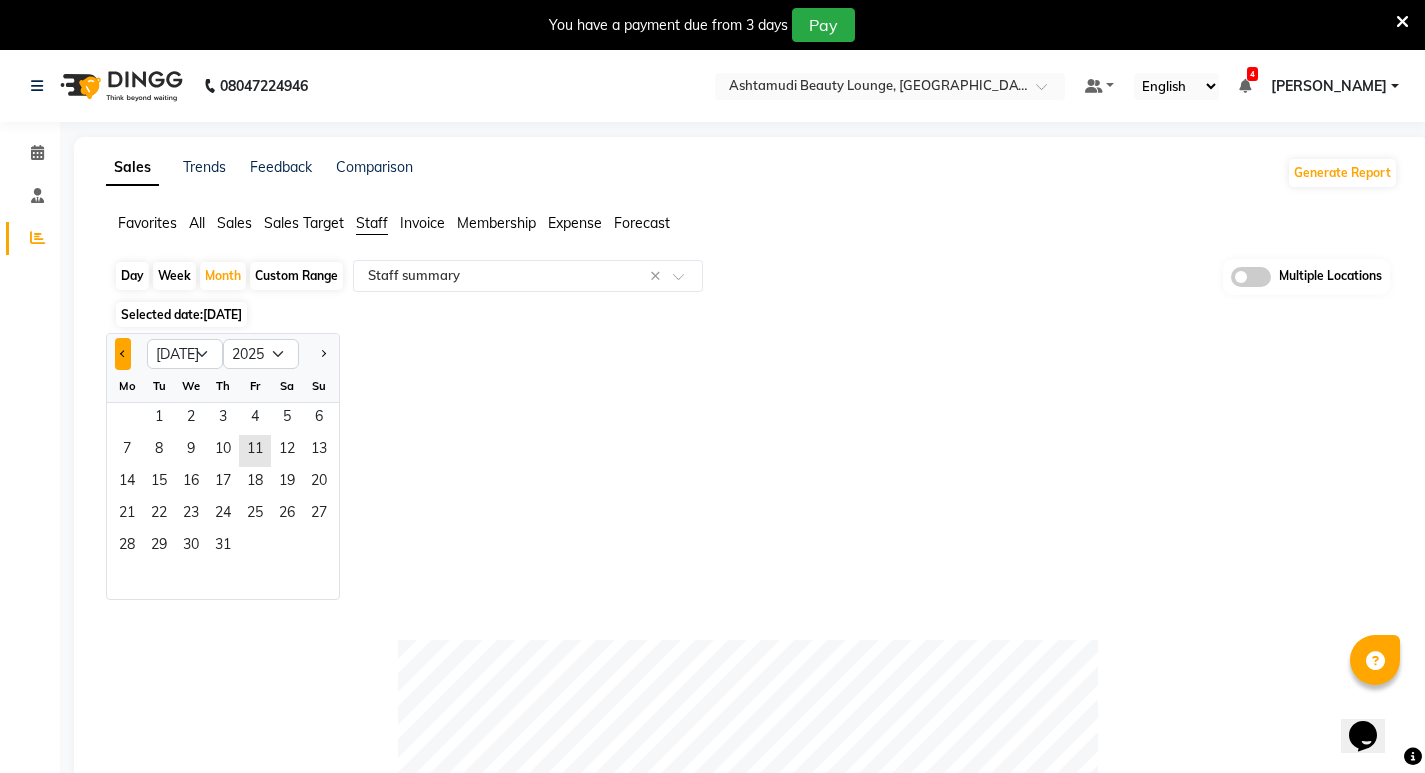 click 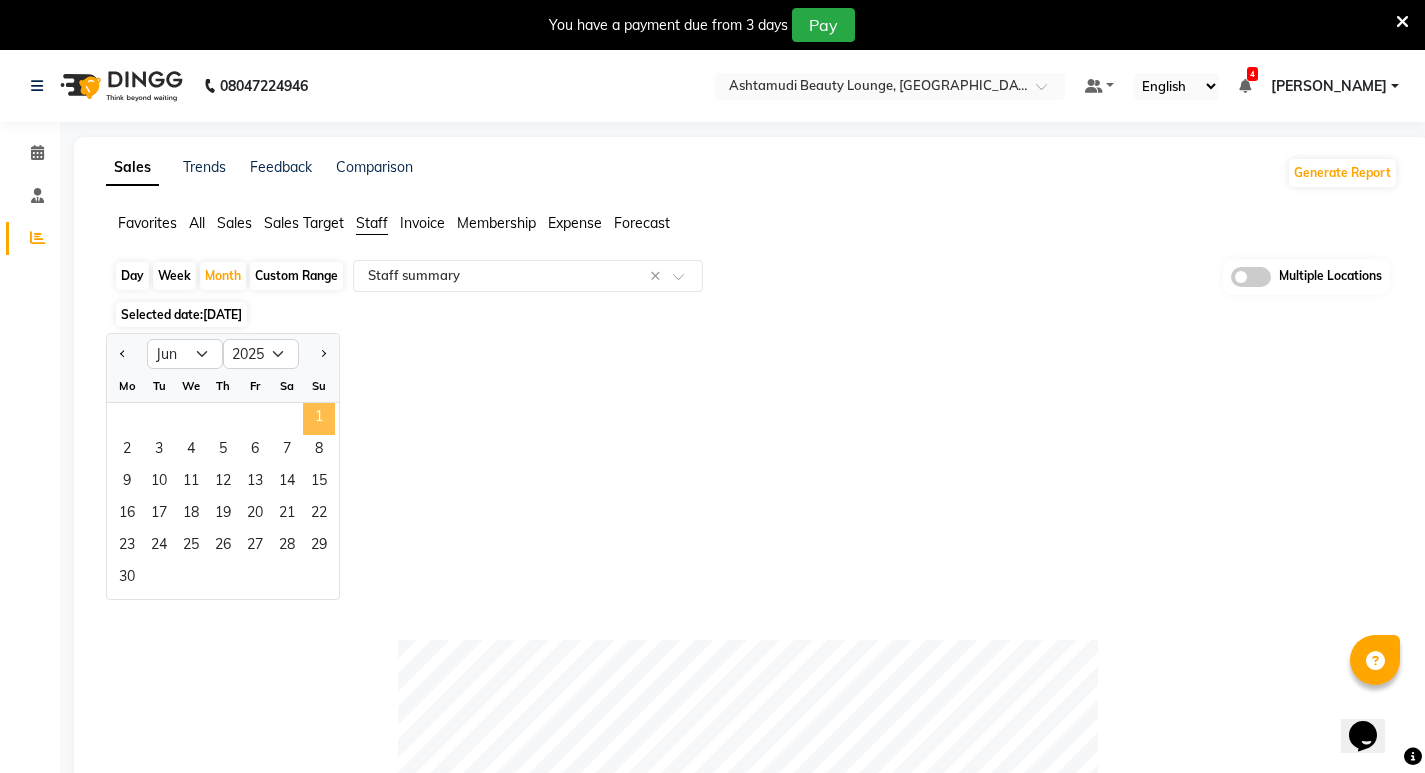 click on "1" 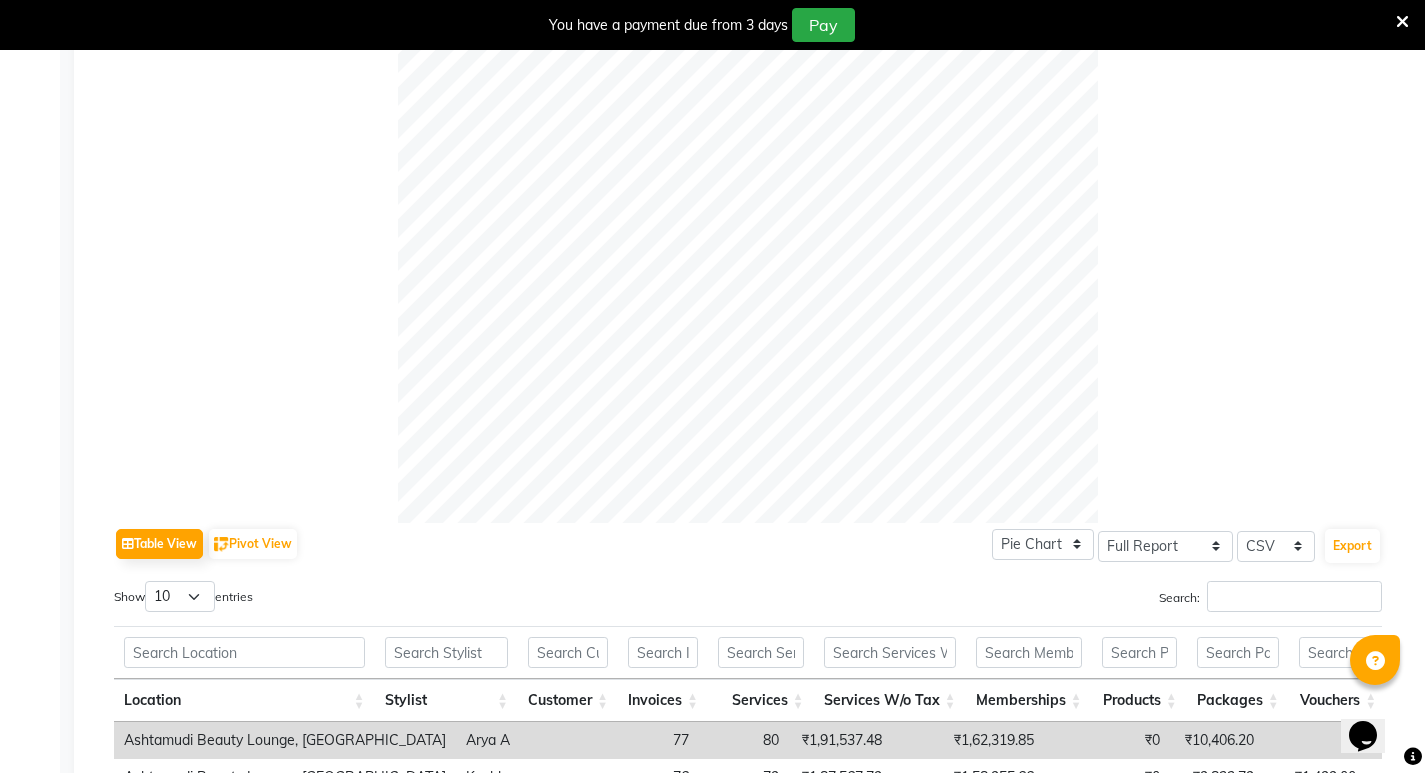 scroll, scrollTop: 1000, scrollLeft: 0, axis: vertical 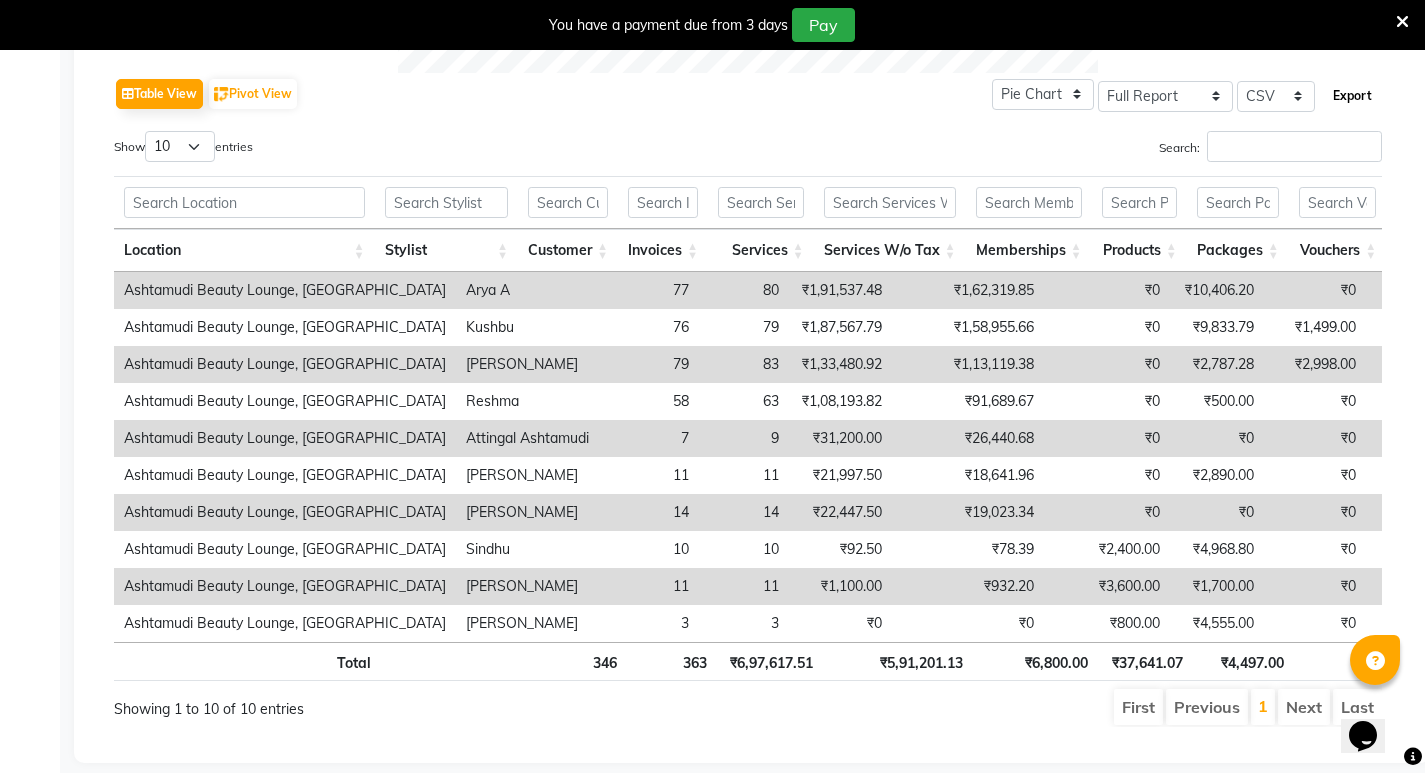 click on "Export" 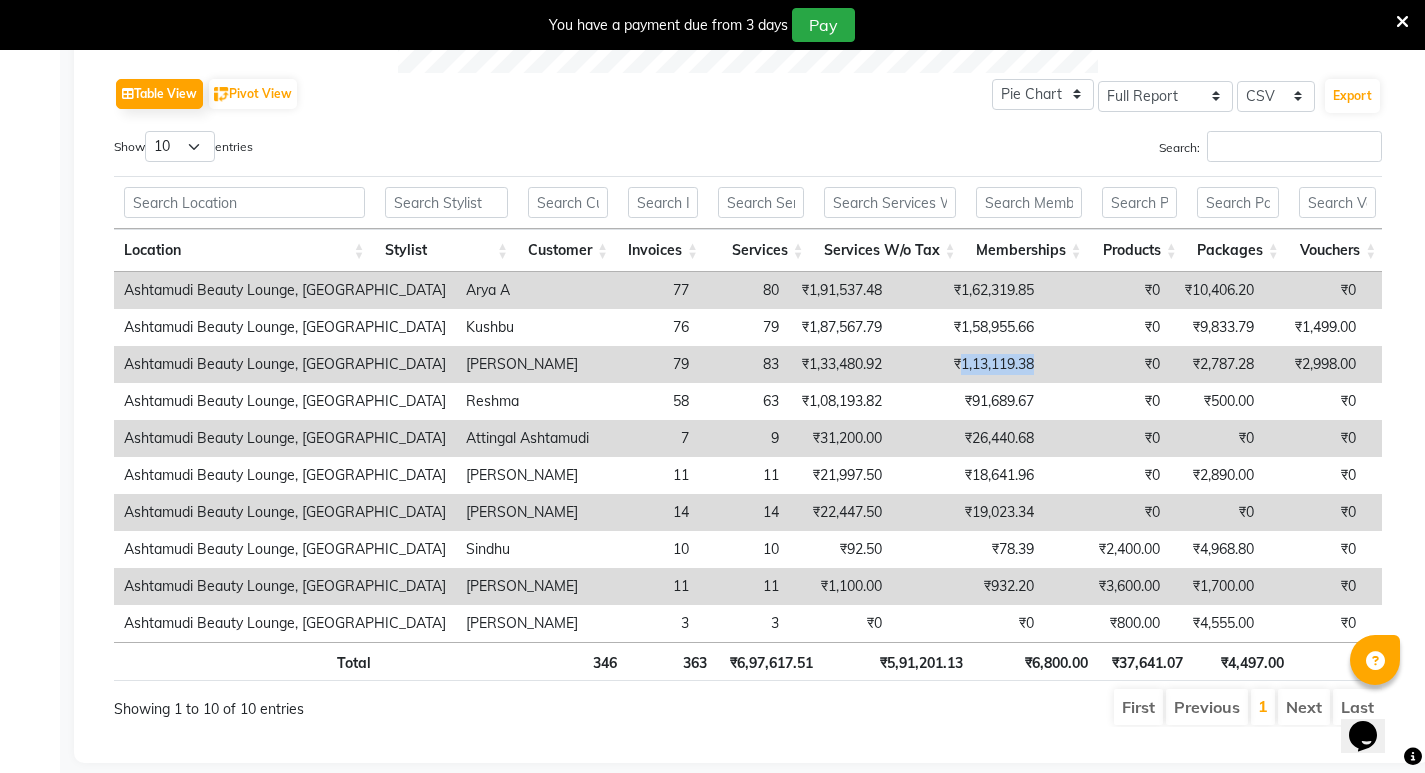 drag, startPoint x: 885, startPoint y: 362, endPoint x: 966, endPoint y: 363, distance: 81.00617 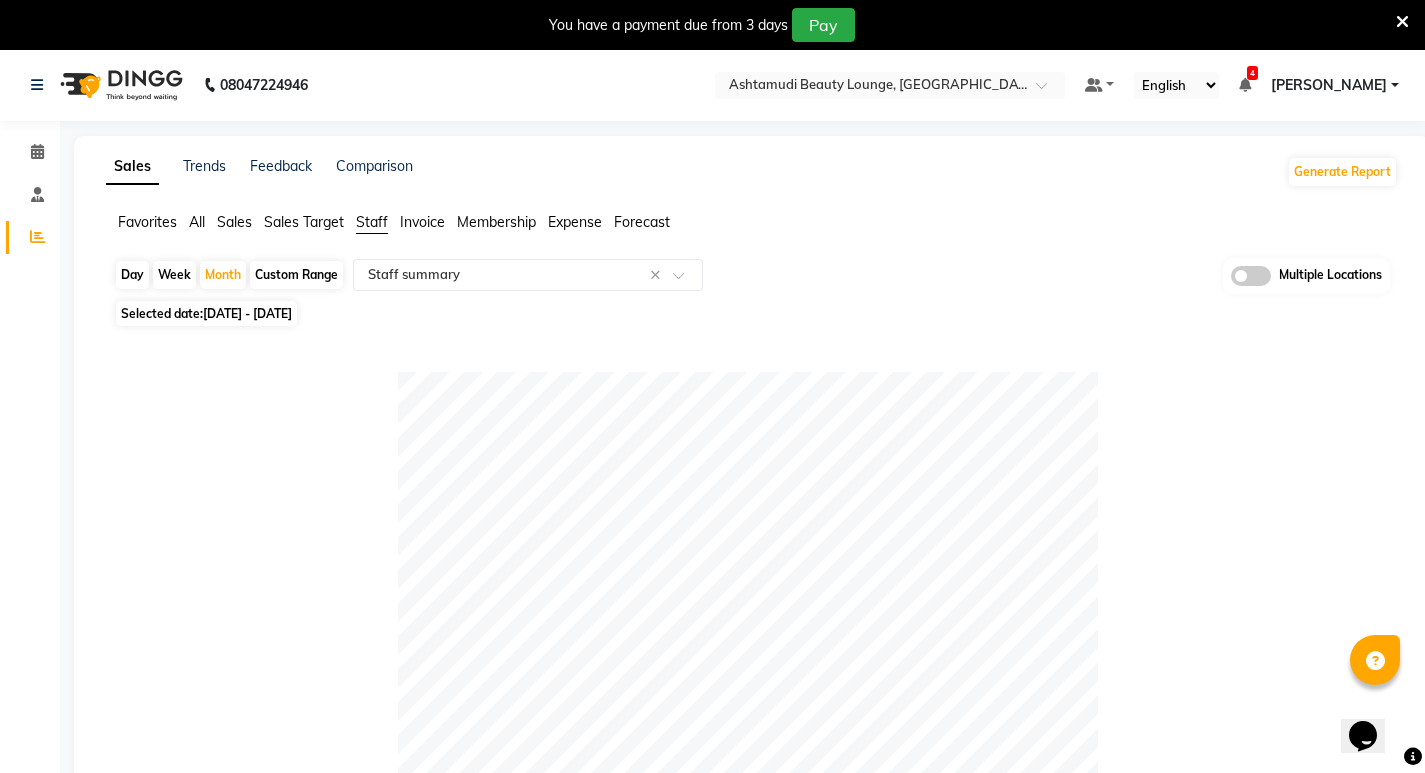 scroll, scrollTop: 0, scrollLeft: 0, axis: both 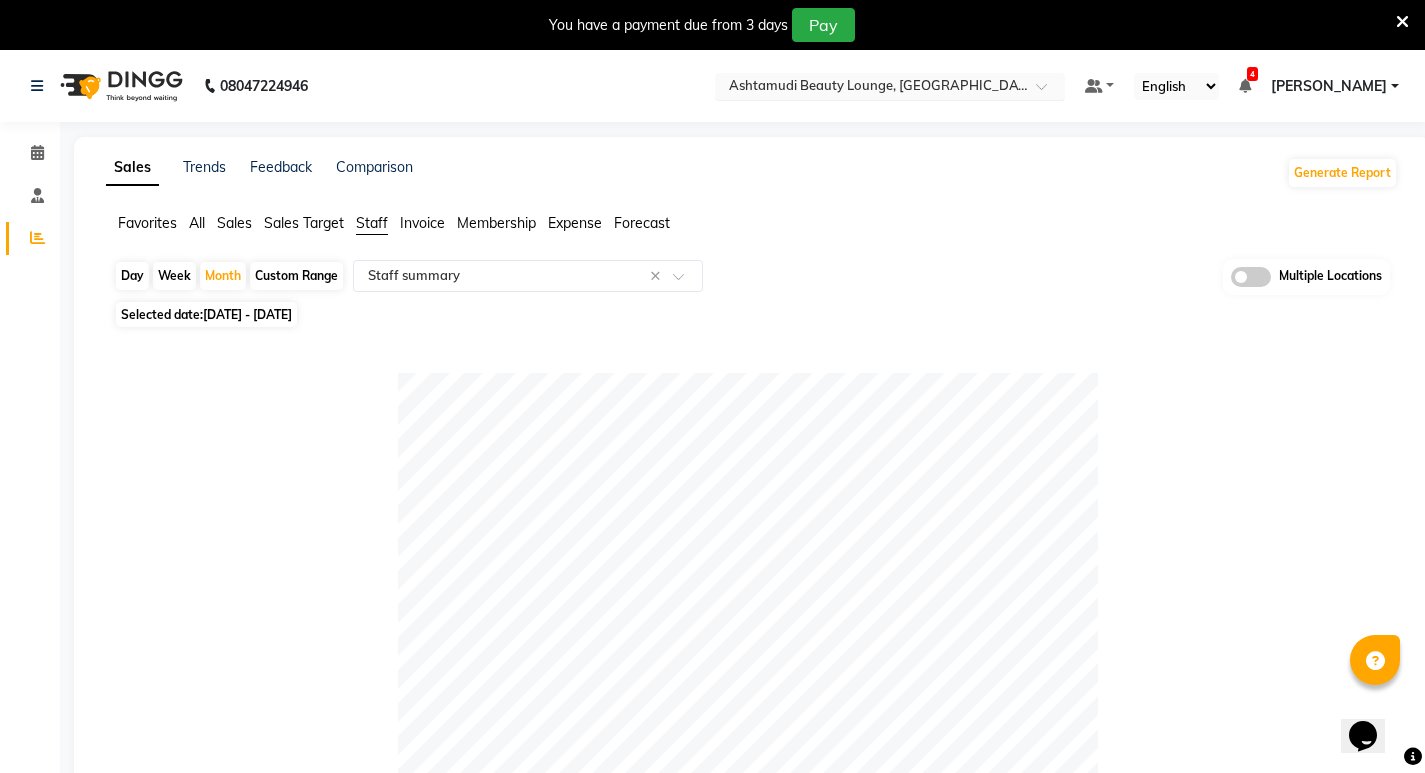 click at bounding box center [870, 88] 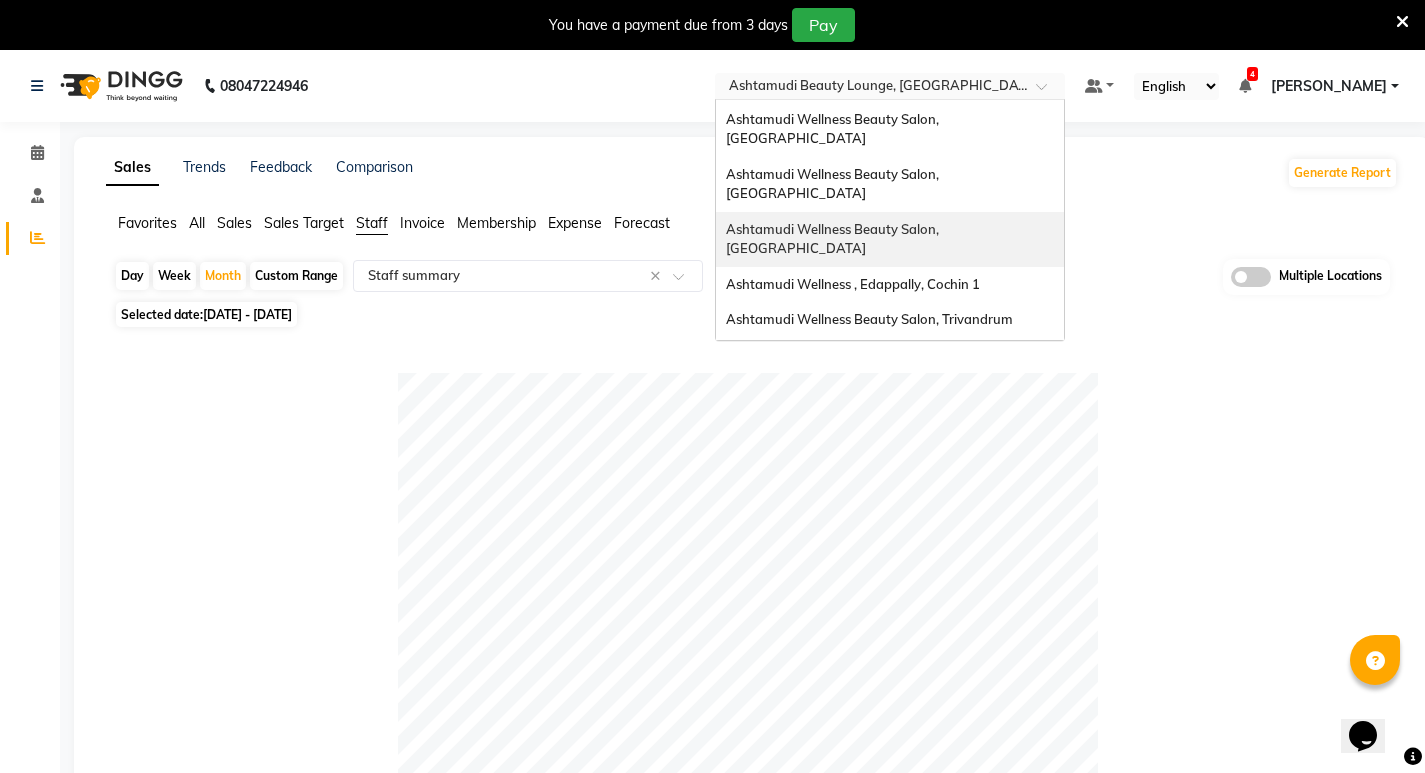 scroll, scrollTop: 312, scrollLeft: 0, axis: vertical 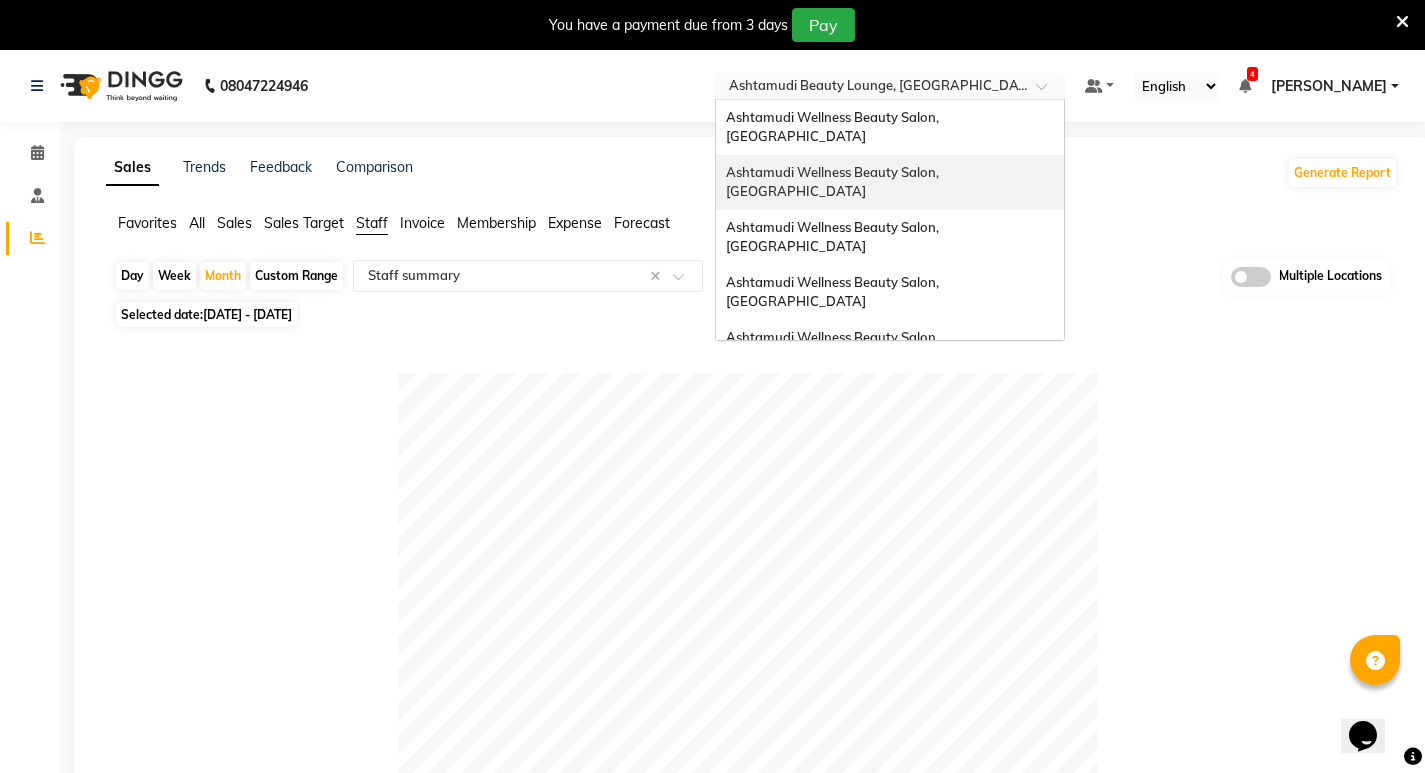 click on "Ashtamudi Wellness Beauty Salon, [GEOGRAPHIC_DATA]" at bounding box center (834, 182) 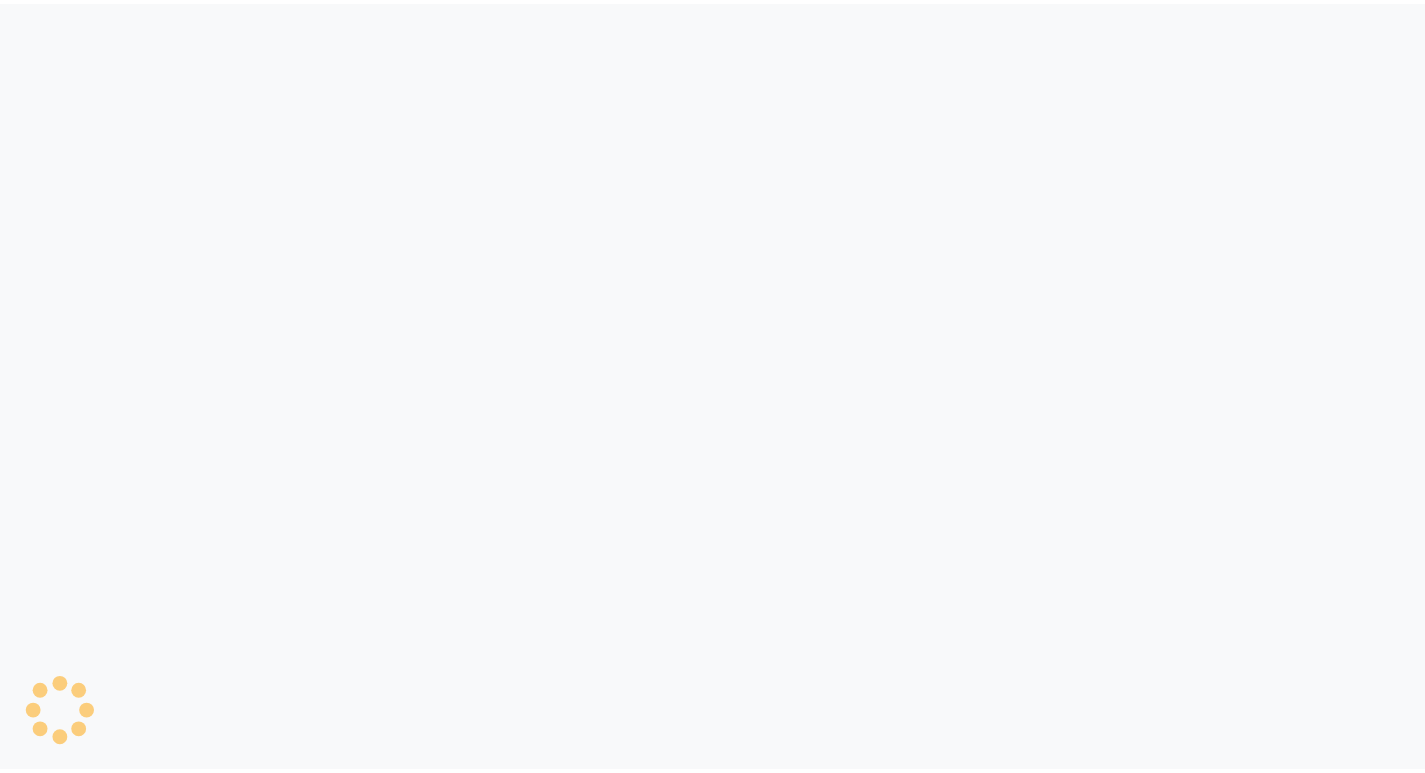 scroll, scrollTop: 0, scrollLeft: 0, axis: both 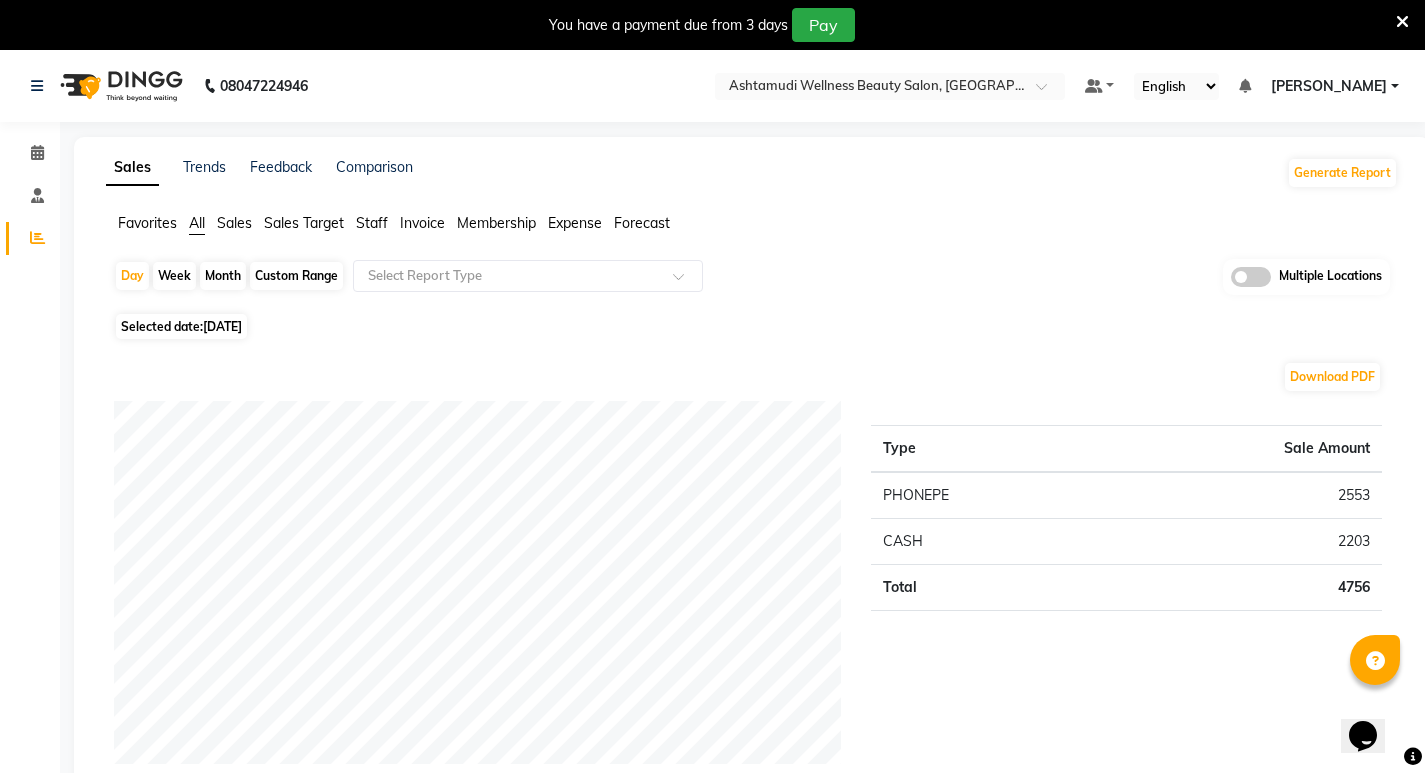 click on "Staff" 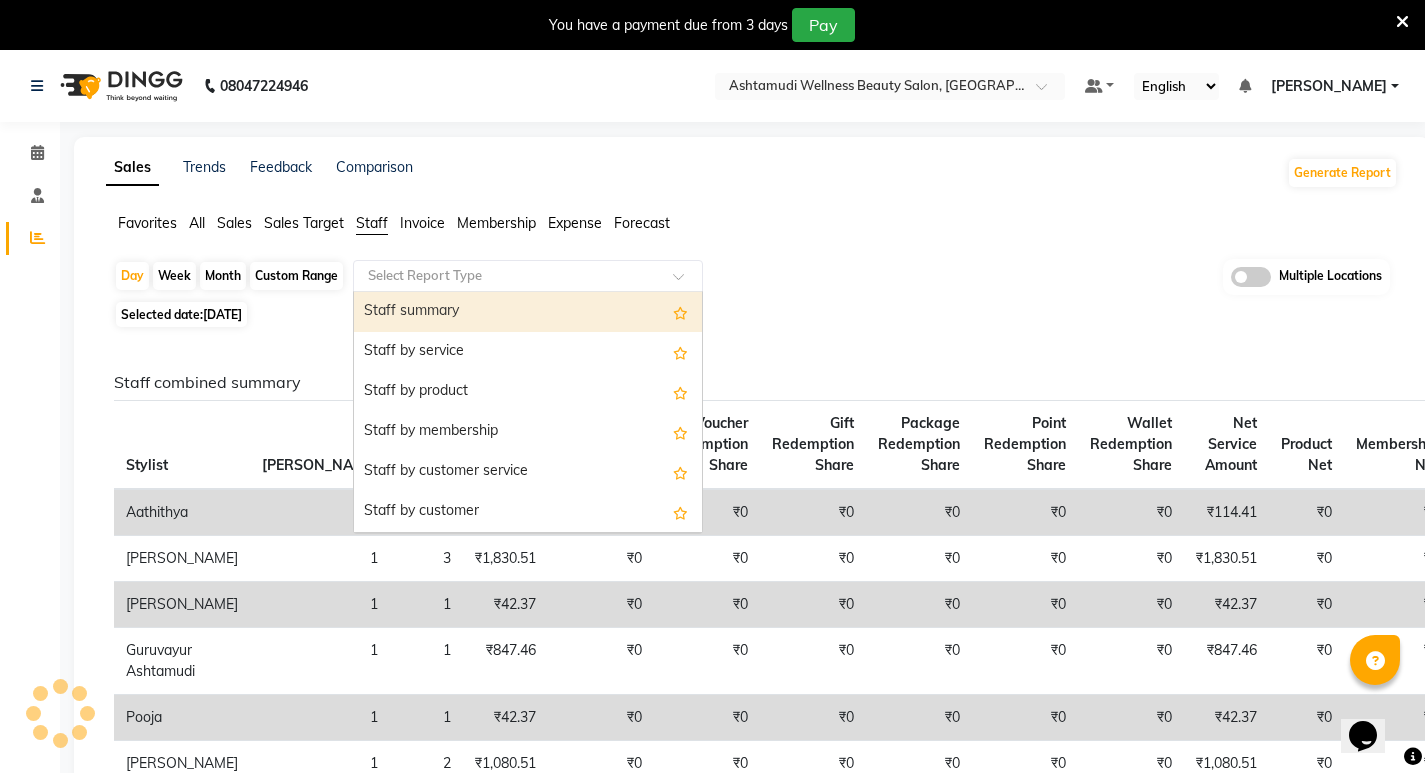click 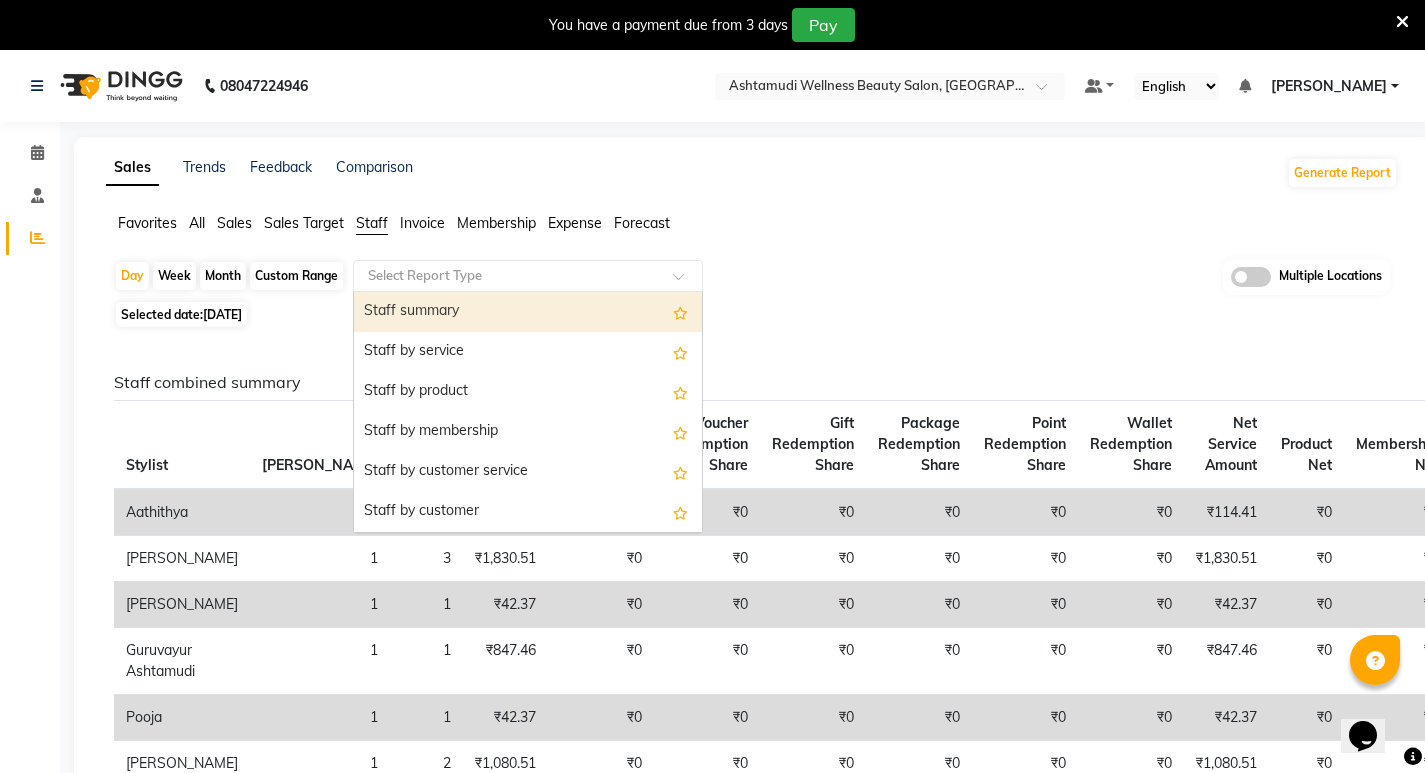 click on "Staff summary" at bounding box center [528, 312] 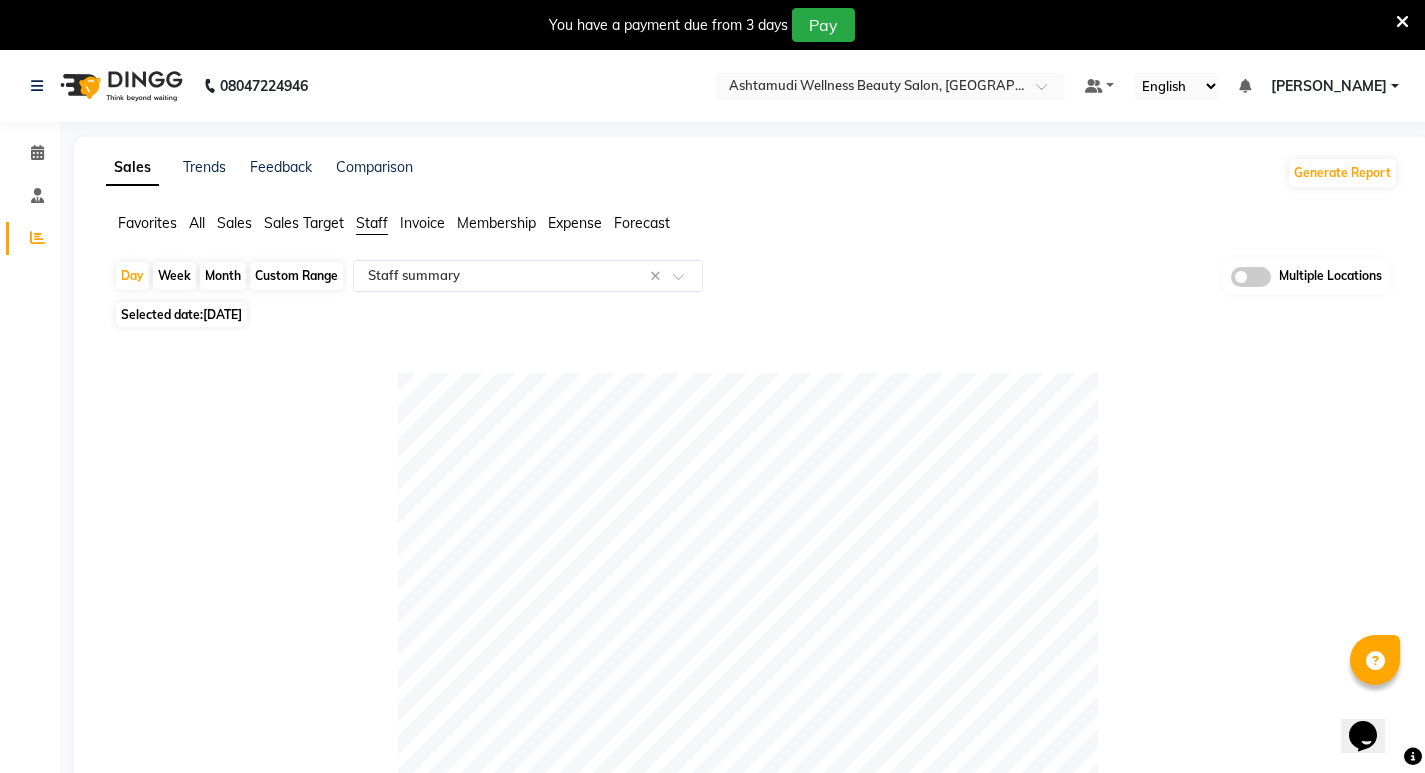 click on "Month" 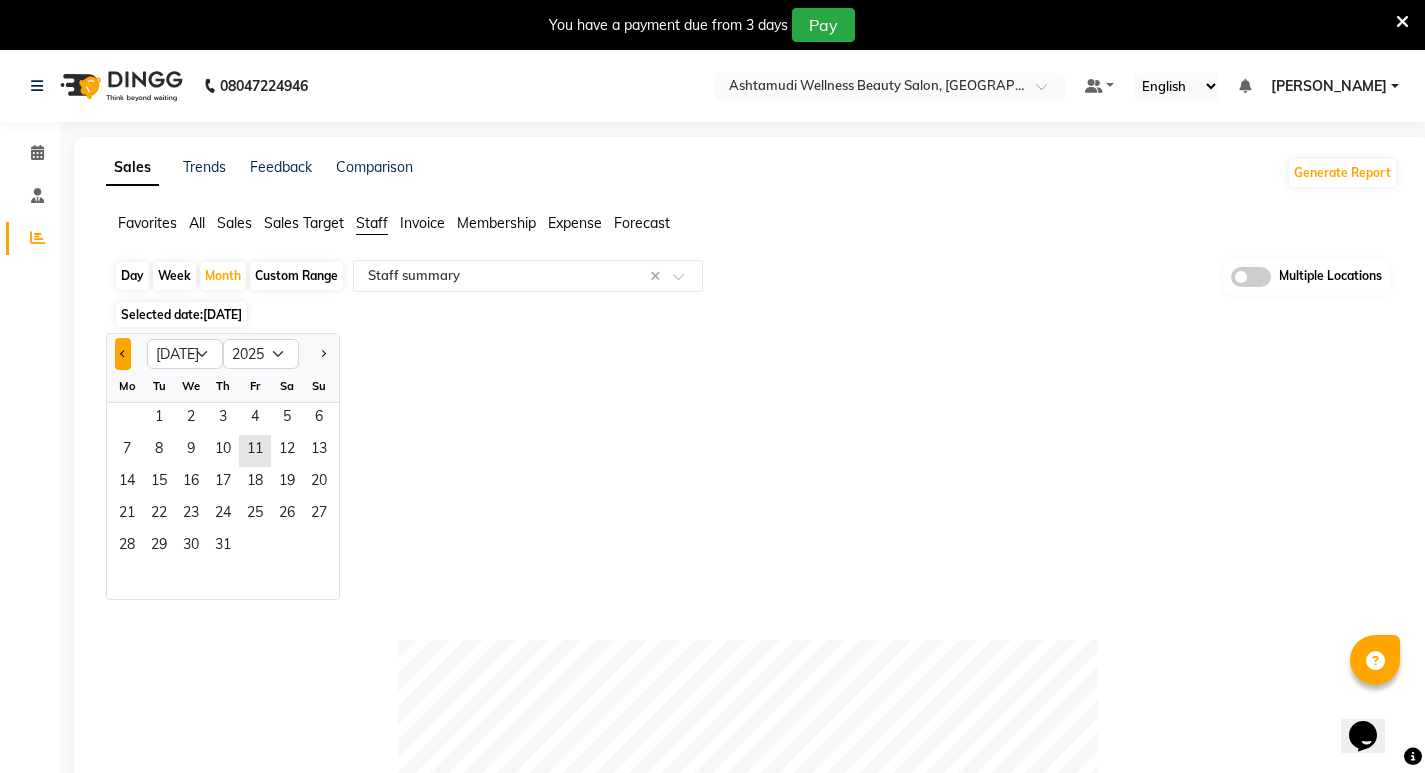 click 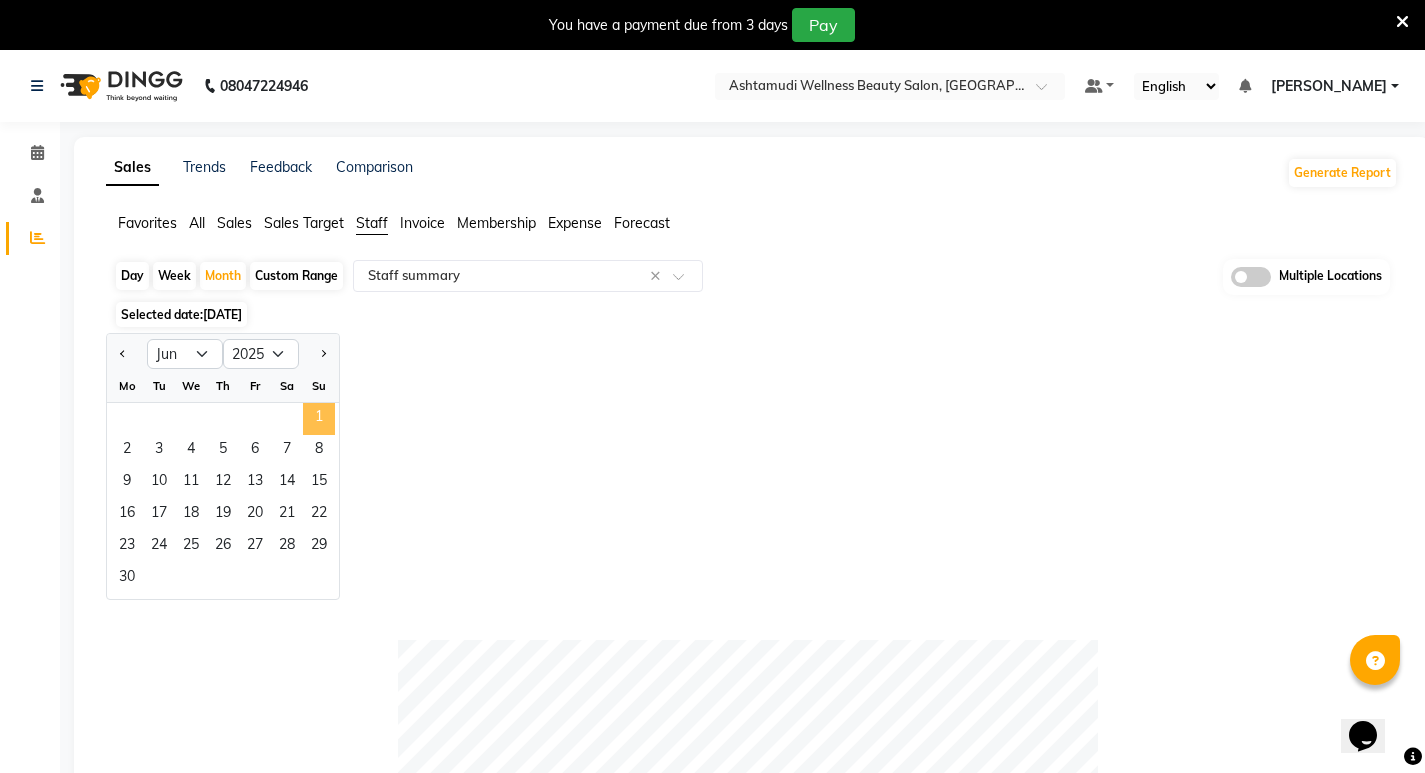 click on "1" 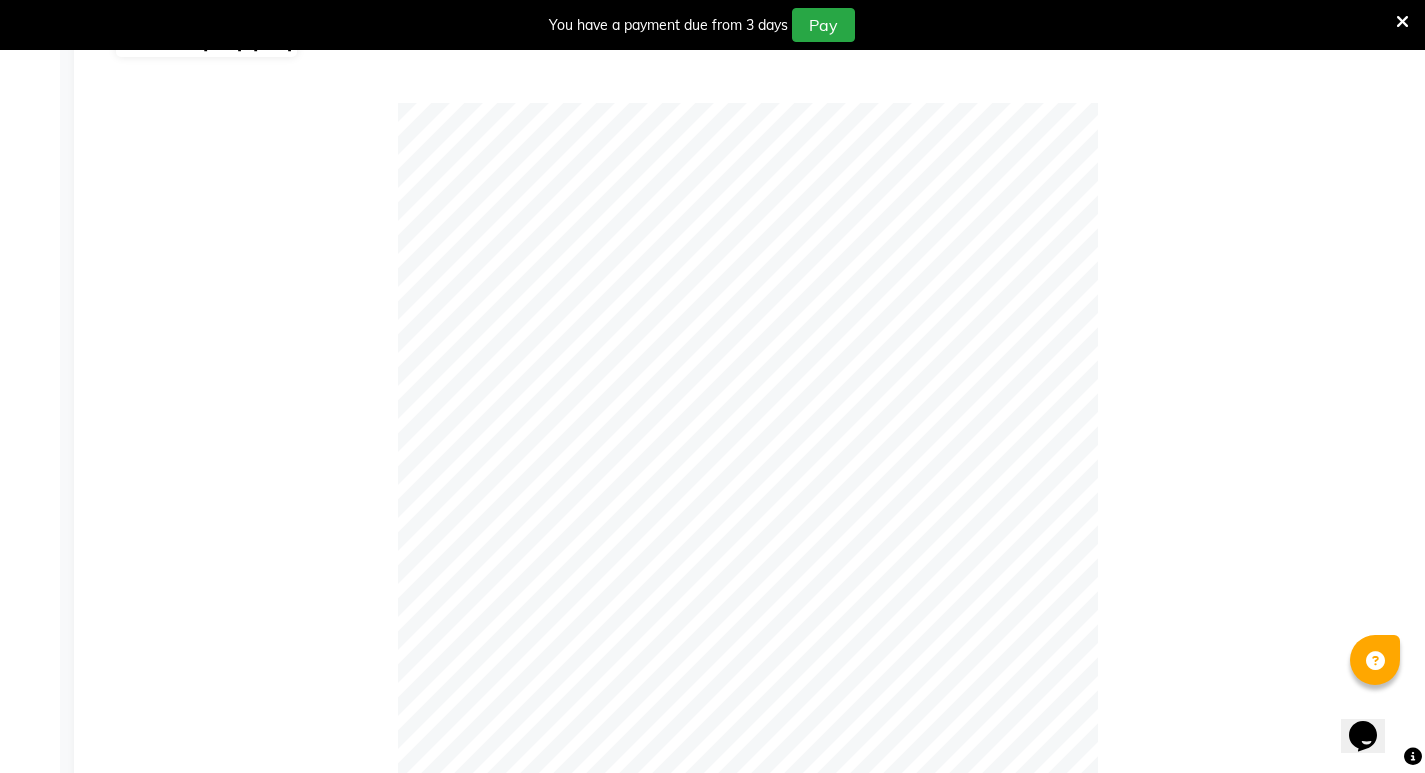 scroll, scrollTop: 612, scrollLeft: 0, axis: vertical 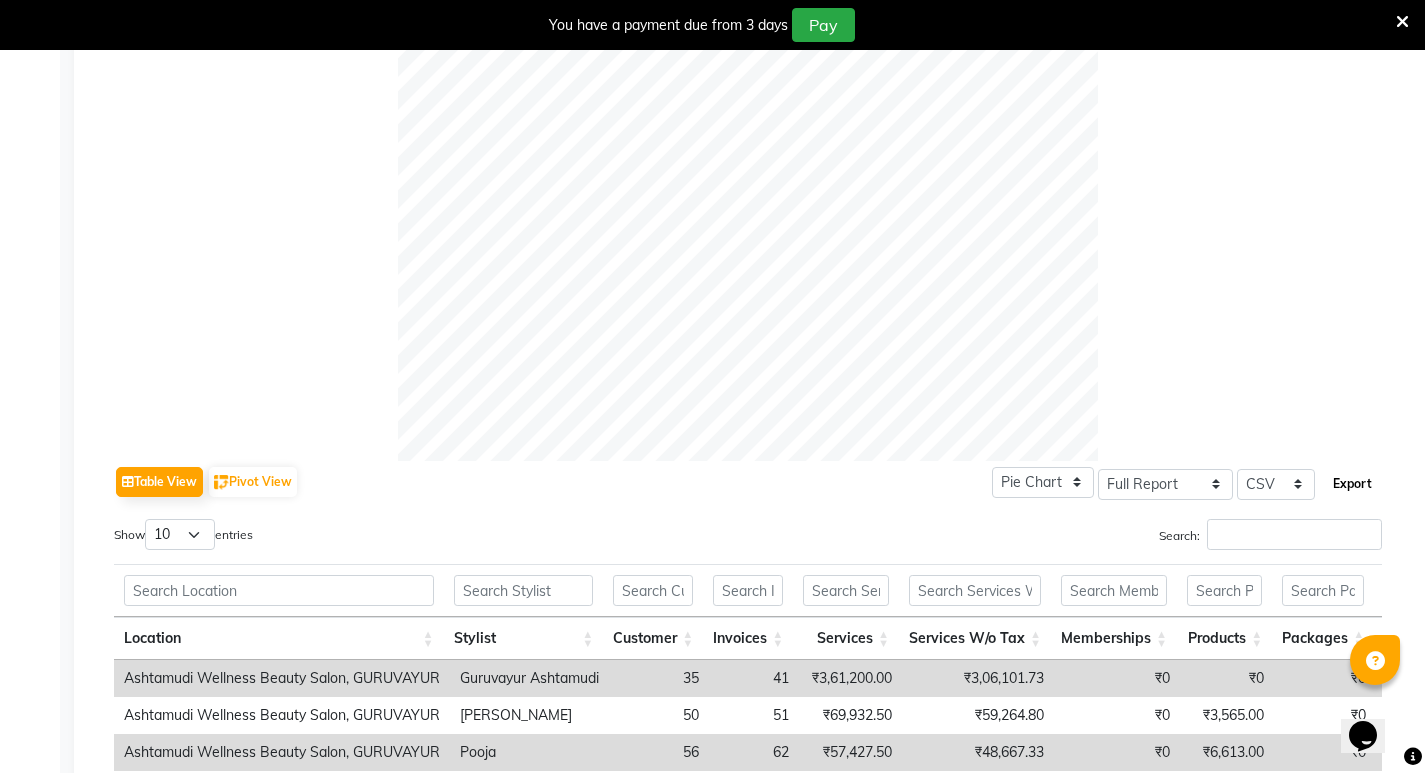 click on "Export" 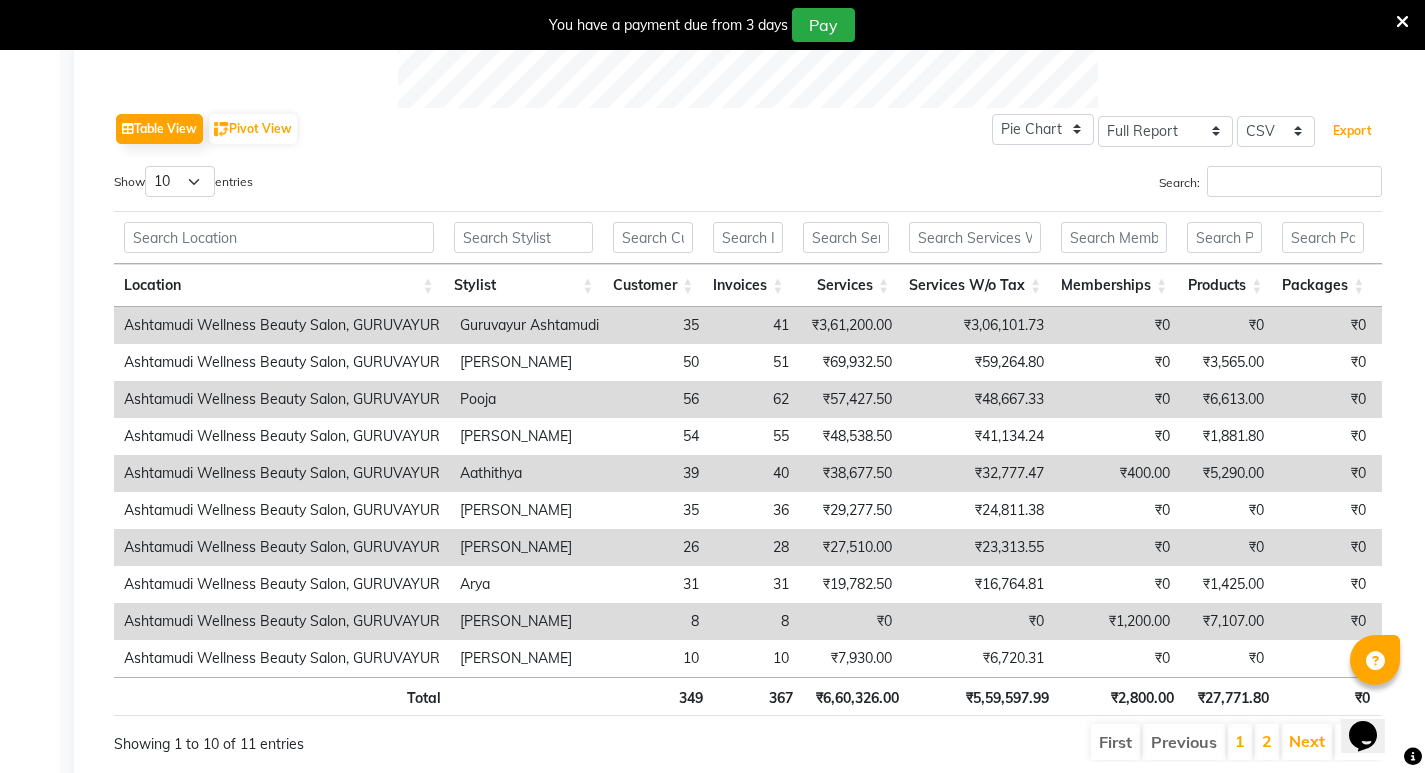 scroll, scrollTop: 1012, scrollLeft: 0, axis: vertical 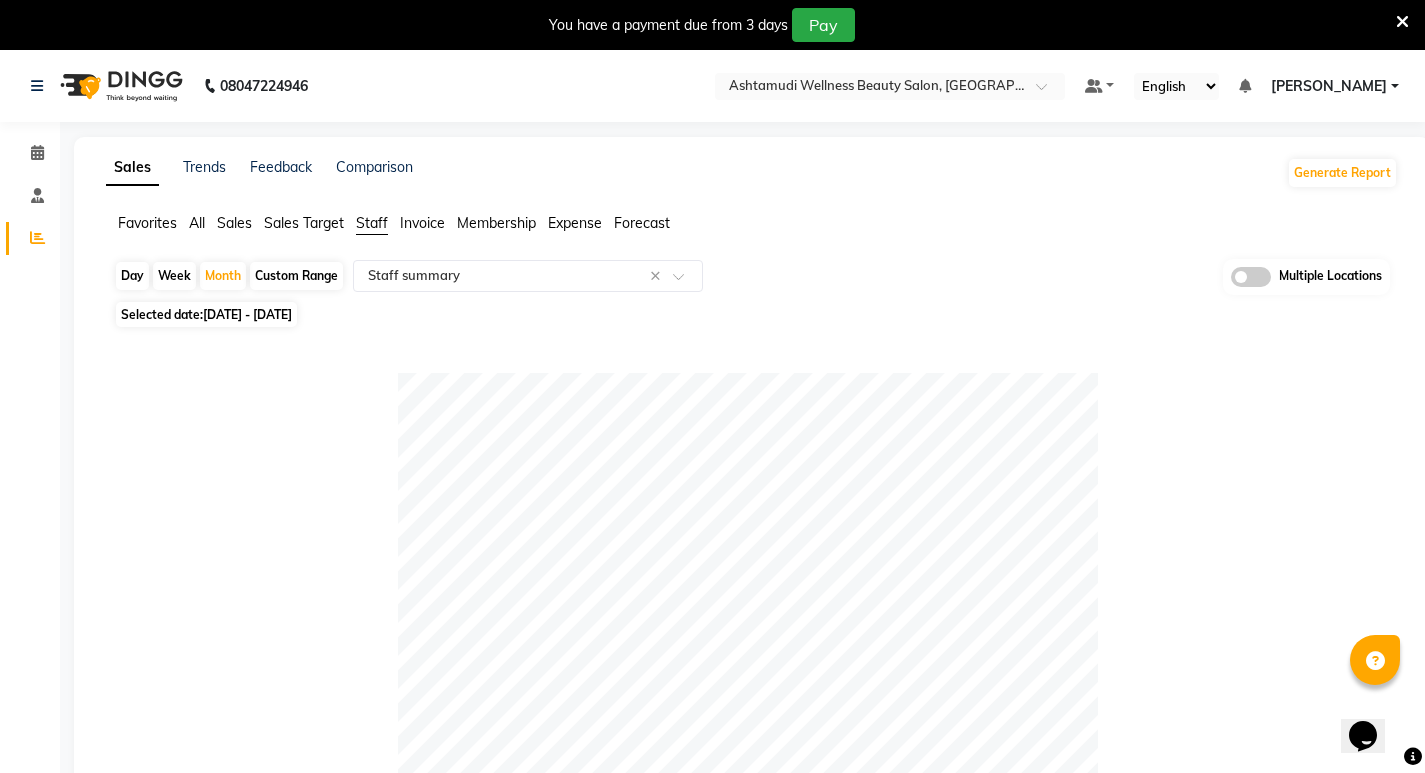 click on "[DATE] - [DATE]" 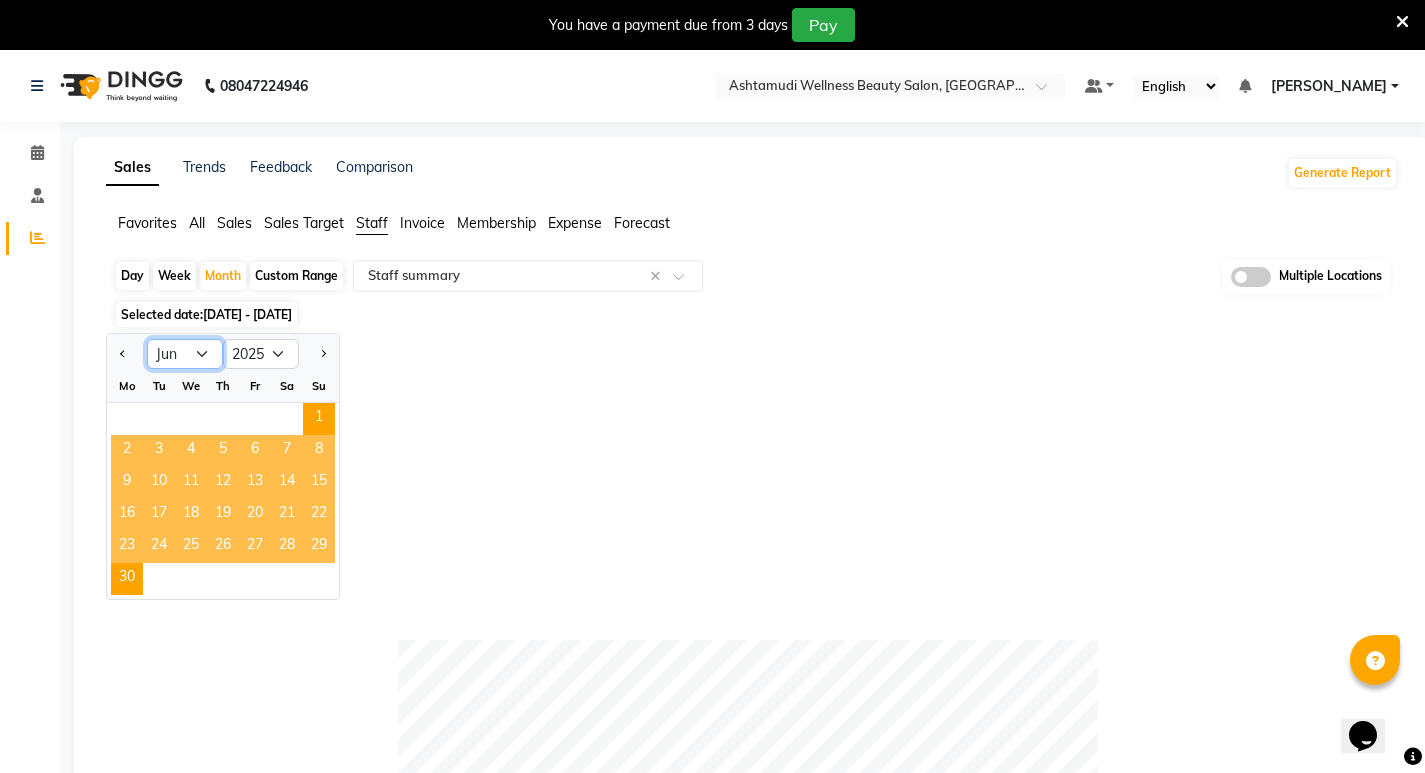 click on "Jan Feb Mar Apr May Jun Jul Aug Sep Oct Nov Dec" 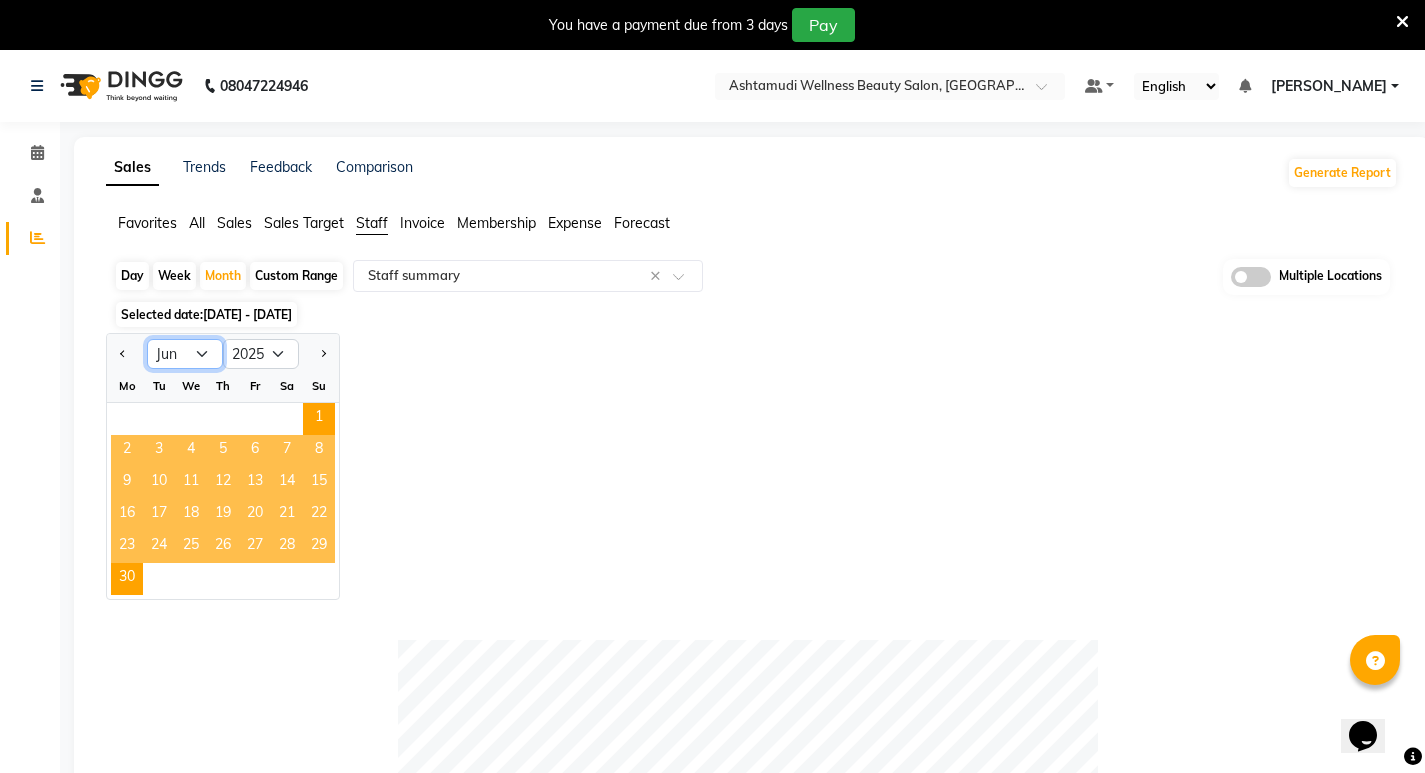 select on "7" 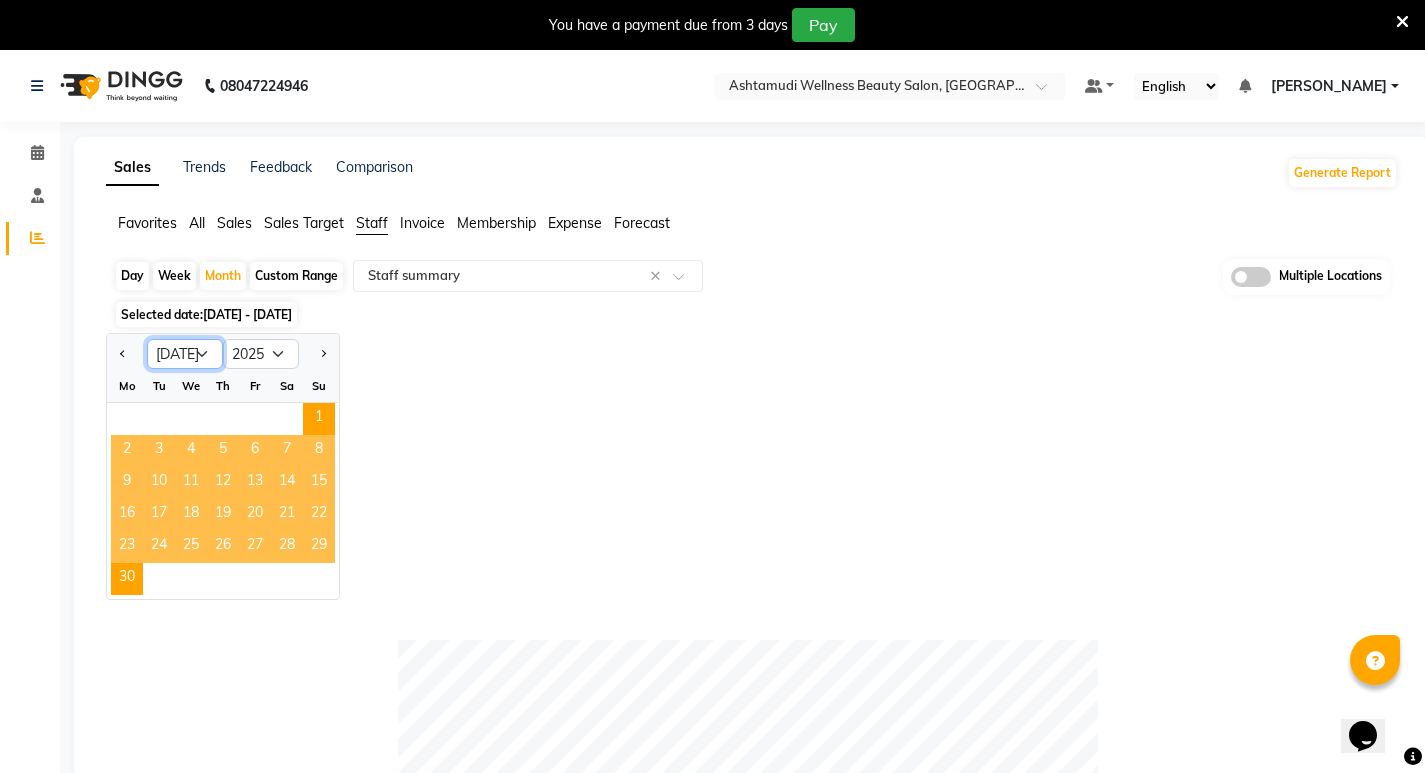 click on "Jan Feb Mar Apr May Jun Jul Aug Sep Oct Nov Dec" 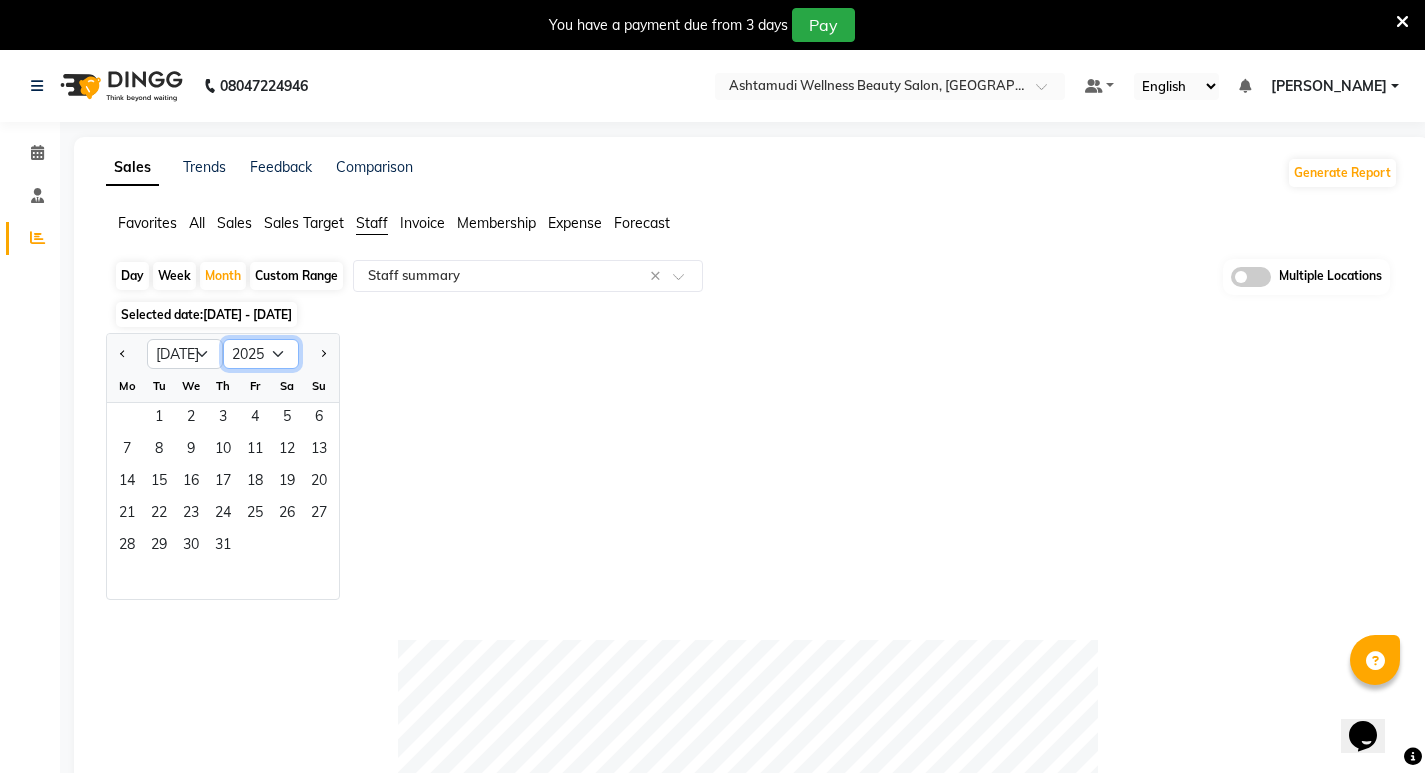 click on "2015 2016 2017 2018 2019 2020 2021 2022 2023 2024 2025 2026 2027 2028 2029 2030 2031 2032 2033 2034 2035" 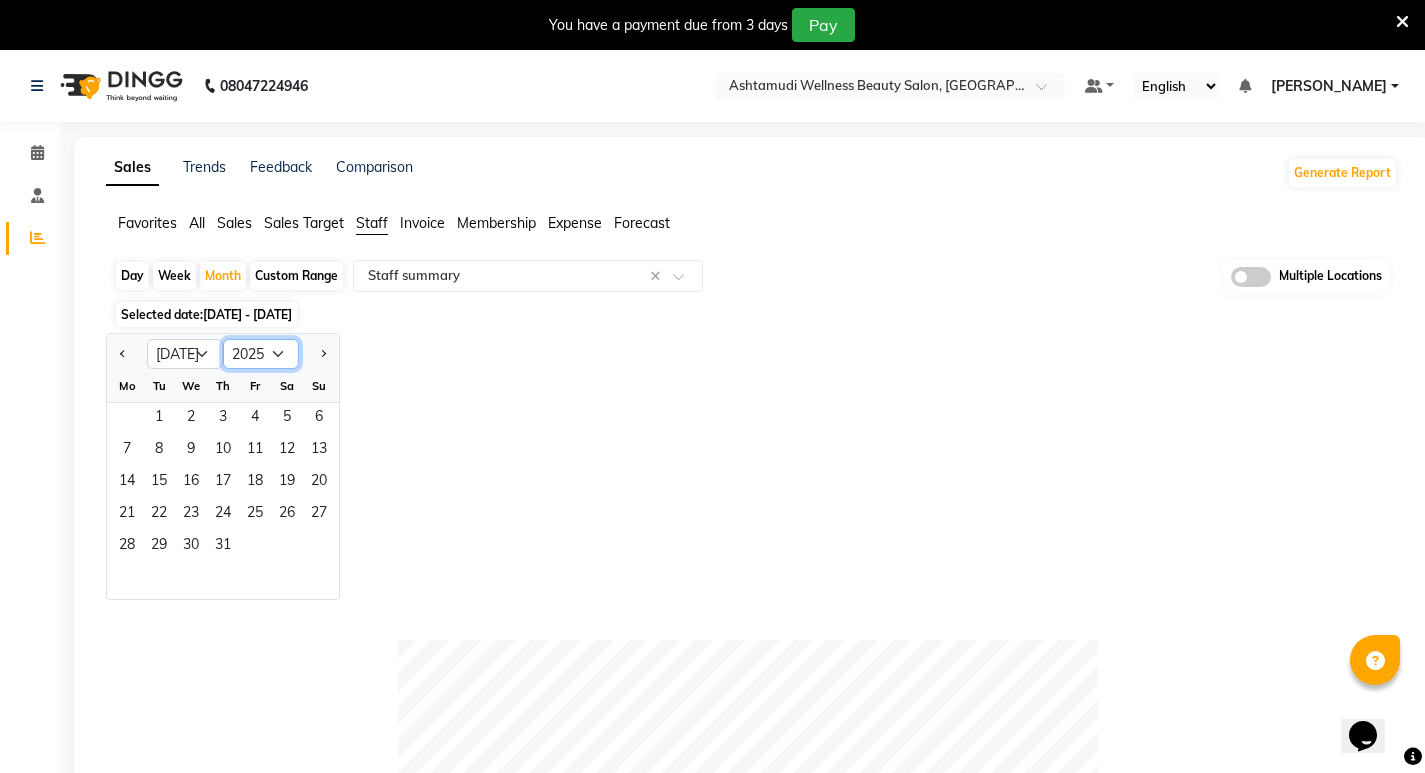 select on "2024" 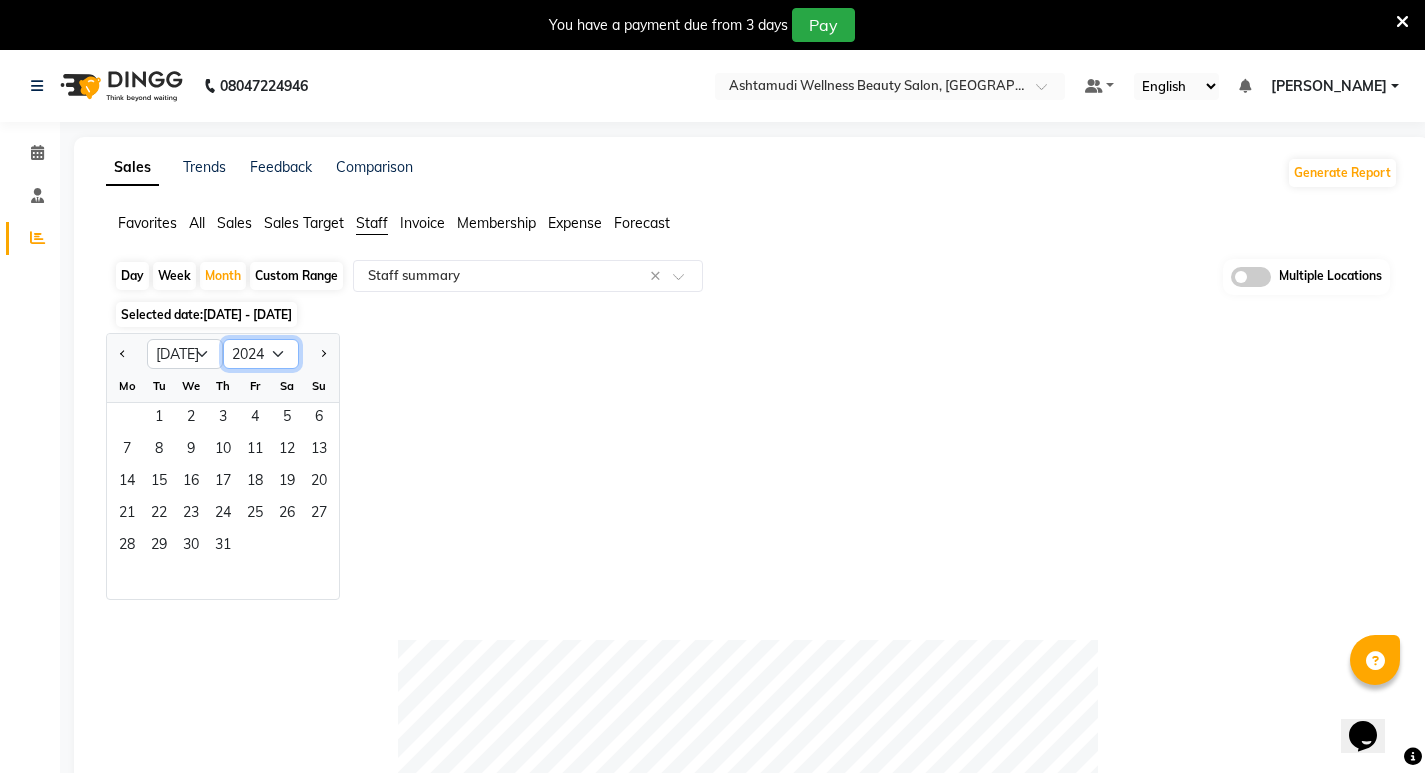 click on "2015 2016 2017 2018 2019 2020 2021 2022 2023 2024 2025 2026 2027 2028 2029 2030 2031 2032 2033 2034 2035" 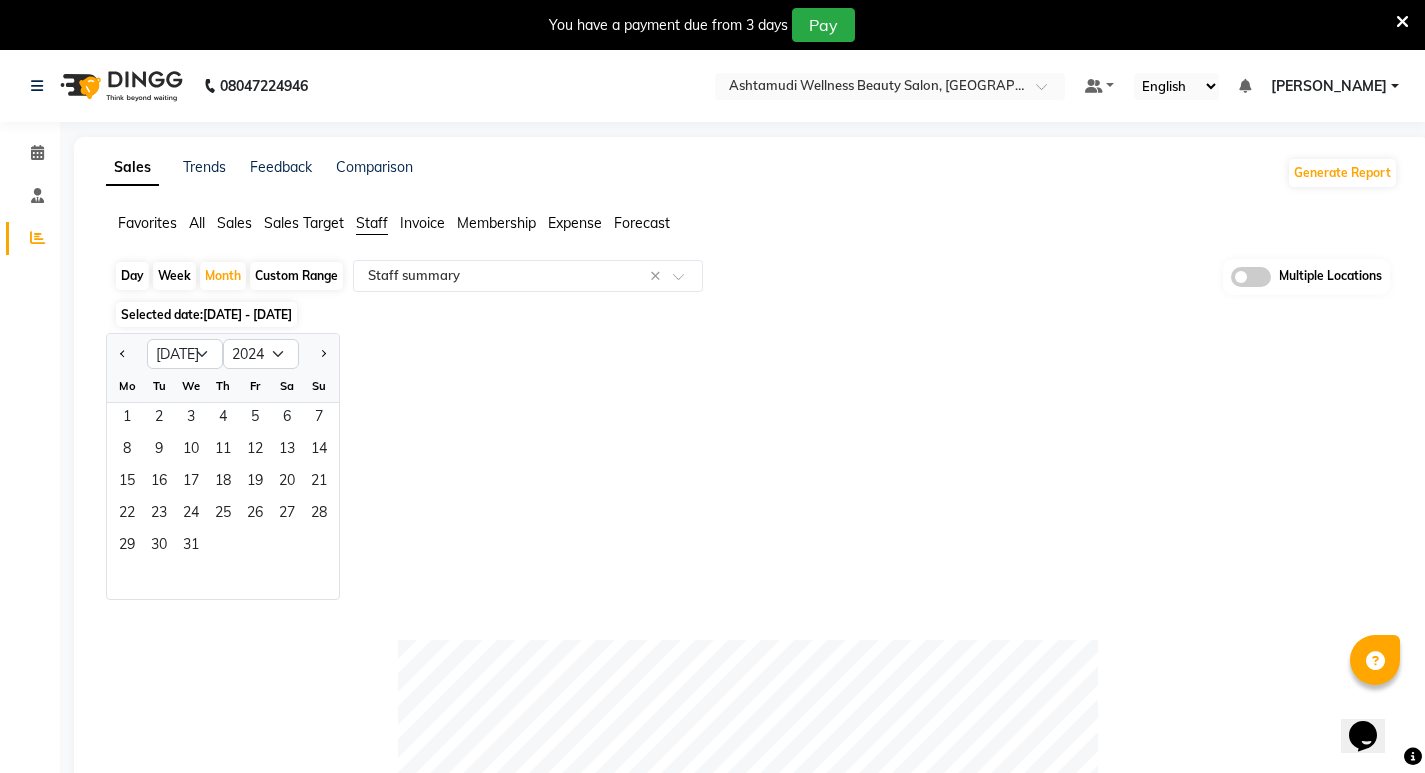 click on "Jan Feb Mar Apr May Jun Jul Aug Sep Oct Nov Dec 2014 2015 2016 2017 2018 2019 2020 2021 2022 2023 2024 2025 2026 2027 2028 2029 2030 2031 2032 2033 2034 Mo Tu We Th Fr Sa Su  1   2   3   4   5   6   7   8   9   10   11   12   13   14   15   16   17   18   19   20   21   22   23   24   25   26   27   28   29   30   31" 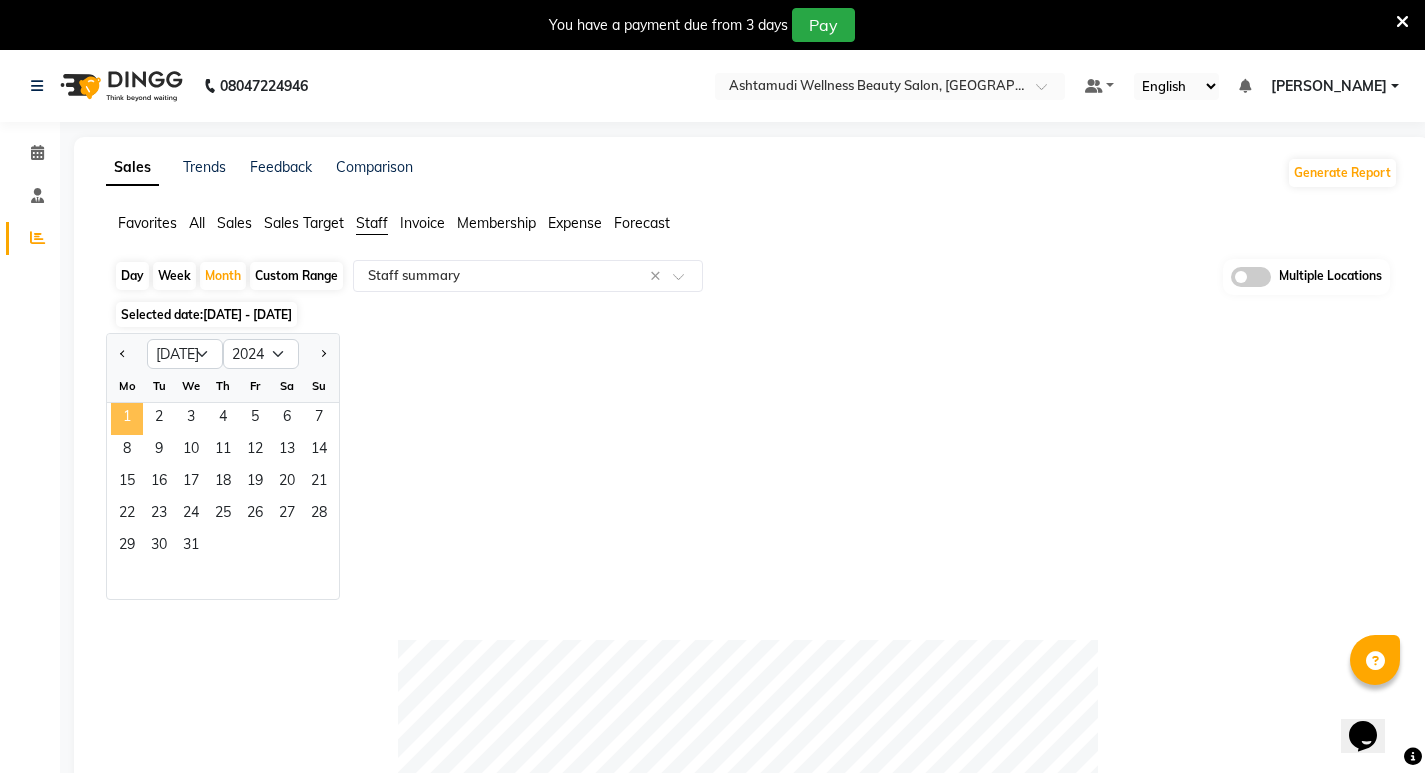 drag, startPoint x: 124, startPoint y: 416, endPoint x: 652, endPoint y: 366, distance: 530.3621 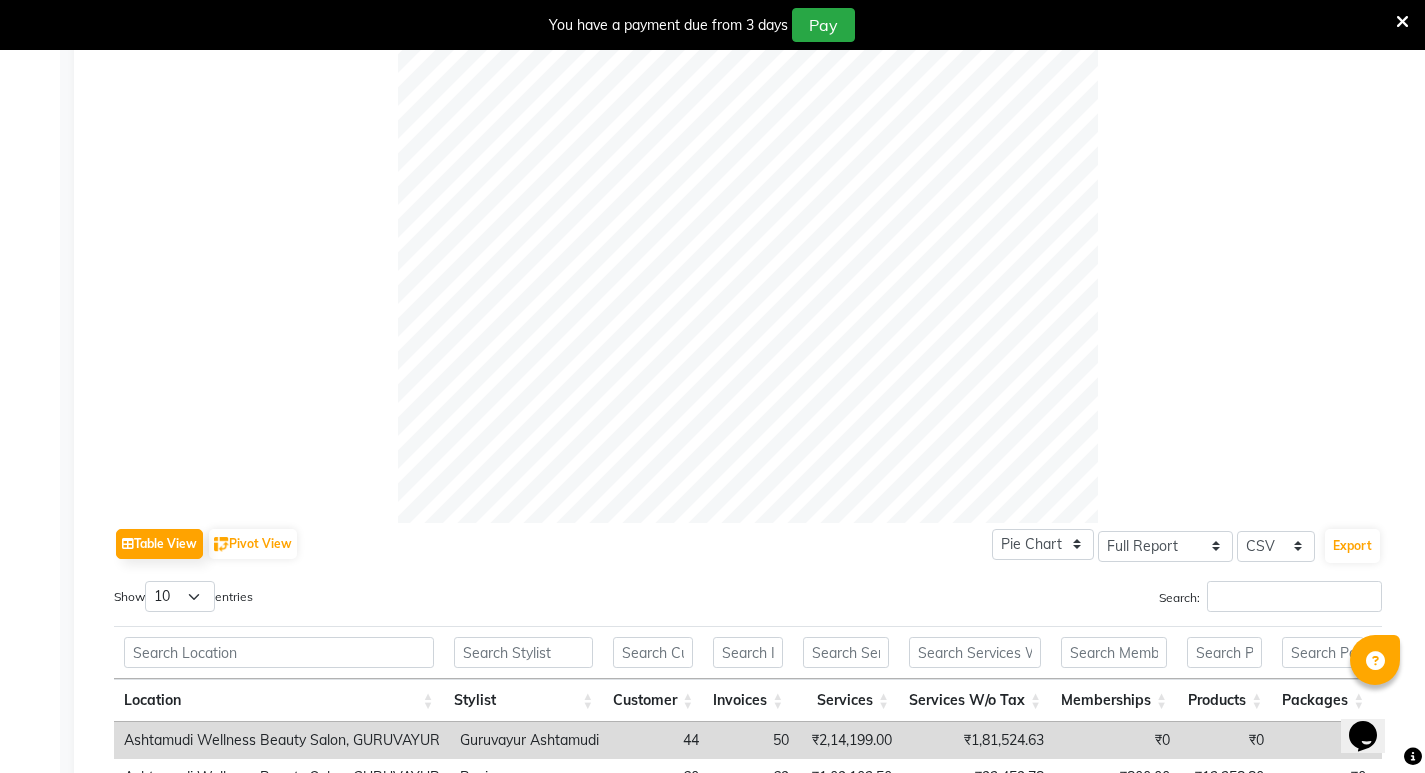 scroll, scrollTop: 0, scrollLeft: 0, axis: both 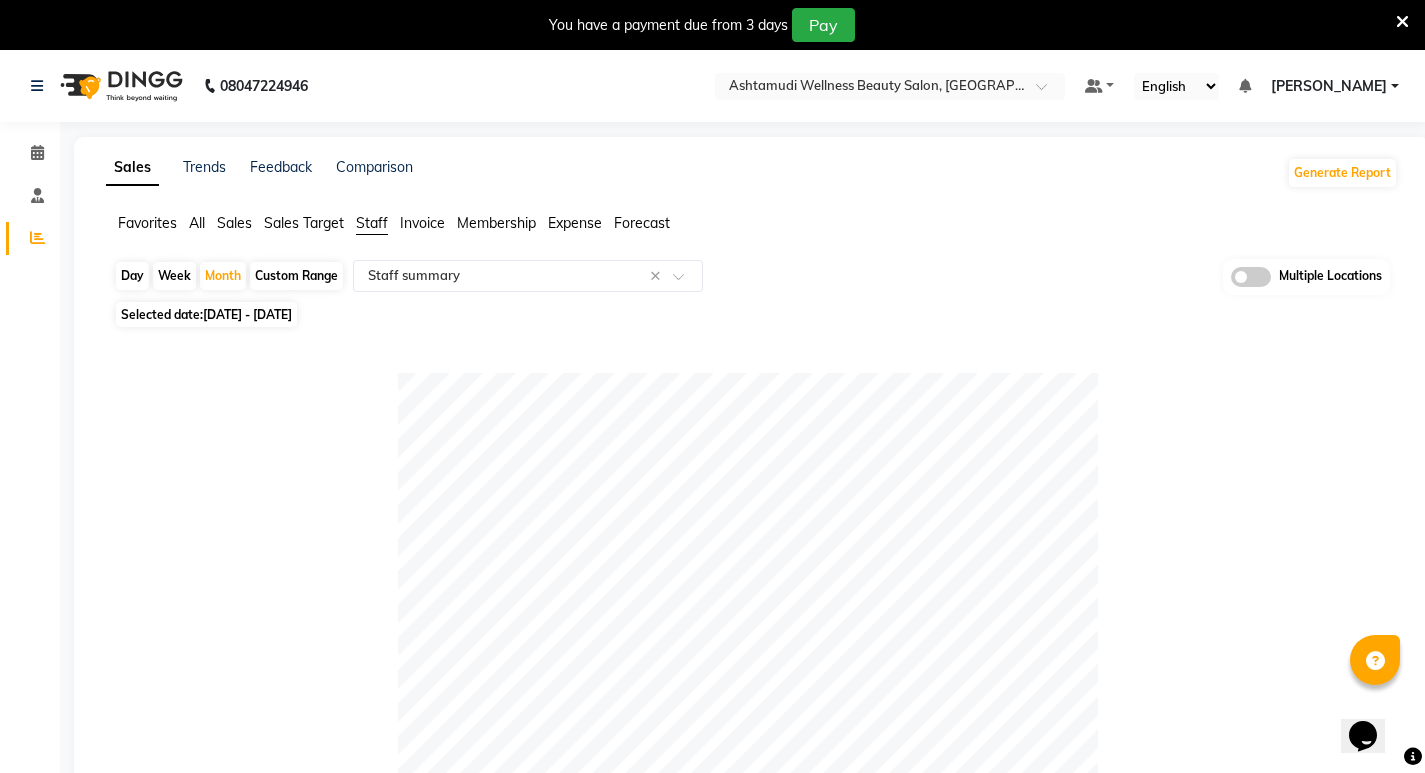 click 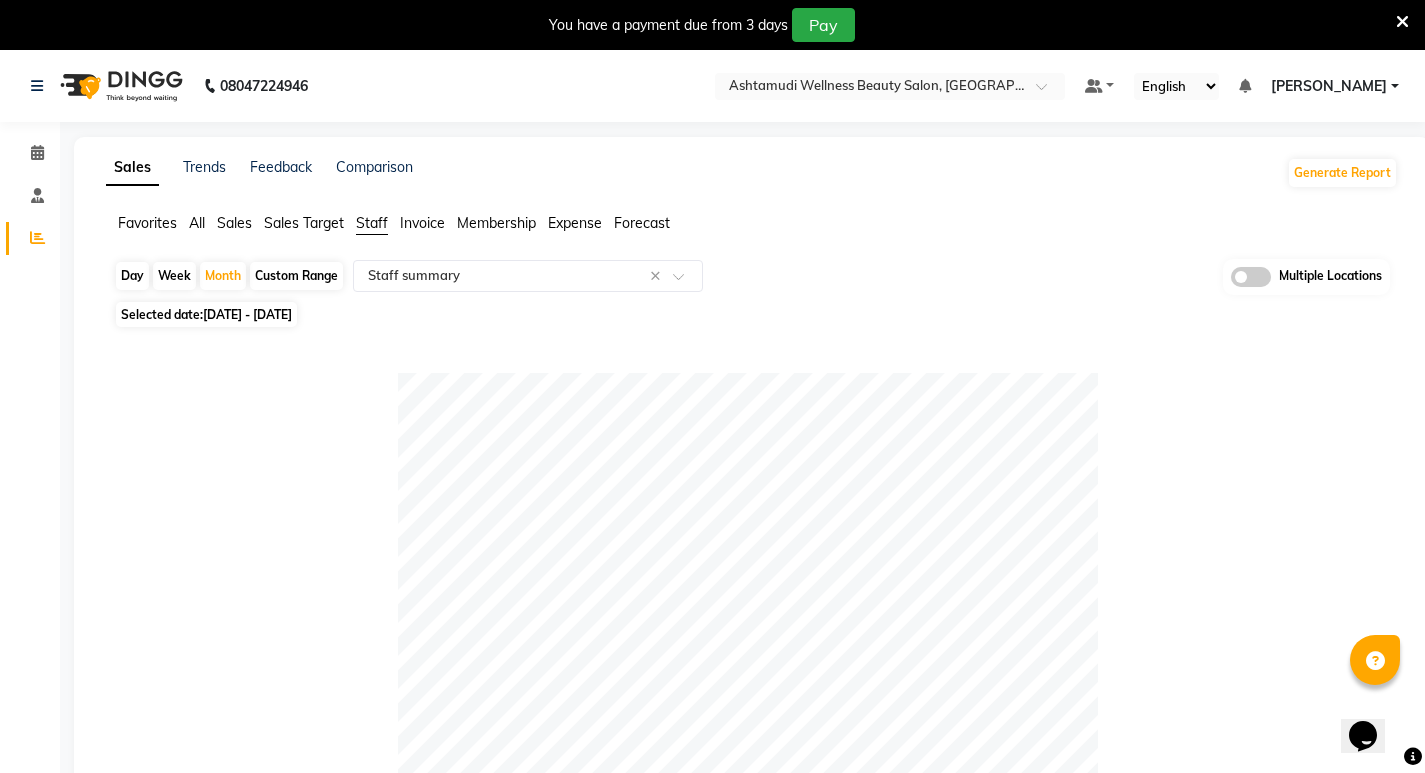 click 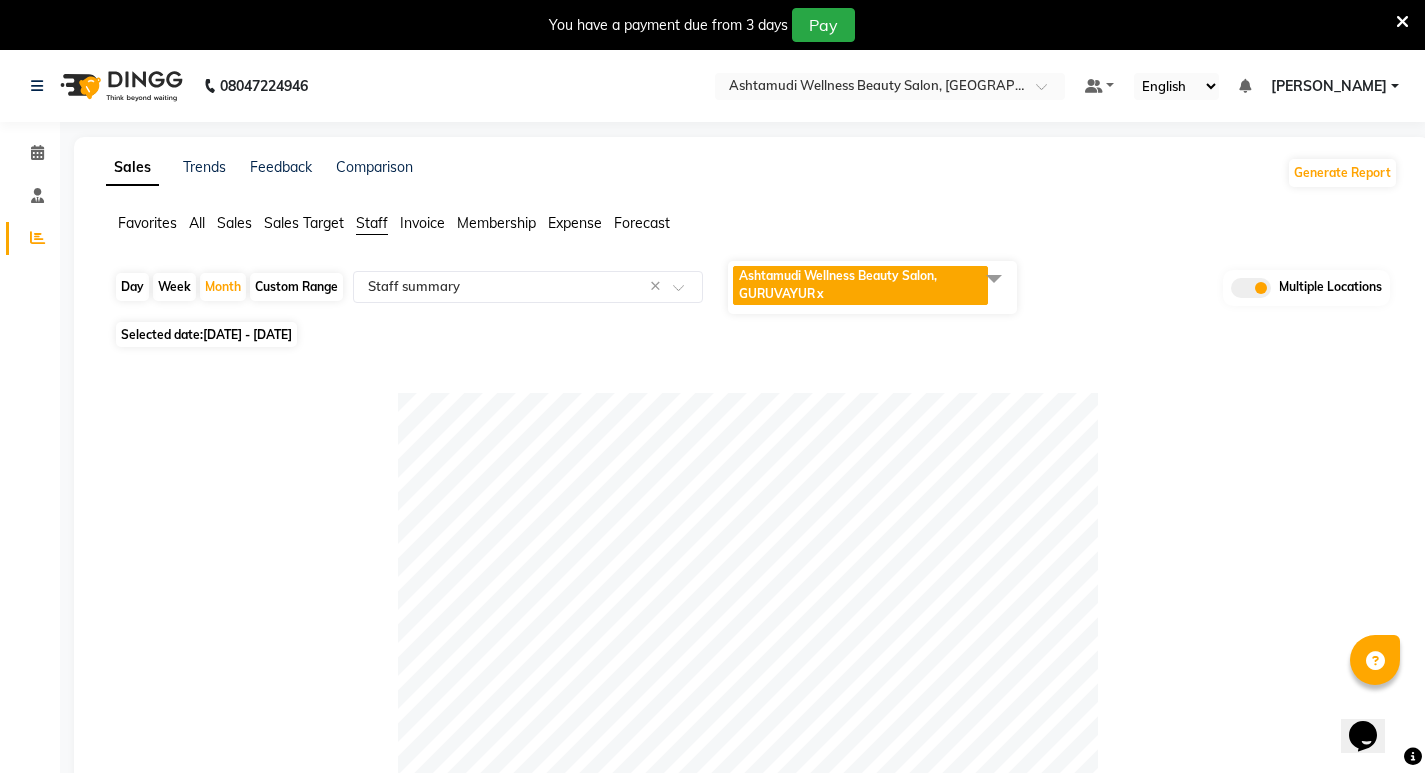 click on "Ashtamudi Wellness Beauty Salon, GURUVAYUR  x" 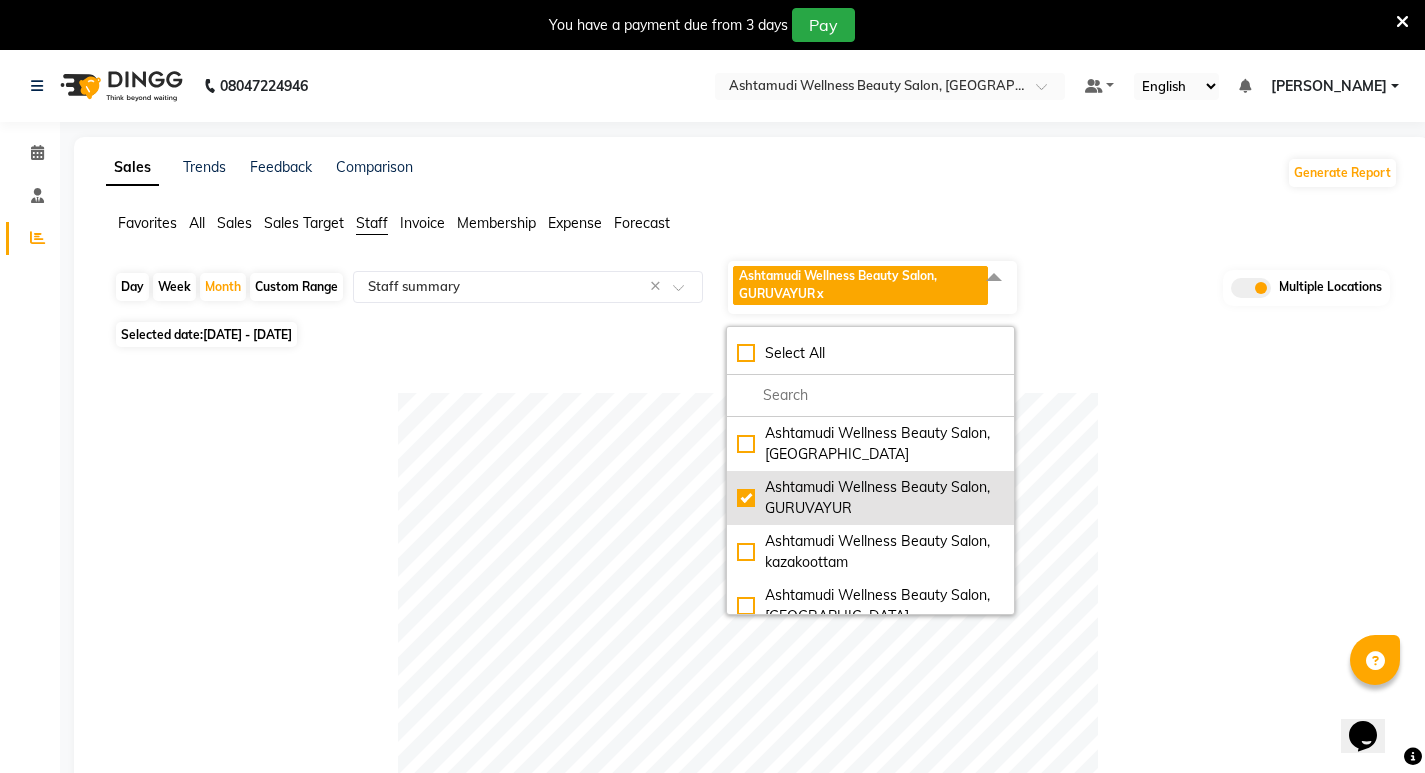 click on "Ashtamudi Wellness Beauty Salon, GURUVAYUR" 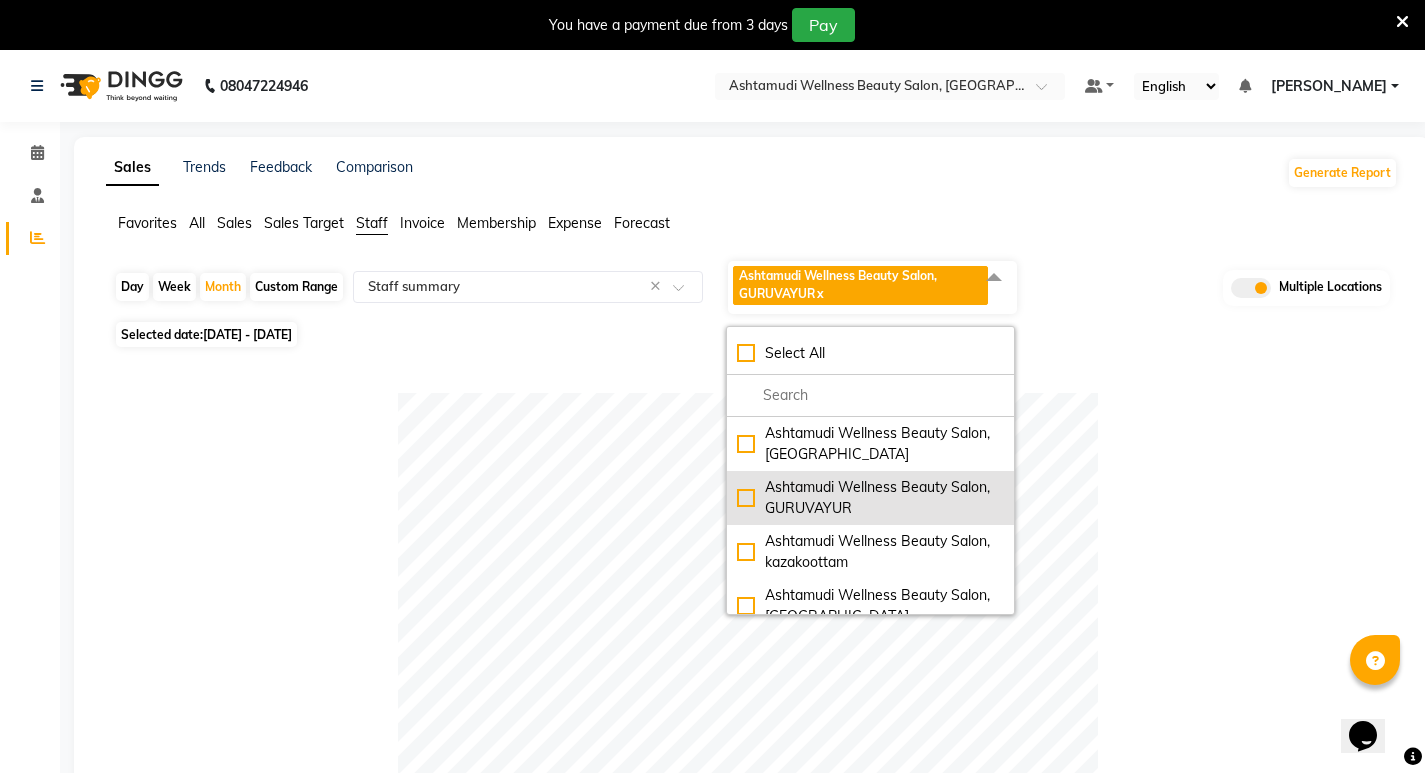 checkbox on "false" 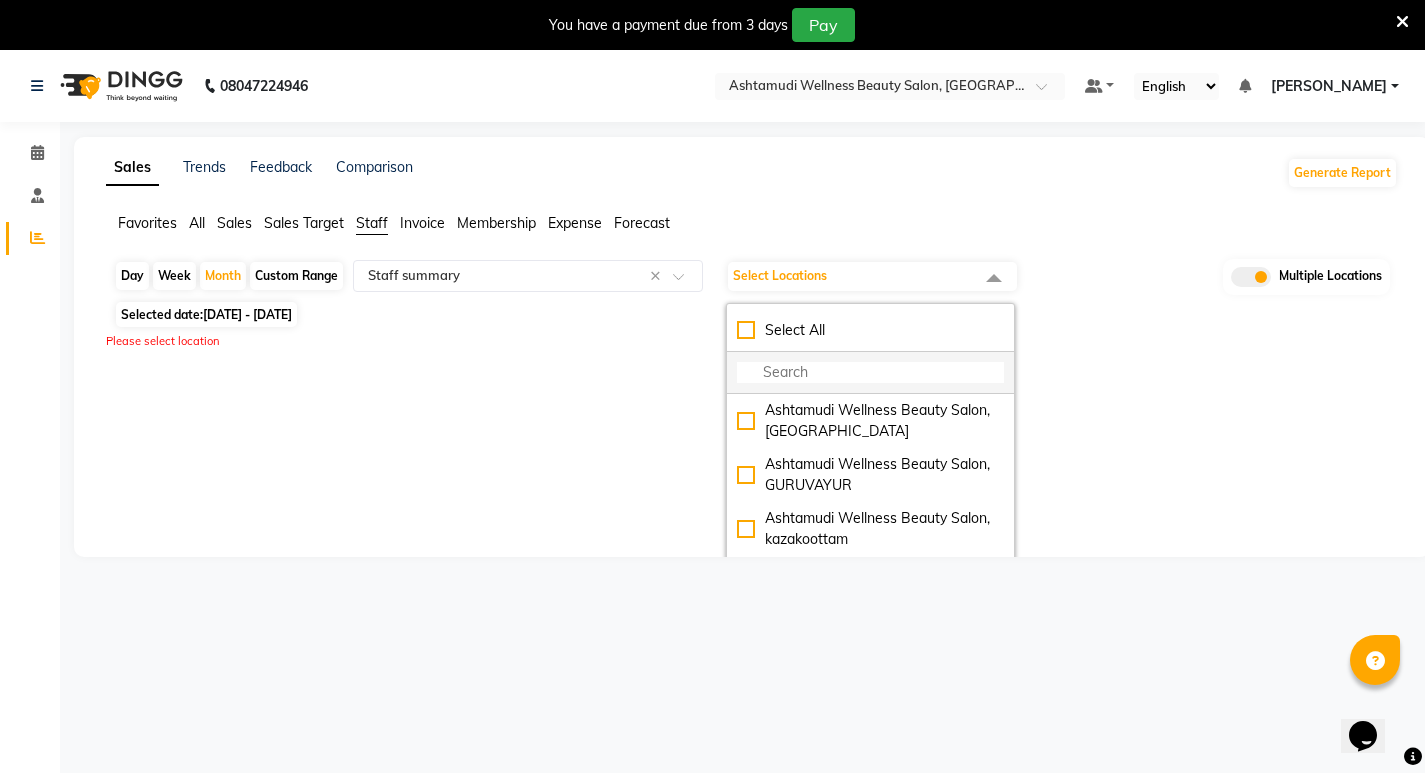 click 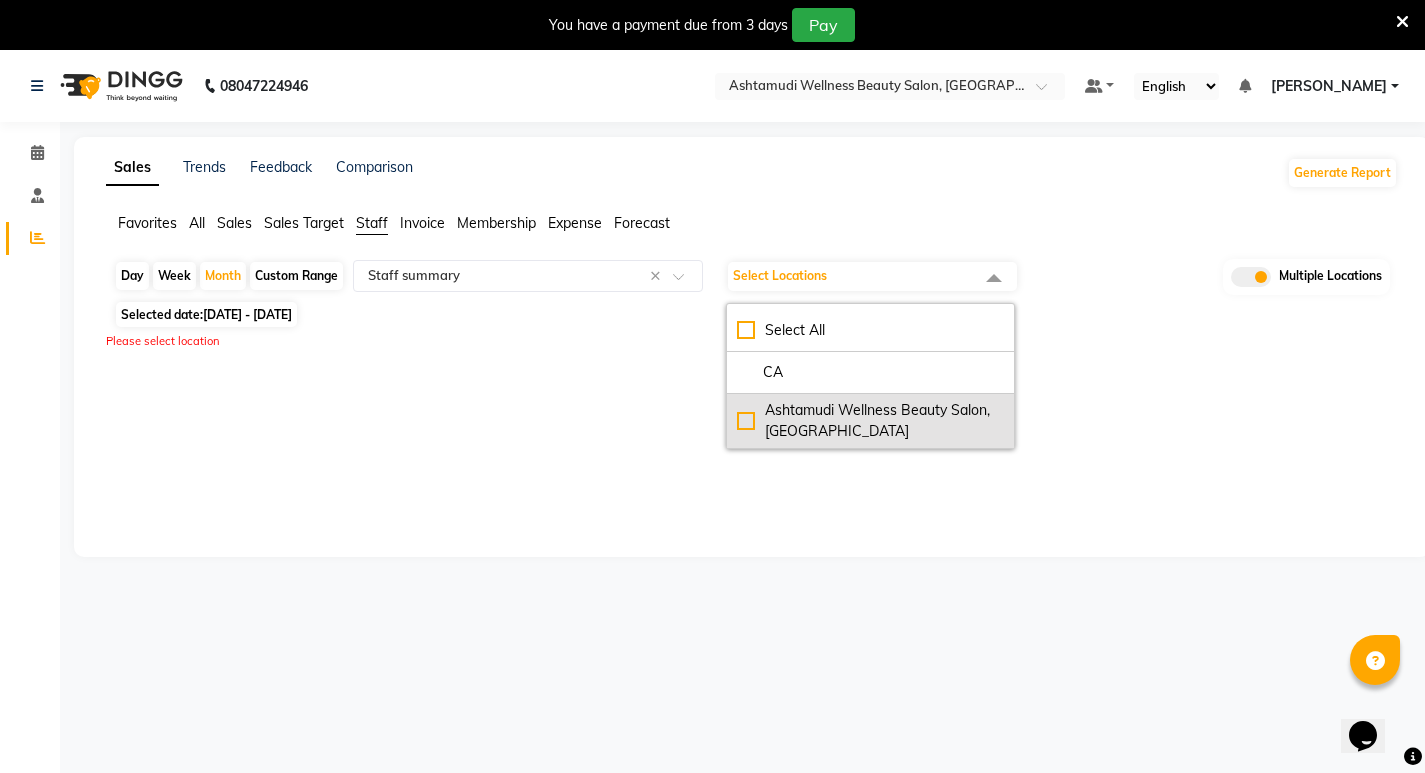 type on "CA" 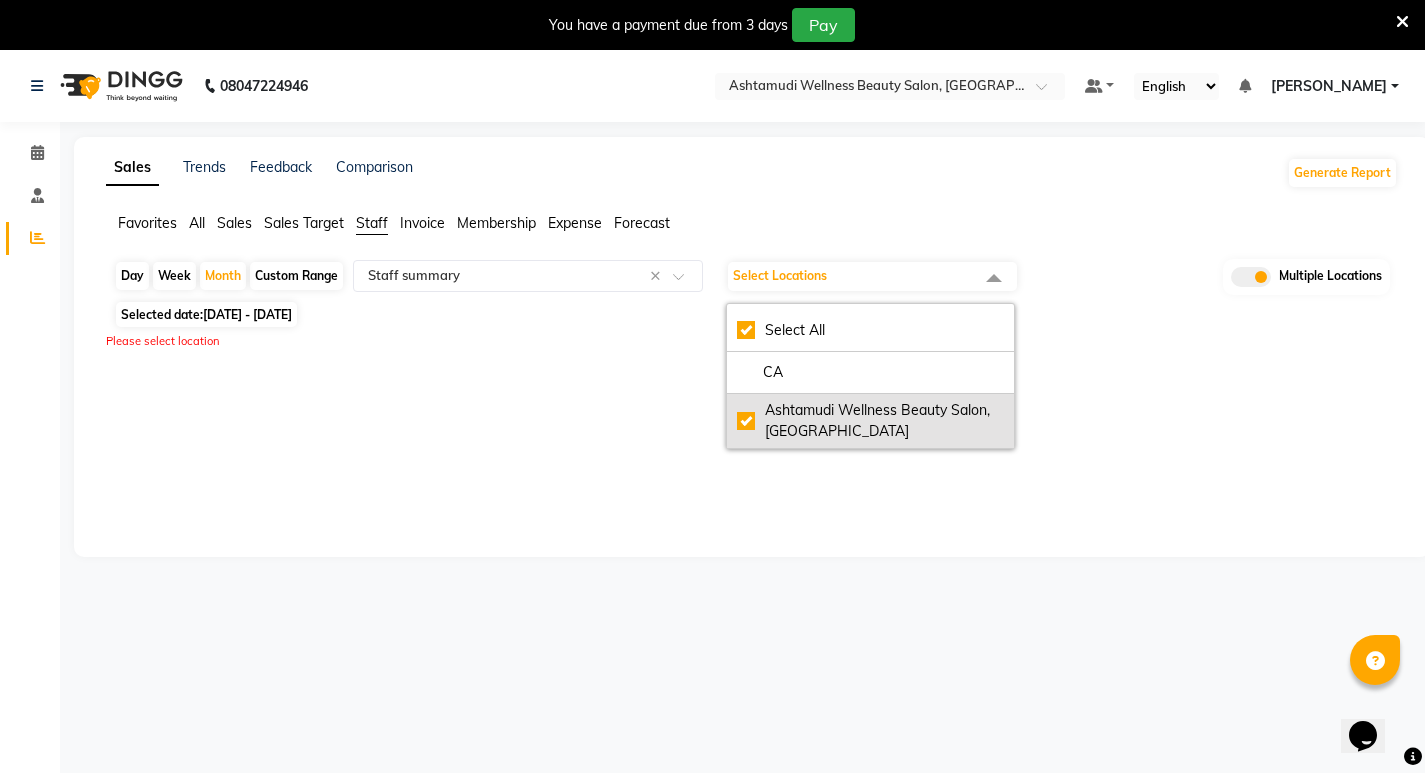 checkbox on "true" 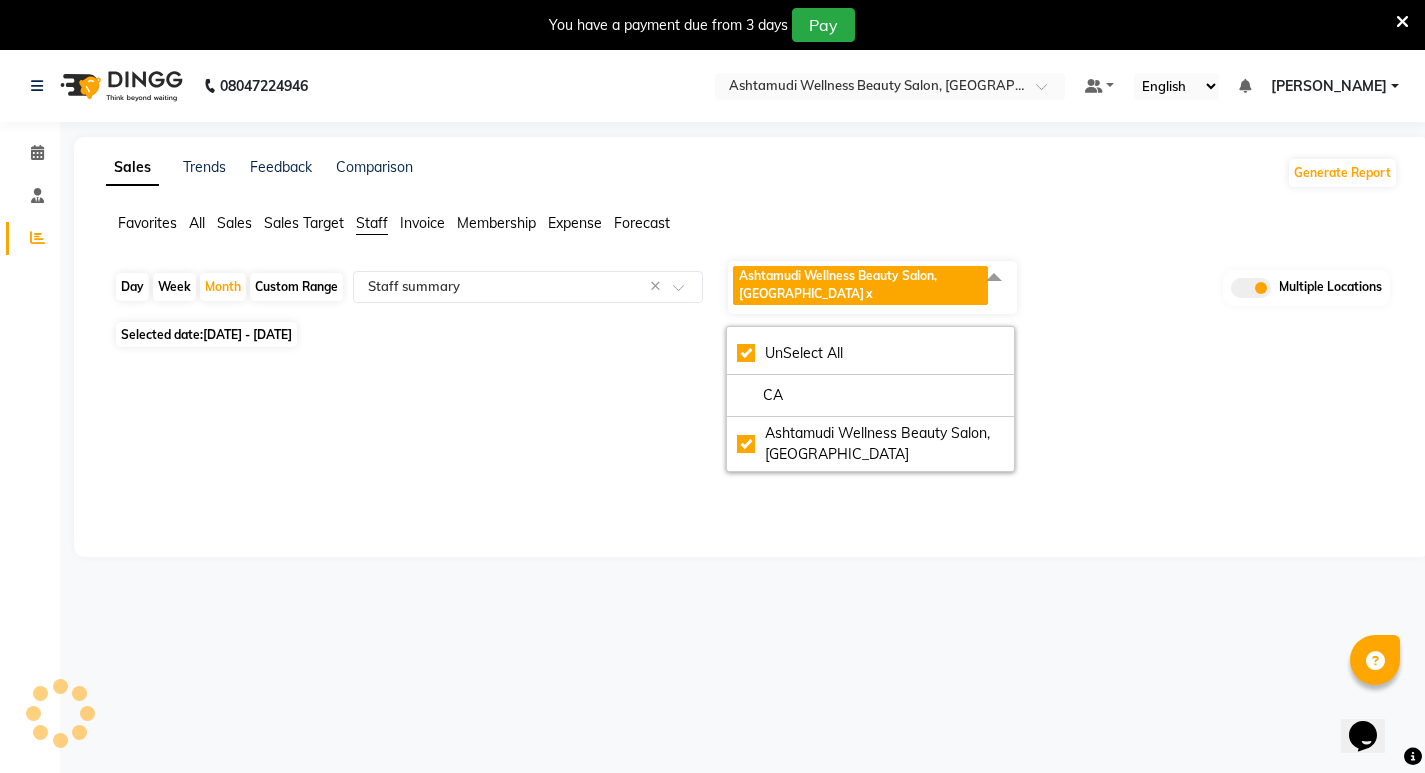 select on "full_report" 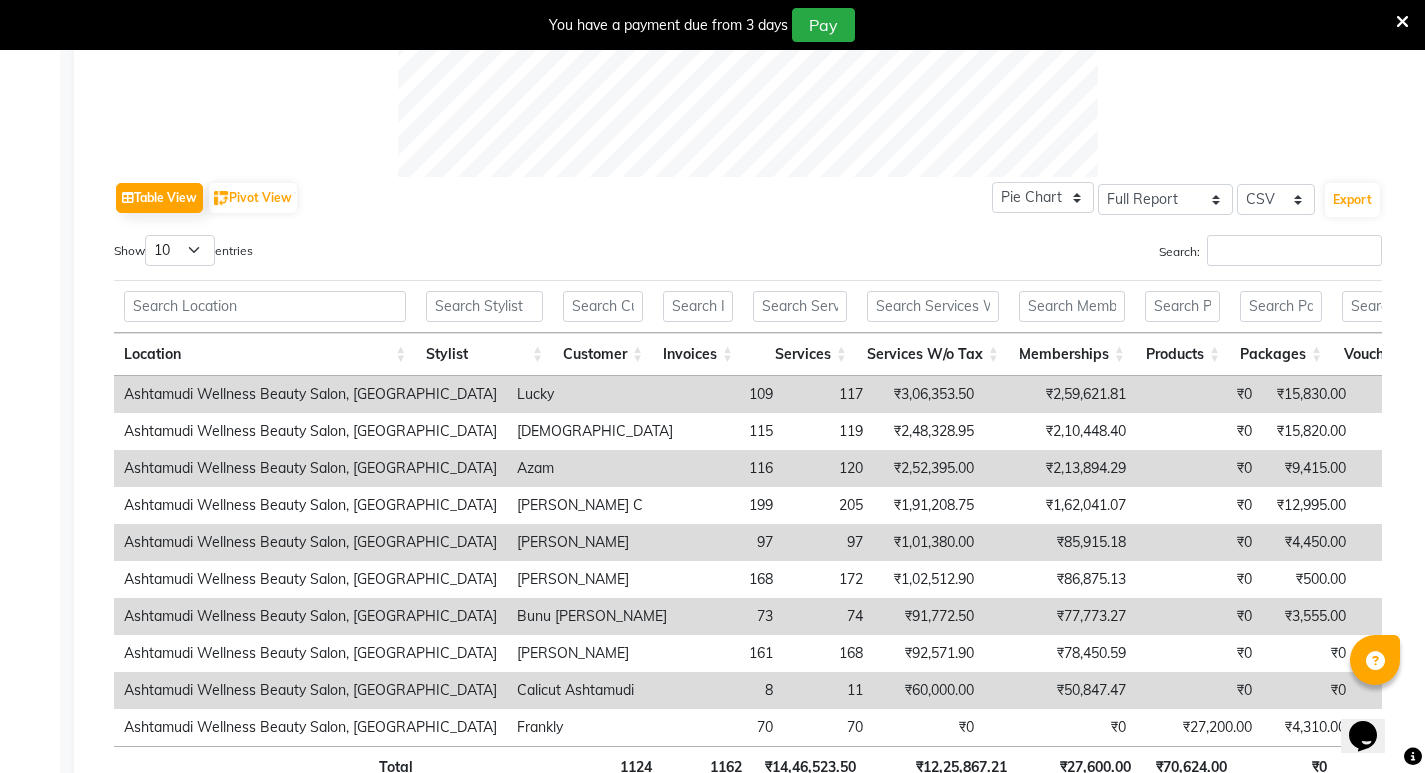 scroll, scrollTop: 1070, scrollLeft: 0, axis: vertical 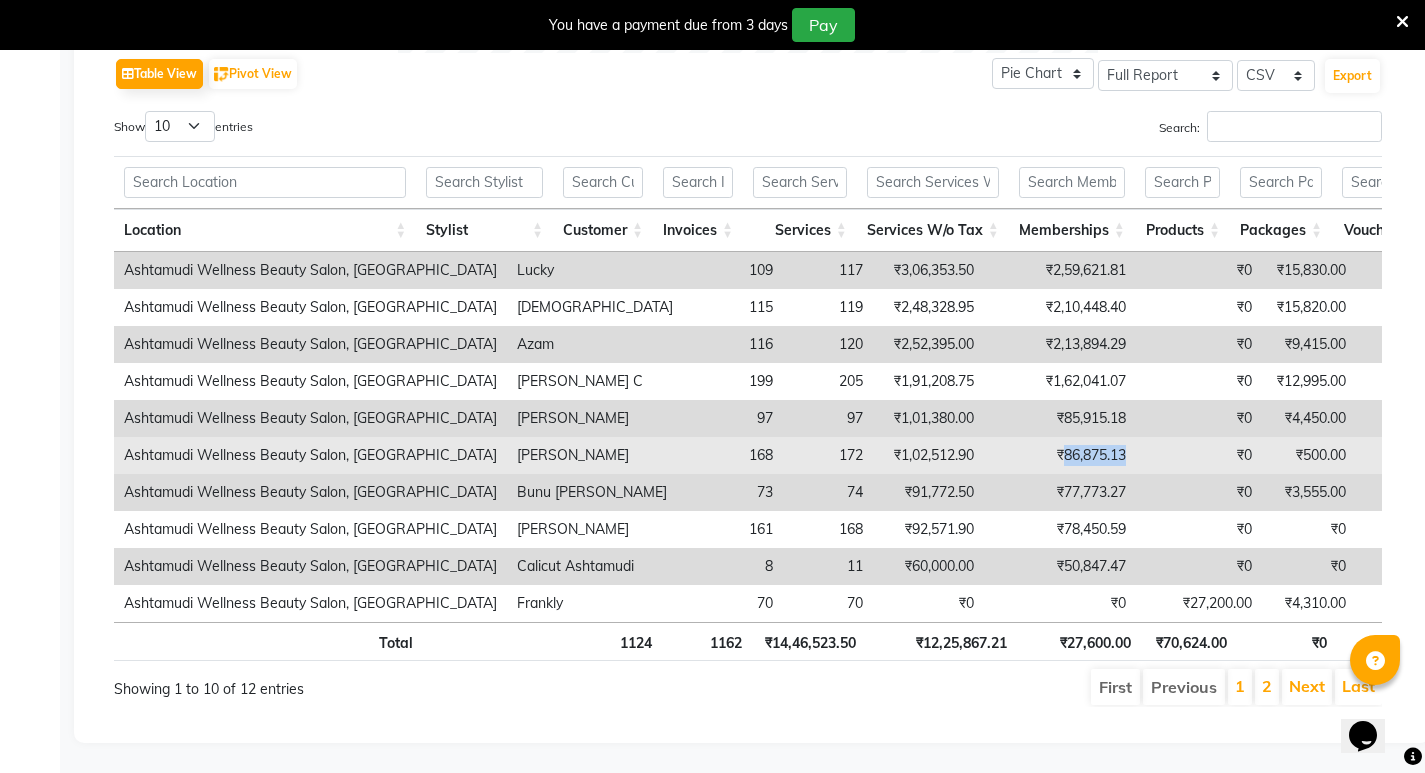 drag, startPoint x: 940, startPoint y: 428, endPoint x: 1019, endPoint y: 428, distance: 79 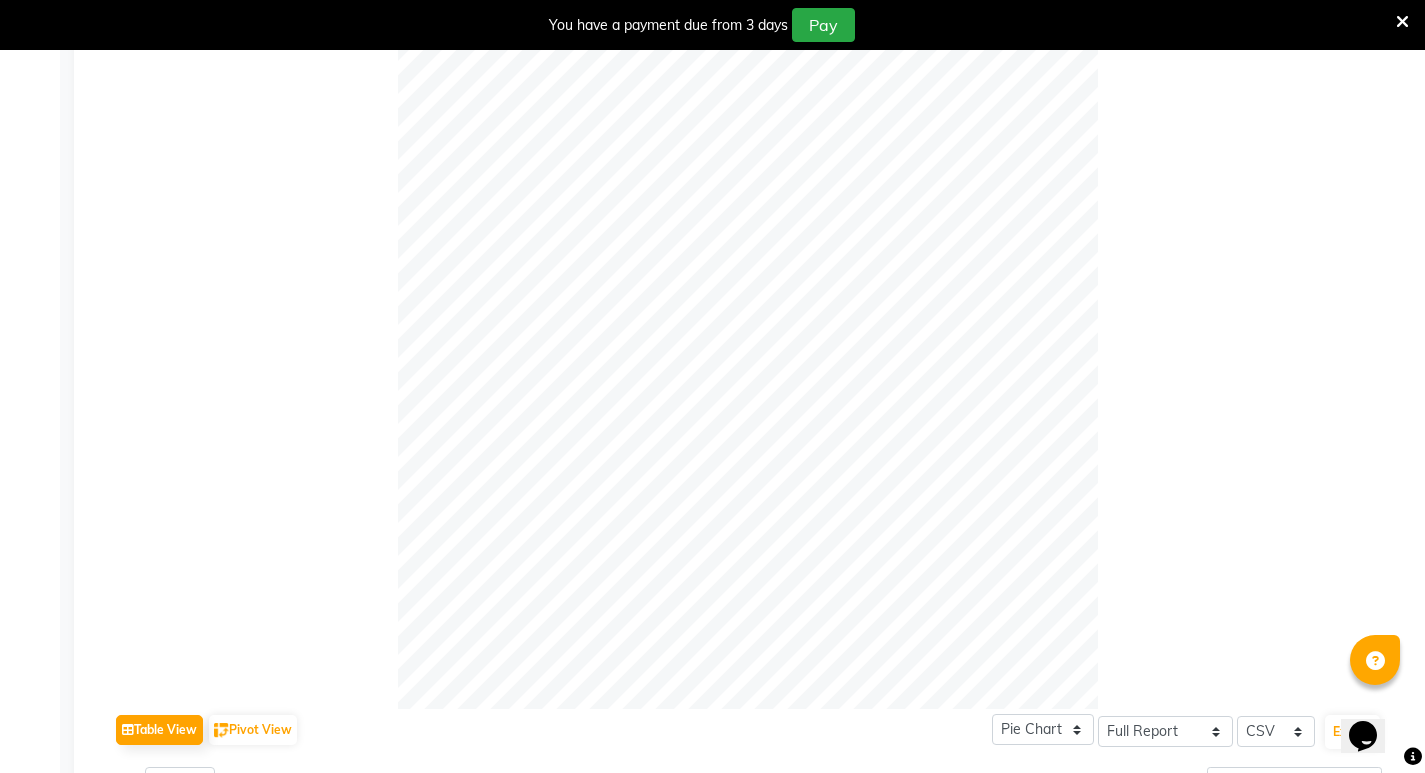 scroll, scrollTop: 0, scrollLeft: 0, axis: both 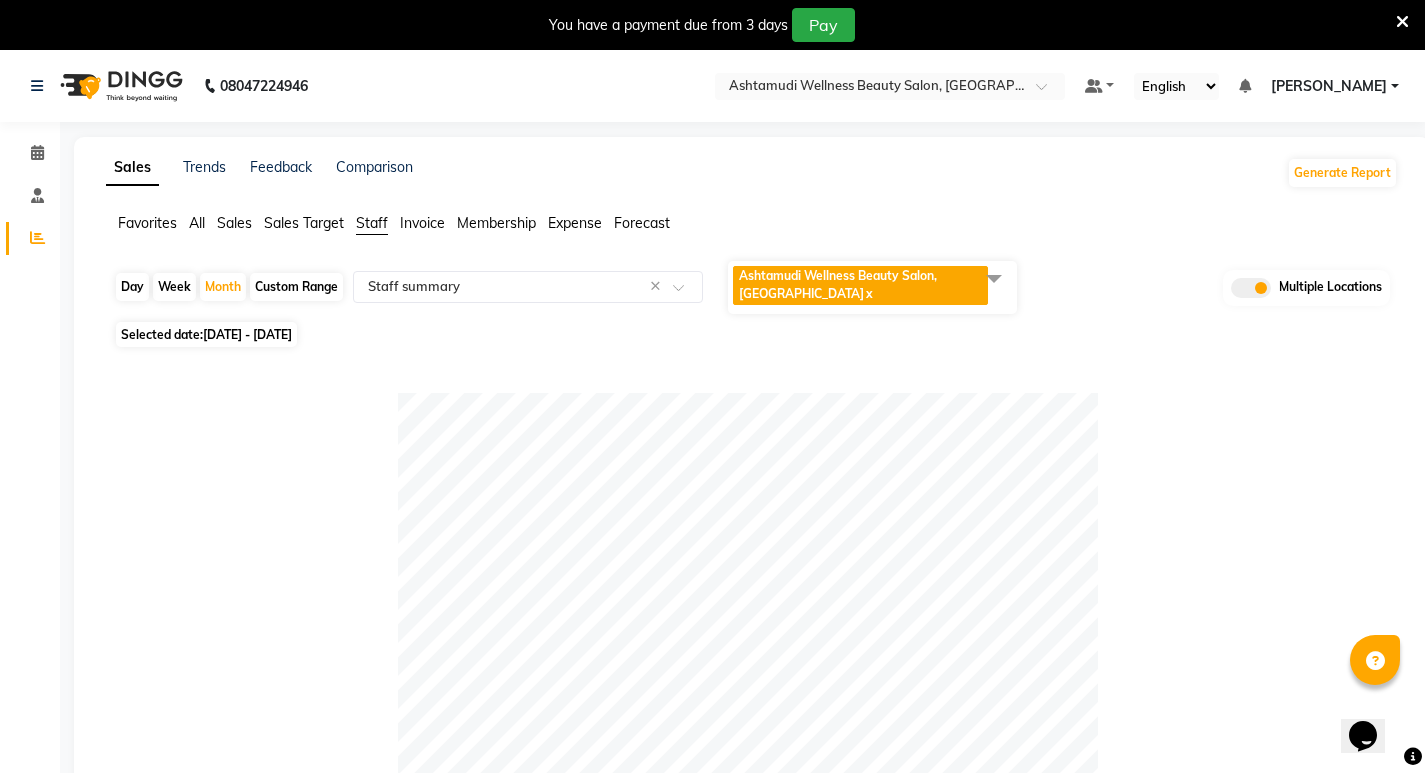 click on "Selected date:  01-07-2024 - 31-07-2024" 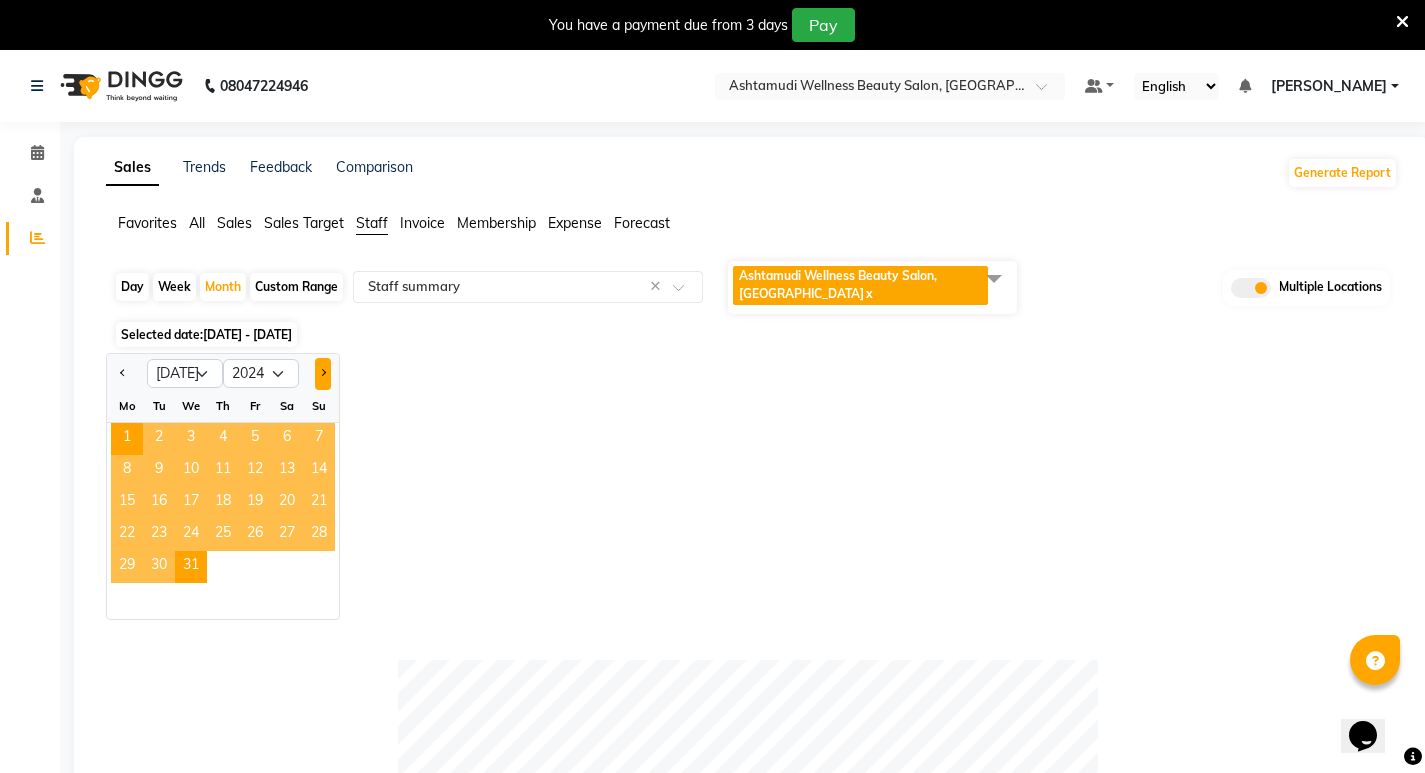 click 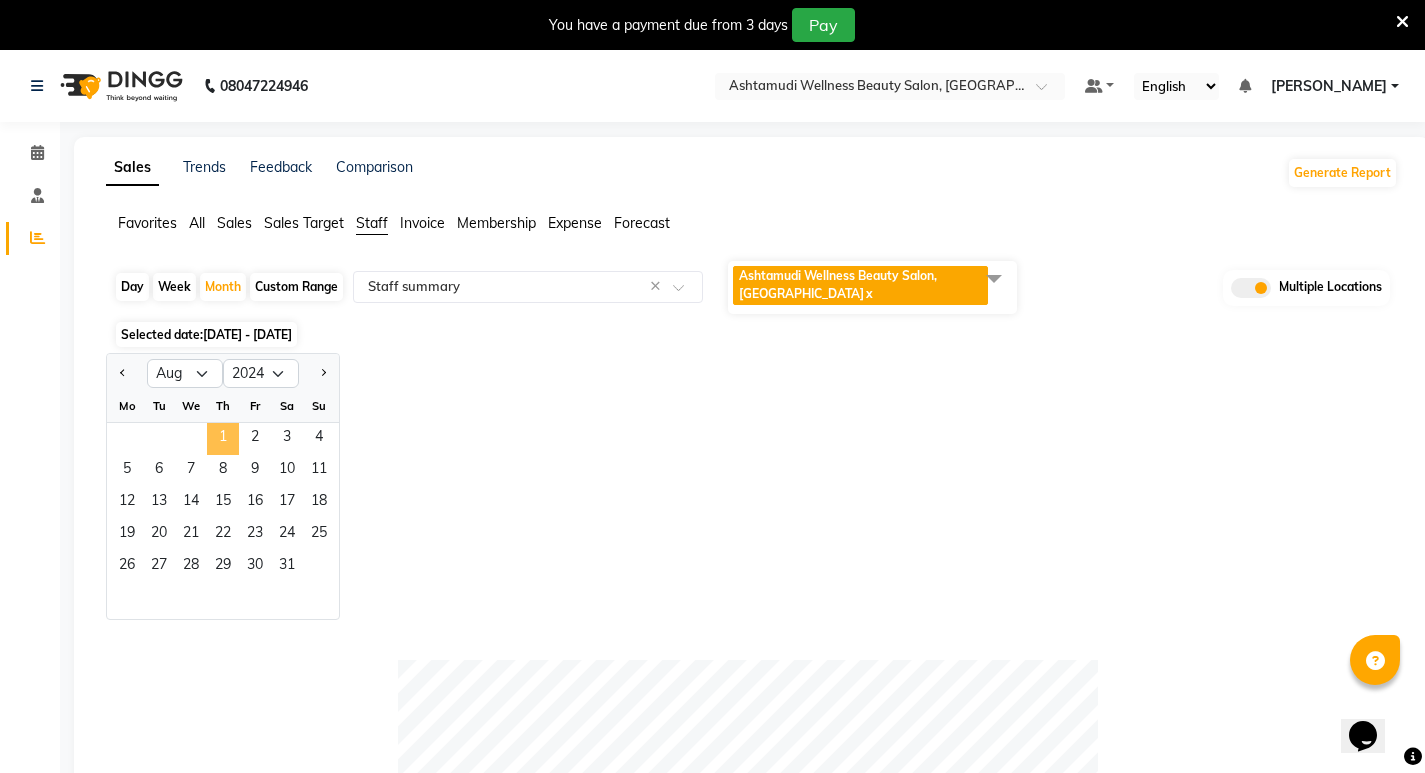 drag, startPoint x: 223, startPoint y: 434, endPoint x: 679, endPoint y: 368, distance: 460.75156 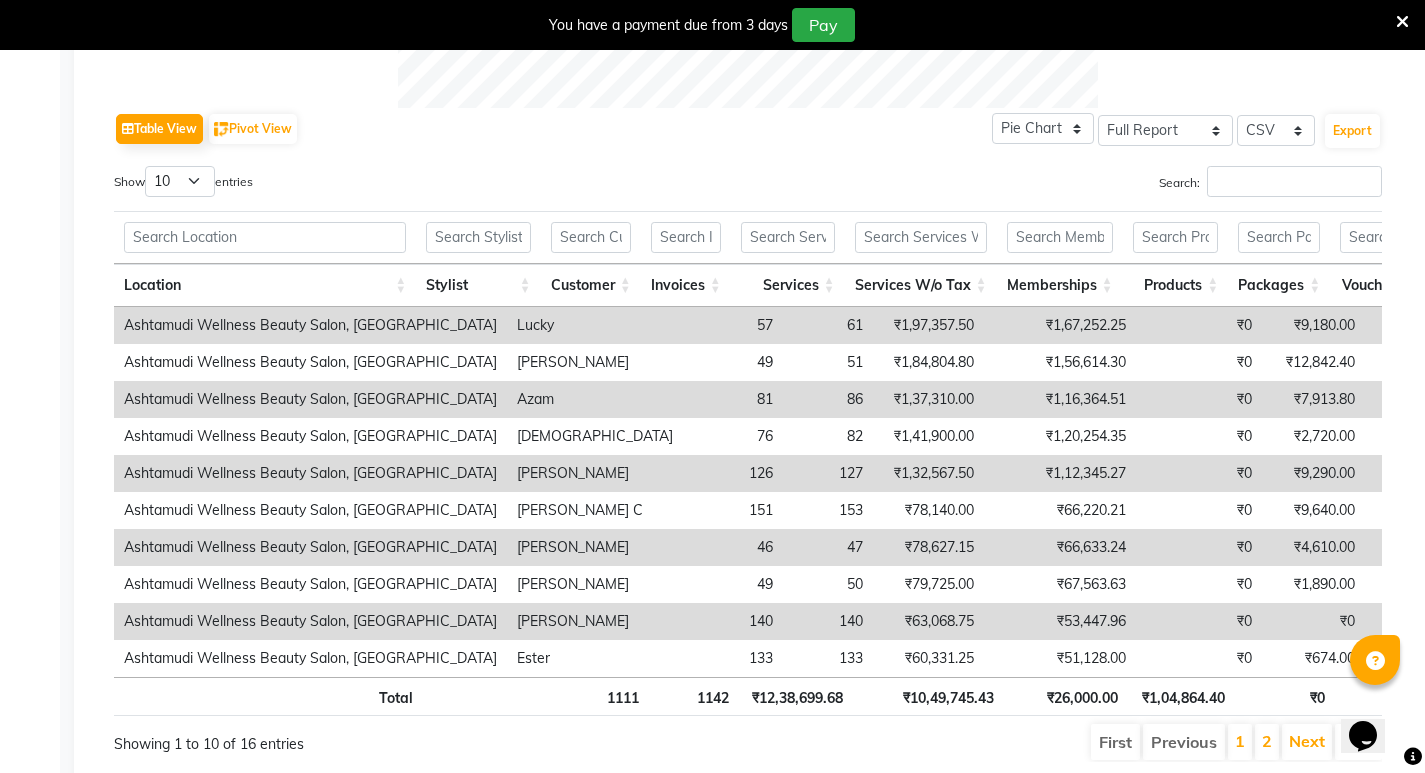 scroll, scrollTop: 770, scrollLeft: 0, axis: vertical 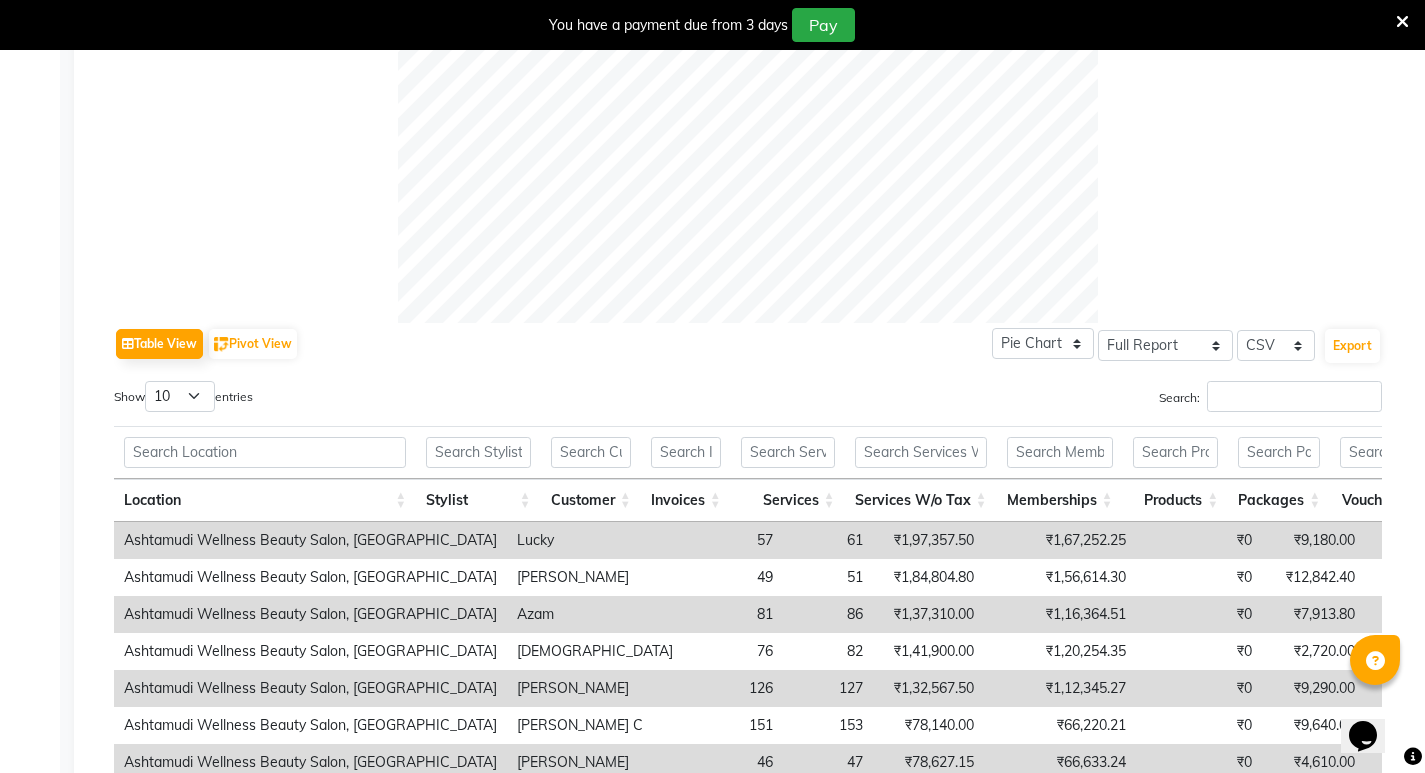 click on "Stylist" at bounding box center (478, 500) 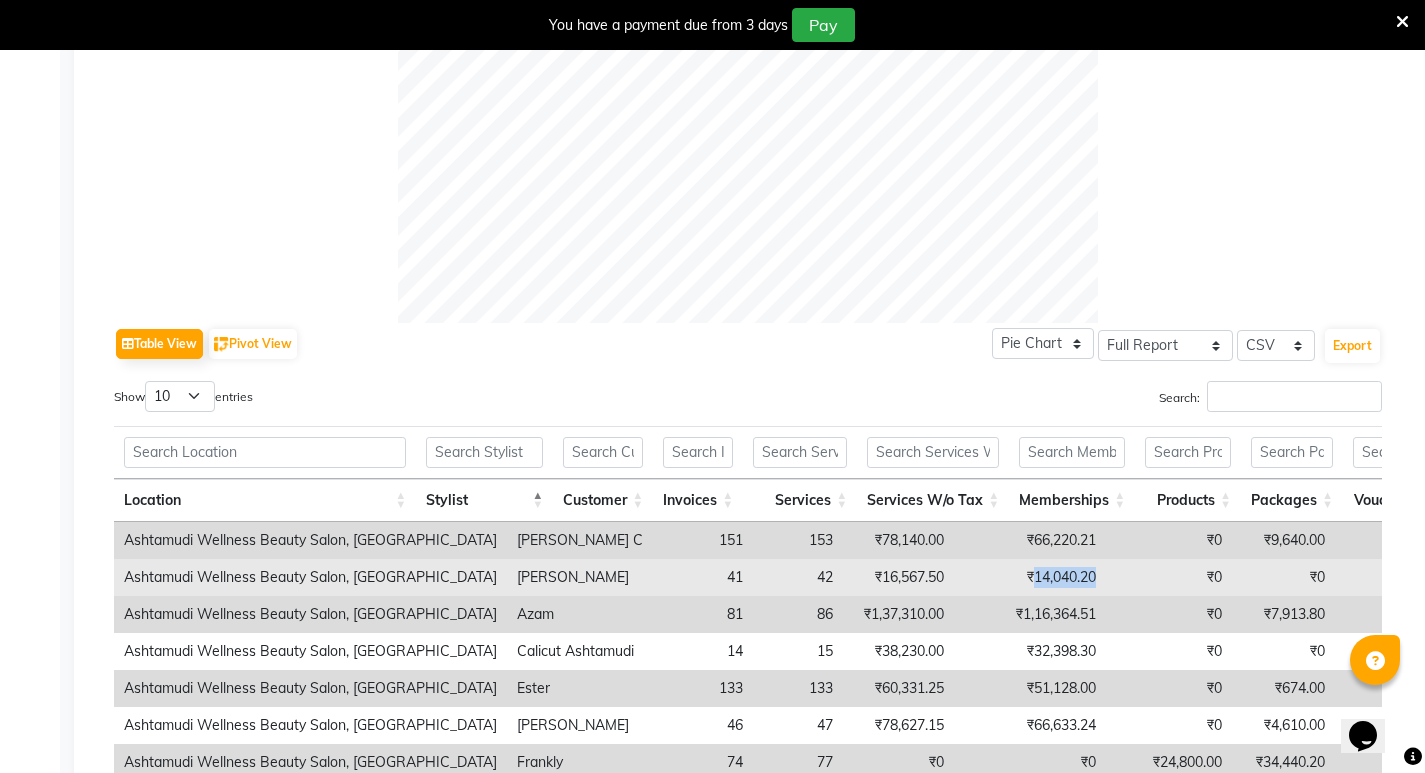 drag, startPoint x: 944, startPoint y: 574, endPoint x: 1016, endPoint y: 579, distance: 72.1734 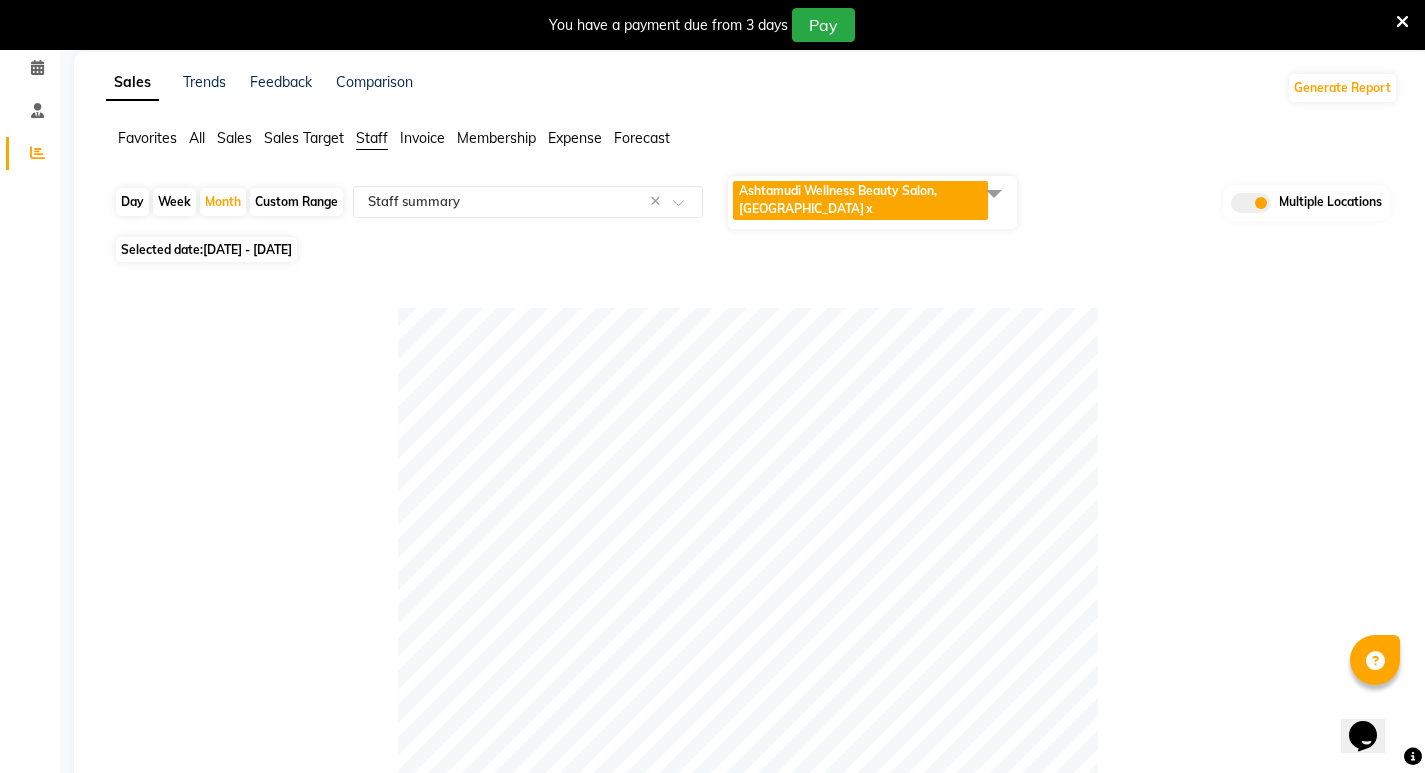 scroll, scrollTop: 0, scrollLeft: 0, axis: both 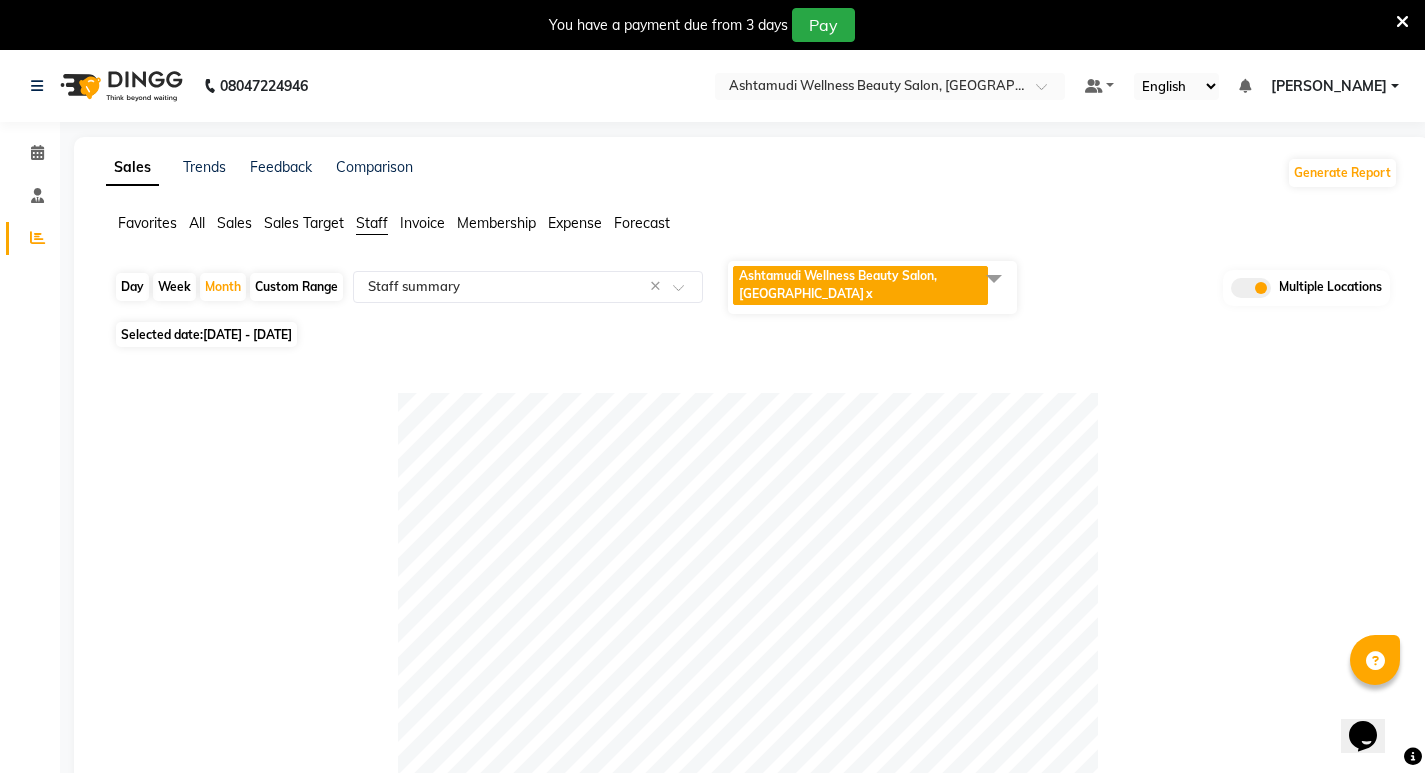 click on "Ashtamudi Wellness Beauty Salon, CALICUT  x" 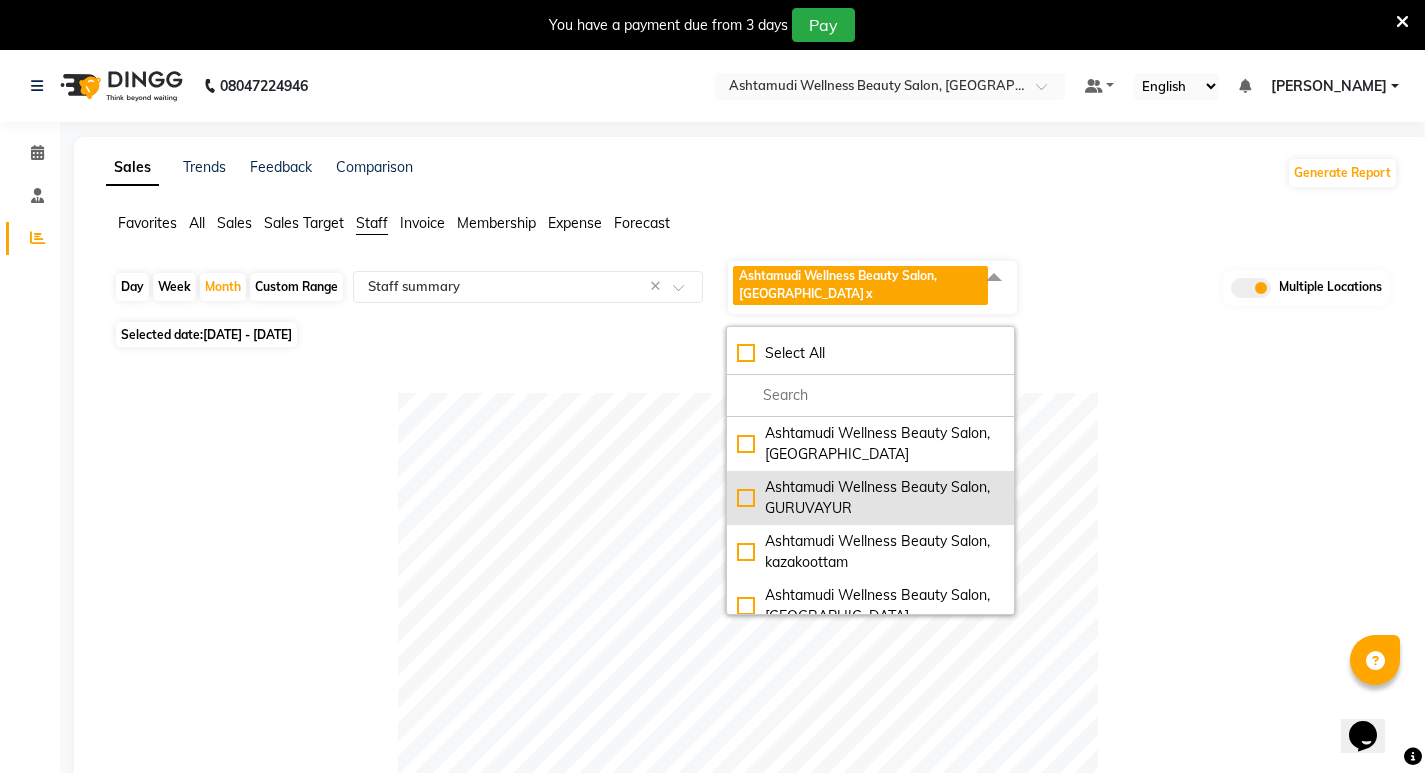 click on "Ashtamudi Wellness Beauty Salon, GURUVAYUR" 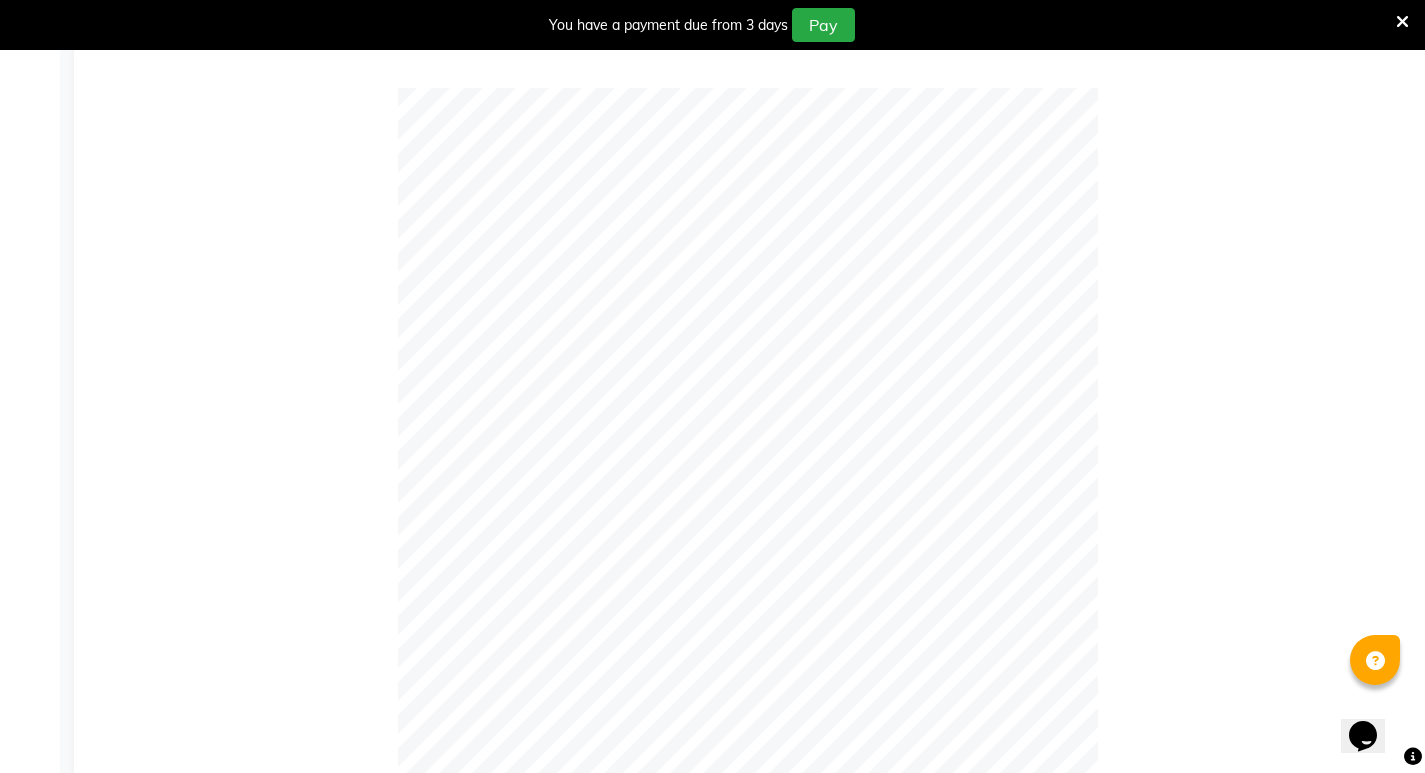 scroll, scrollTop: 0, scrollLeft: 0, axis: both 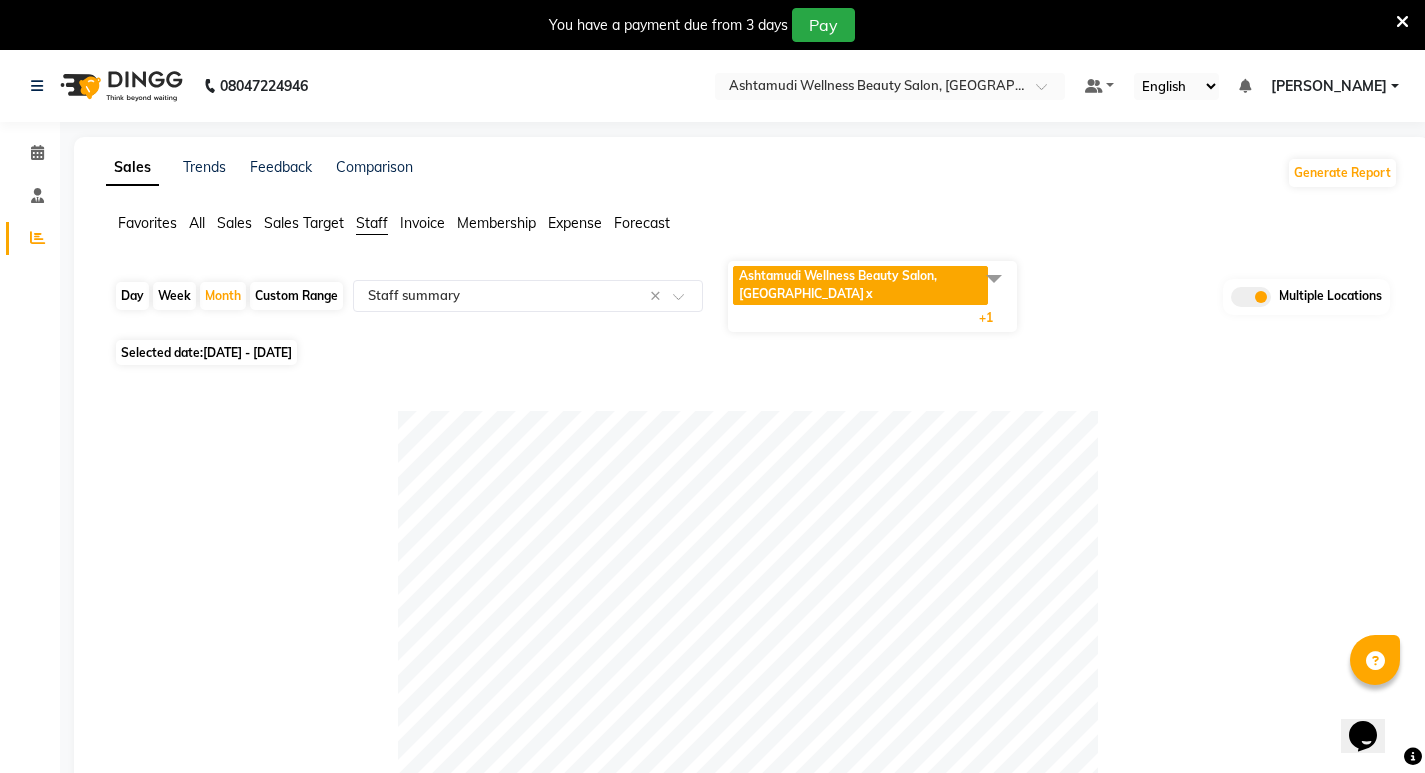 click on "Ashtamudi Wellness Beauty Salon, CALICUT" 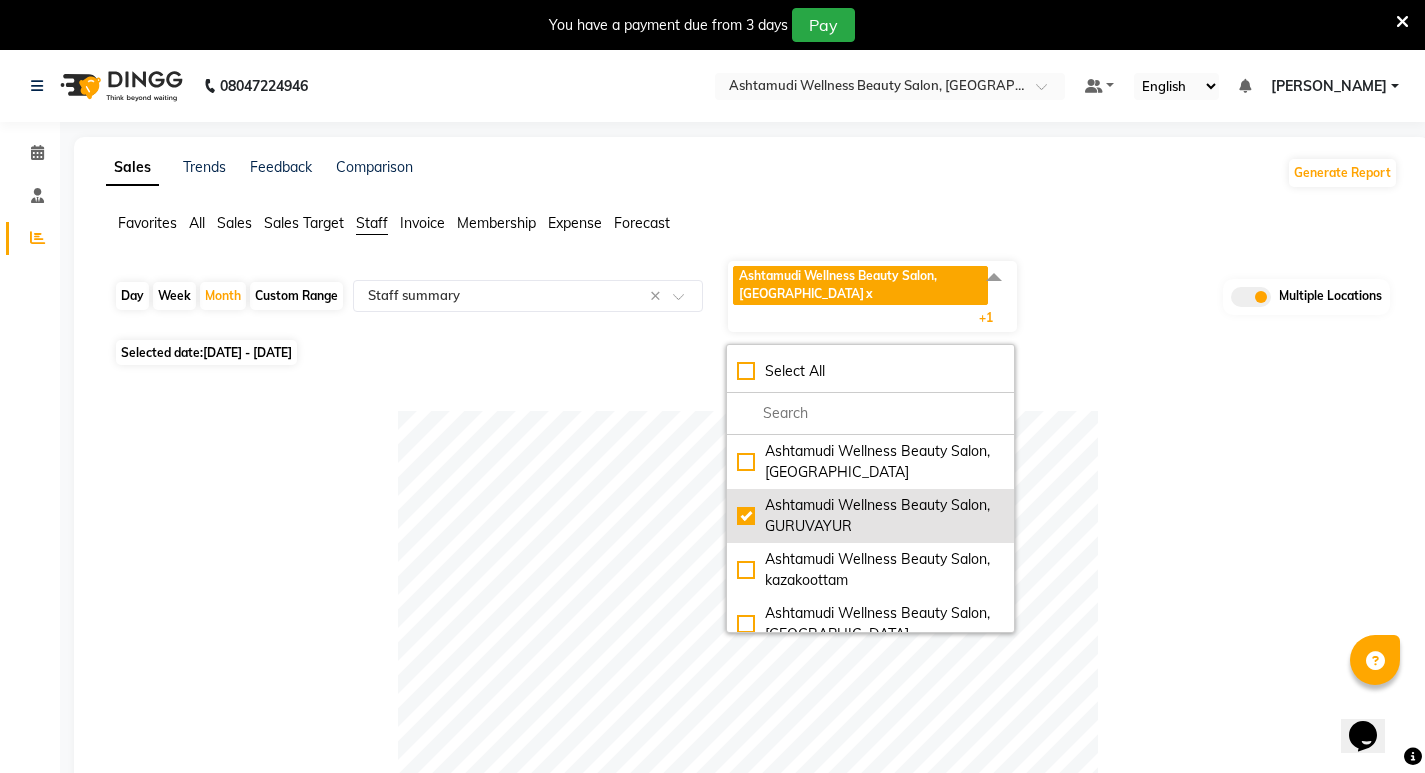 click on "Ashtamudi Wellness Beauty Salon, GURUVAYUR" 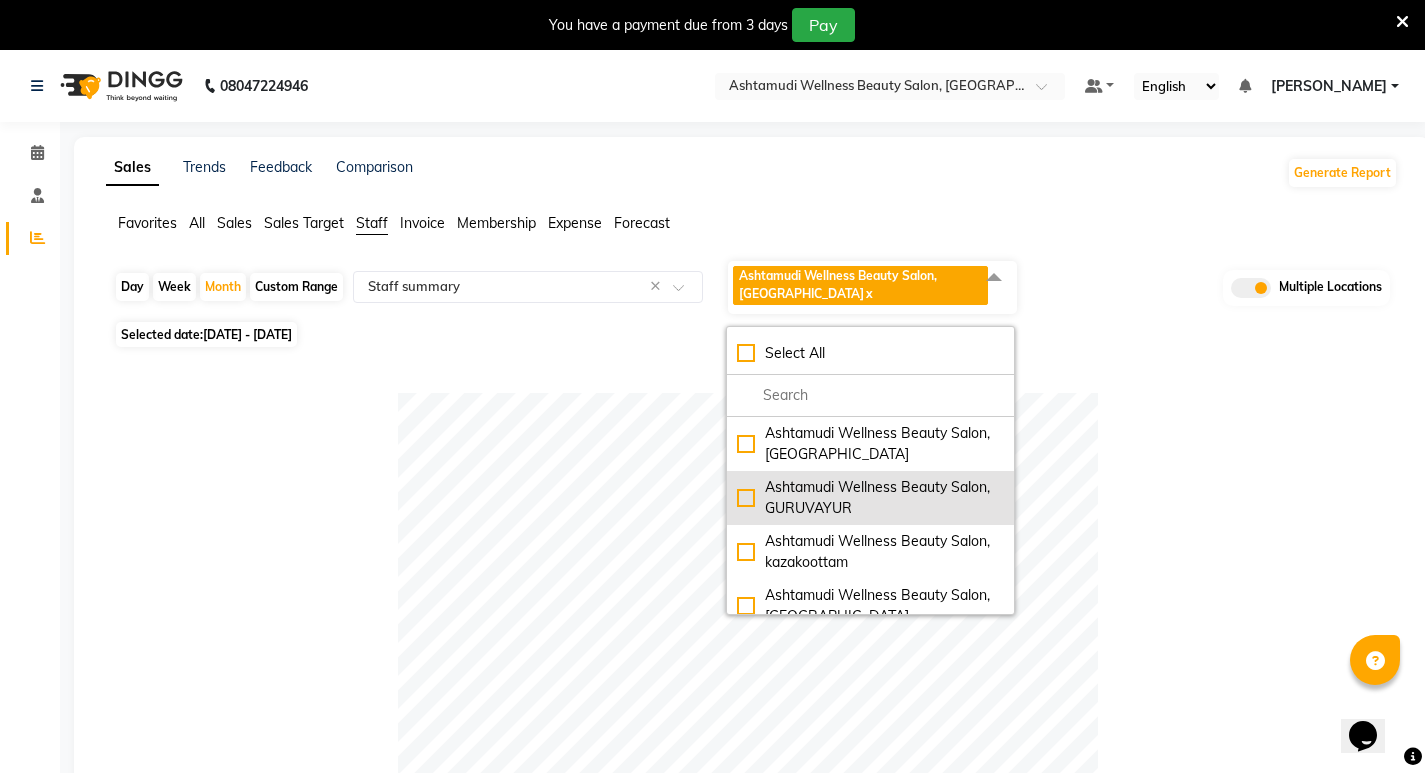click on "Ashtamudi Wellness Beauty Salon, GURUVAYUR" 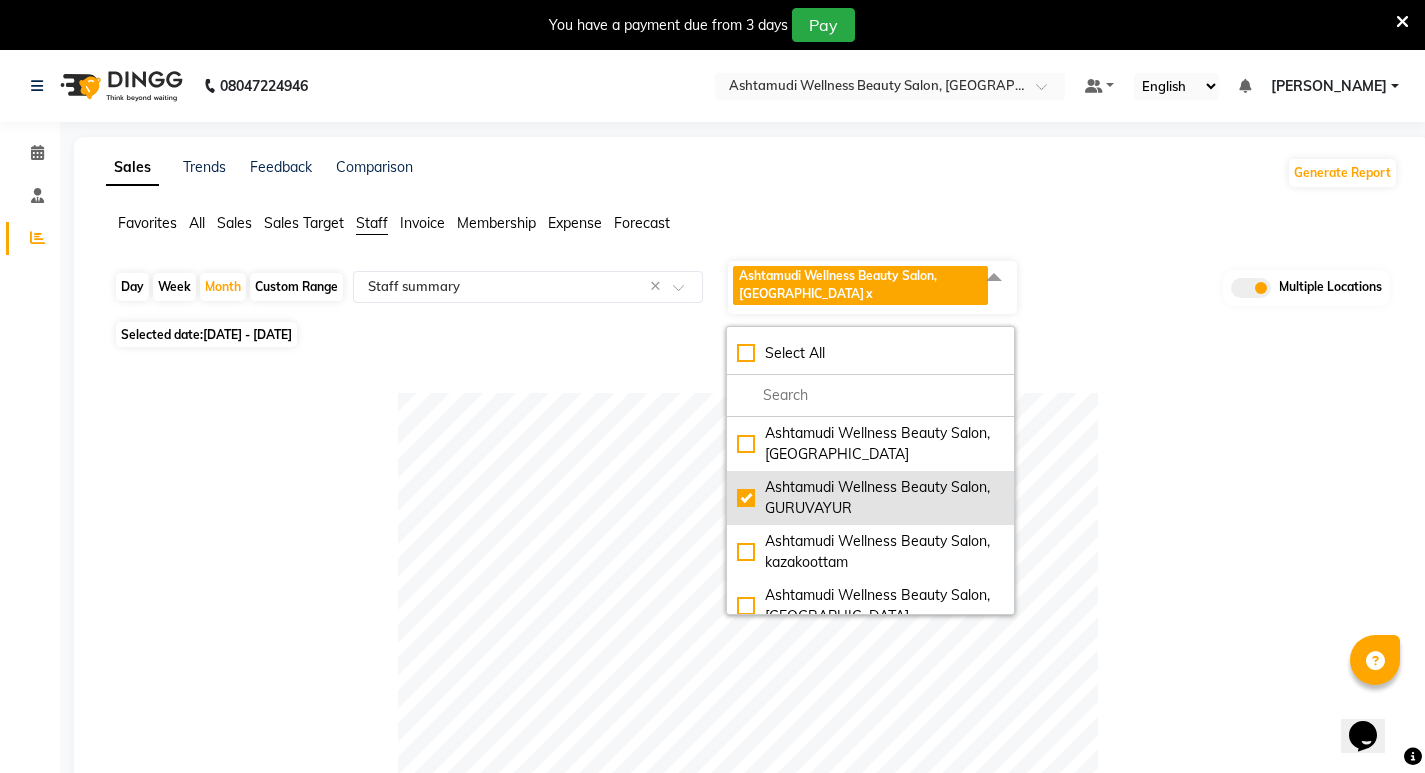 checkbox on "true" 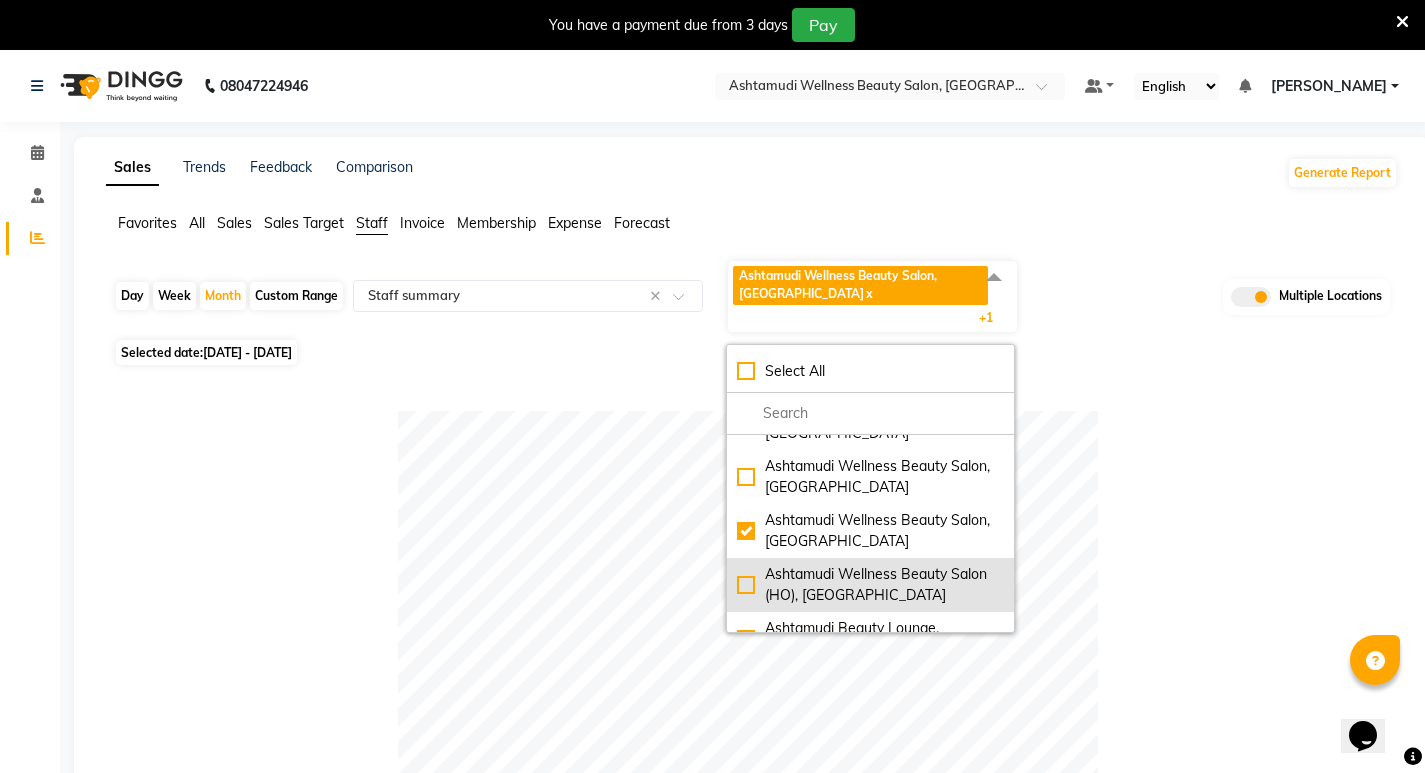 scroll, scrollTop: 500, scrollLeft: 0, axis: vertical 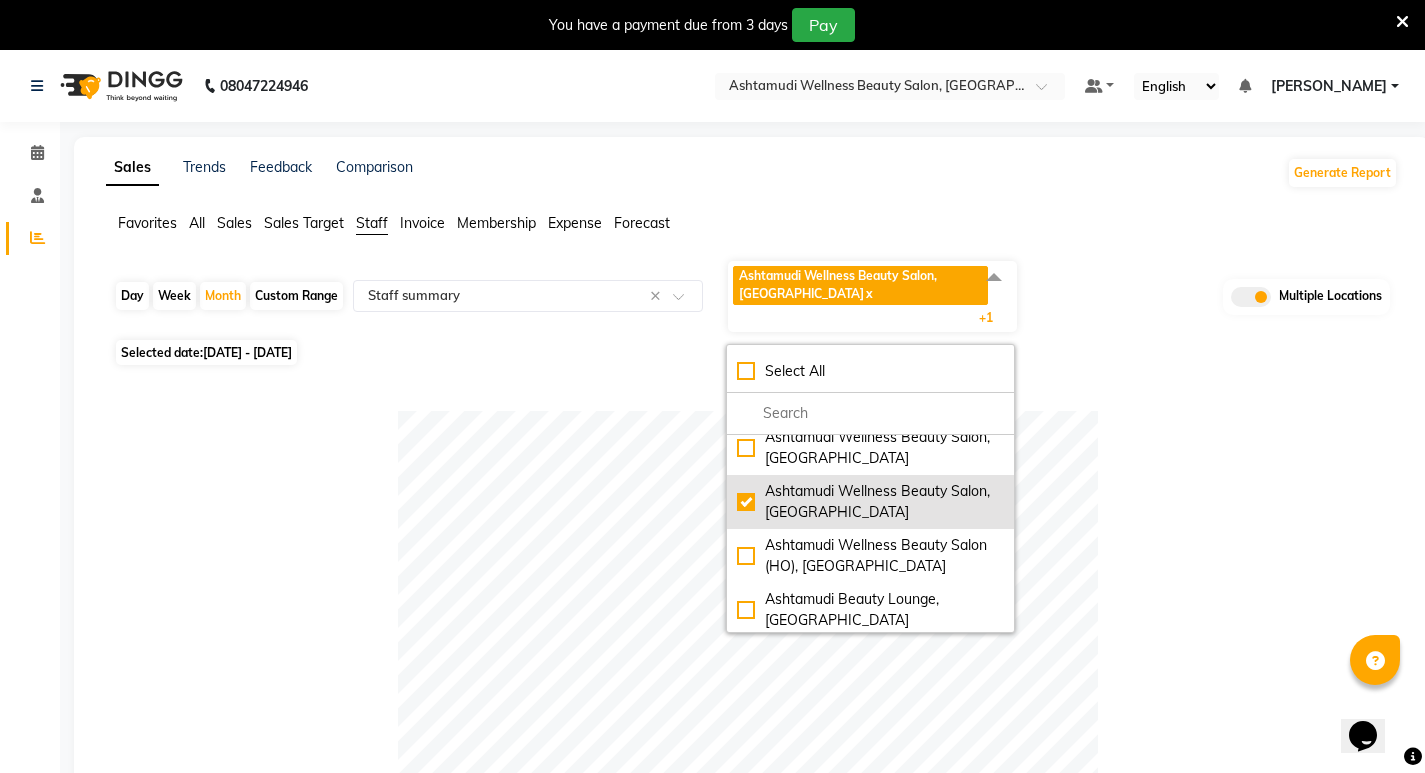 click on "Ashtamudi Wellness Beauty Salon, CALICUT" 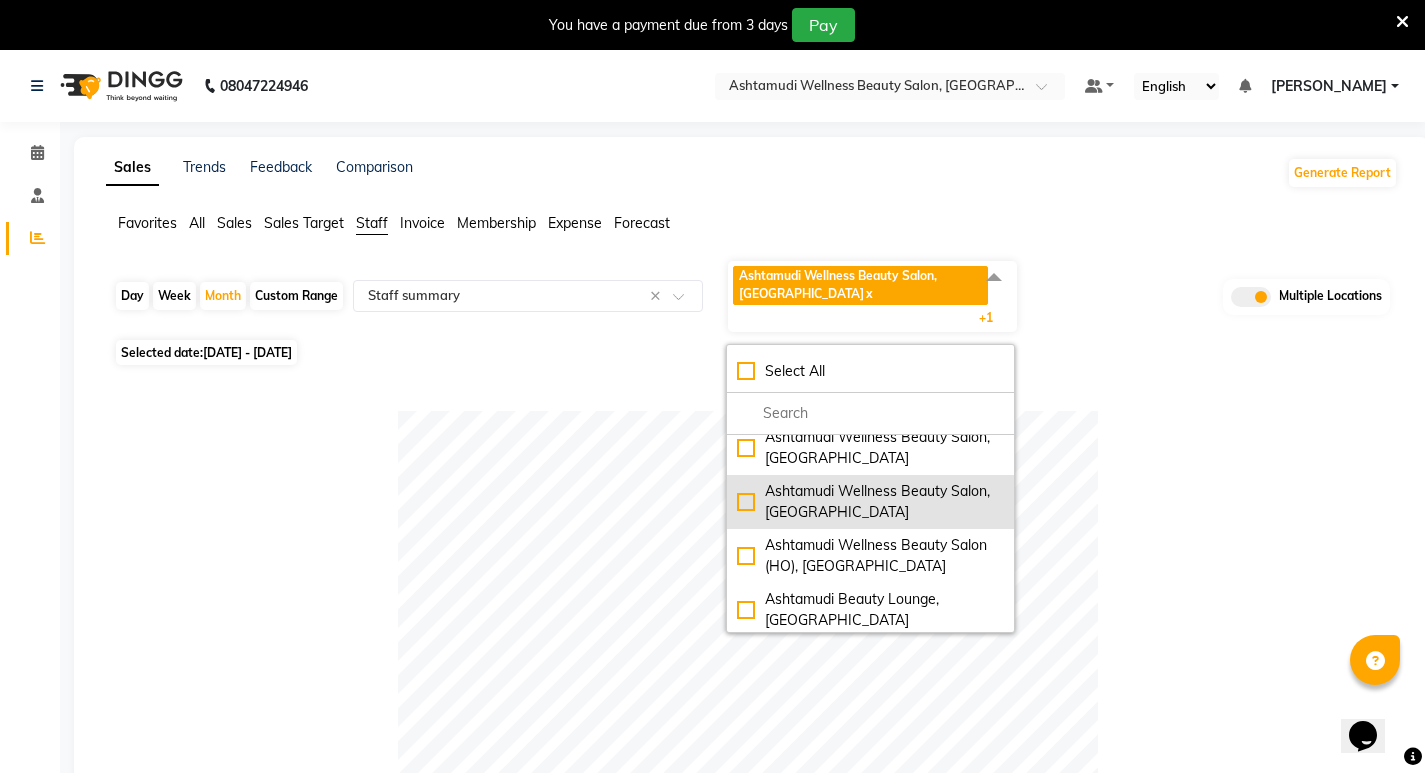 checkbox on "false" 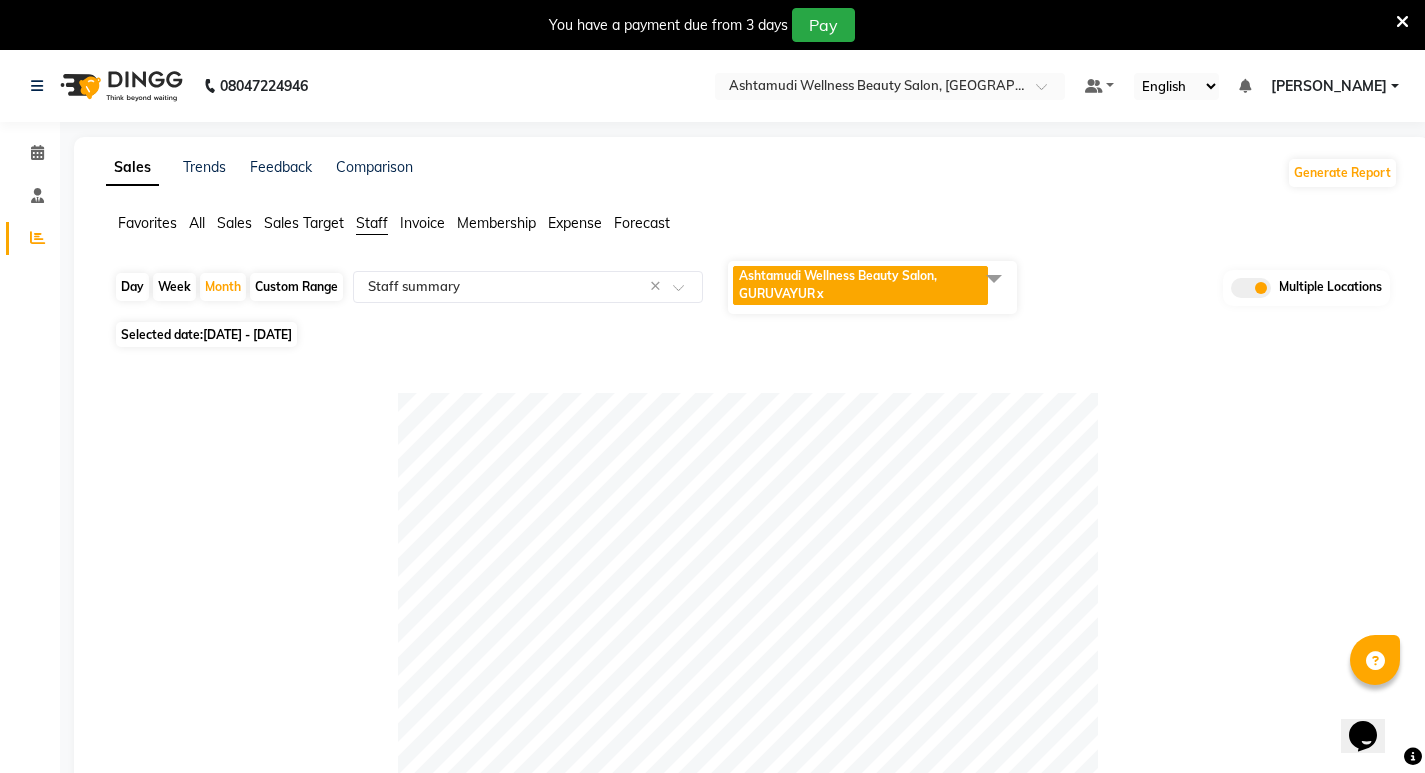 click on "Selected date:  01-08-2024 - 31-08-2024" 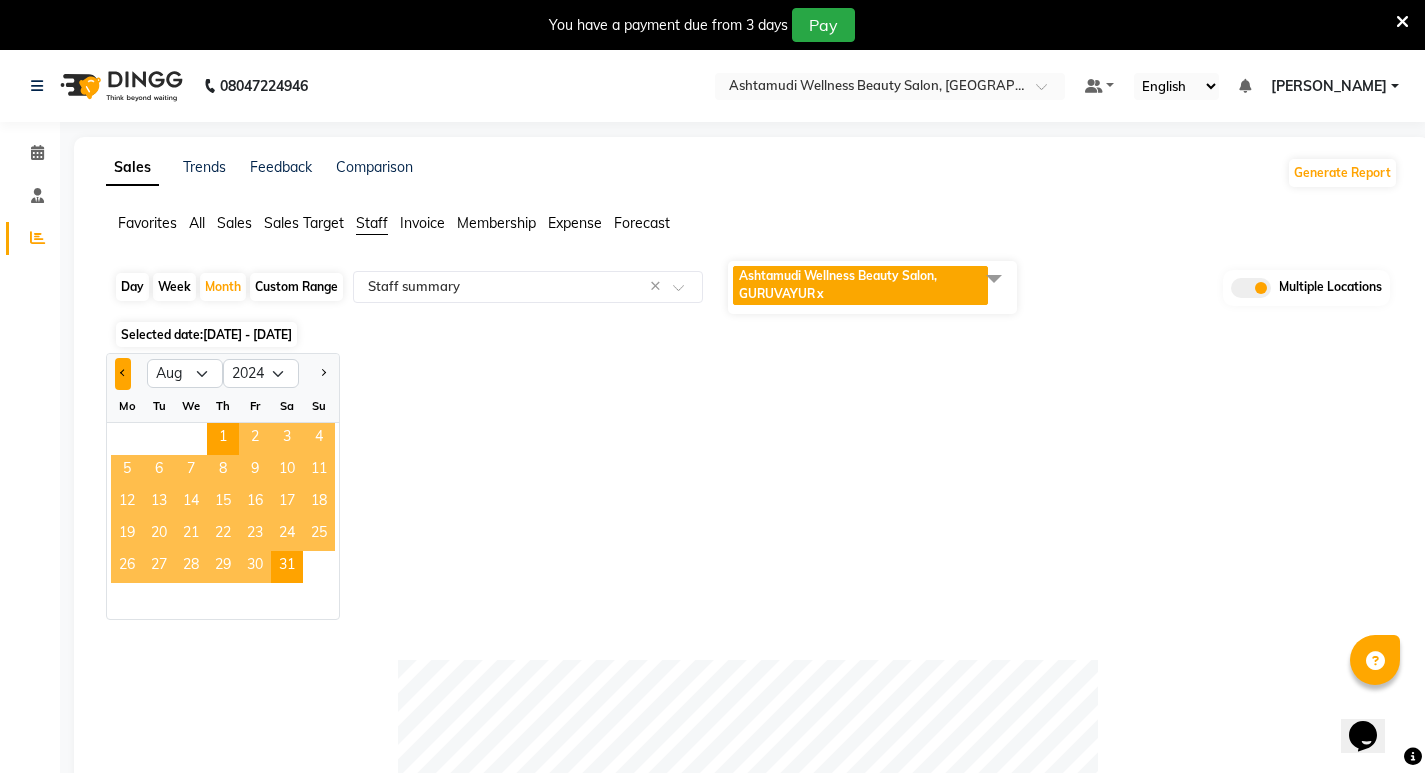 click 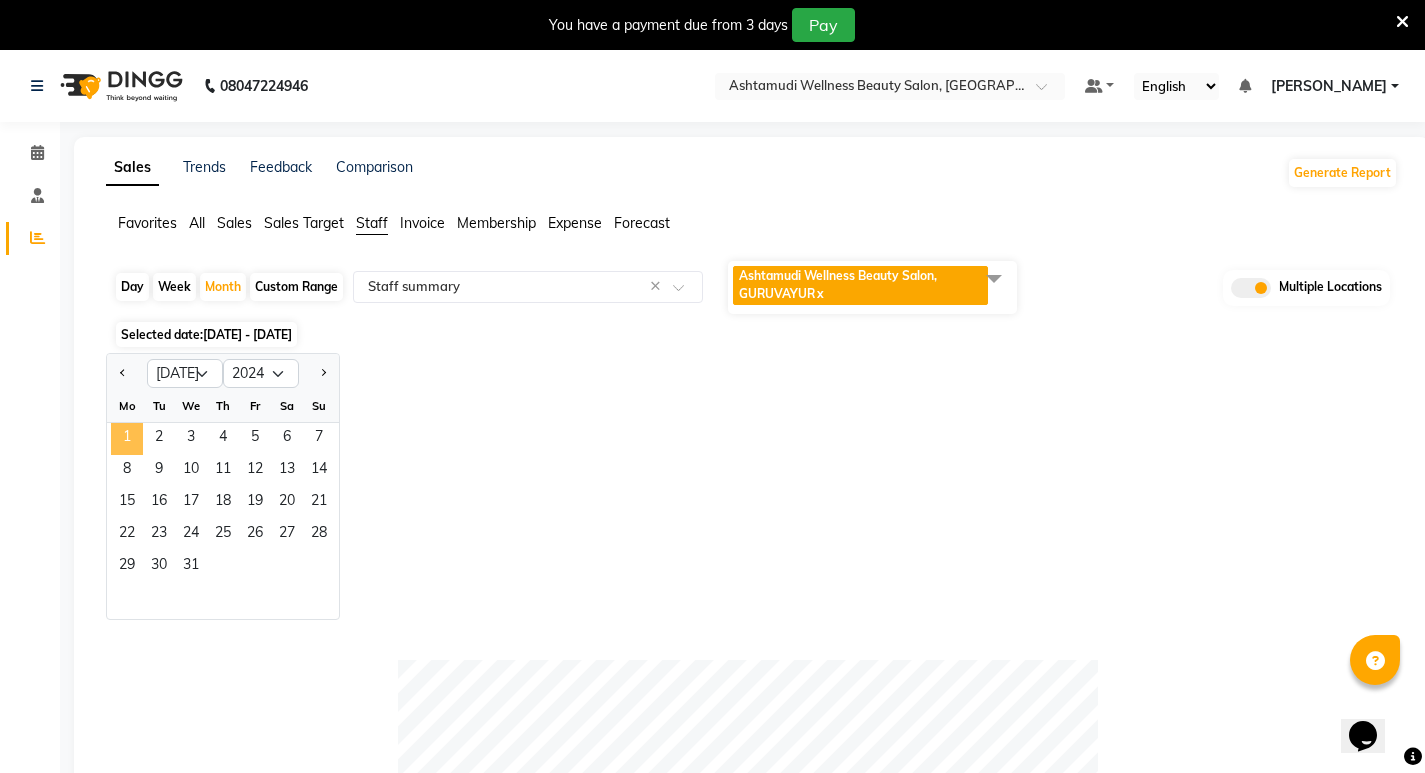 click on "1" 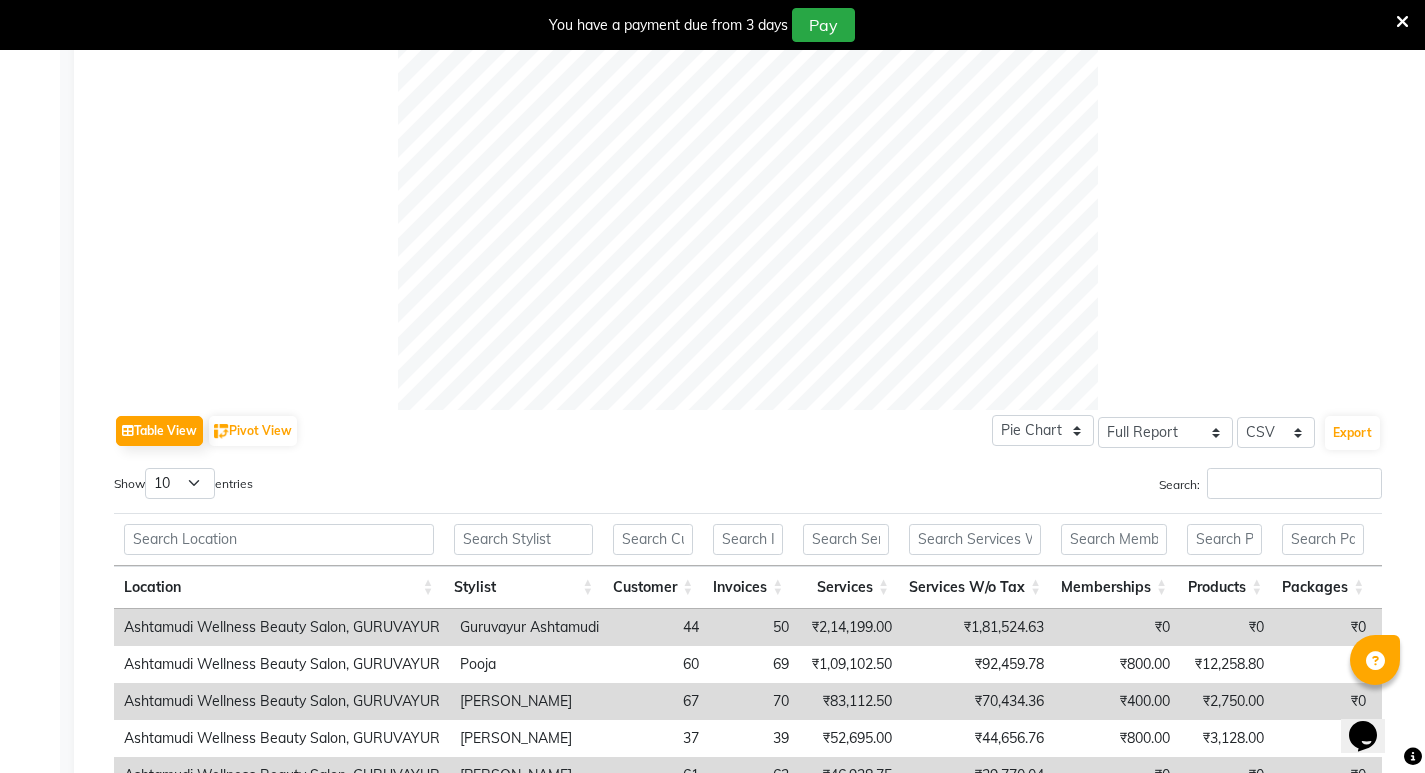 scroll, scrollTop: 670, scrollLeft: 0, axis: vertical 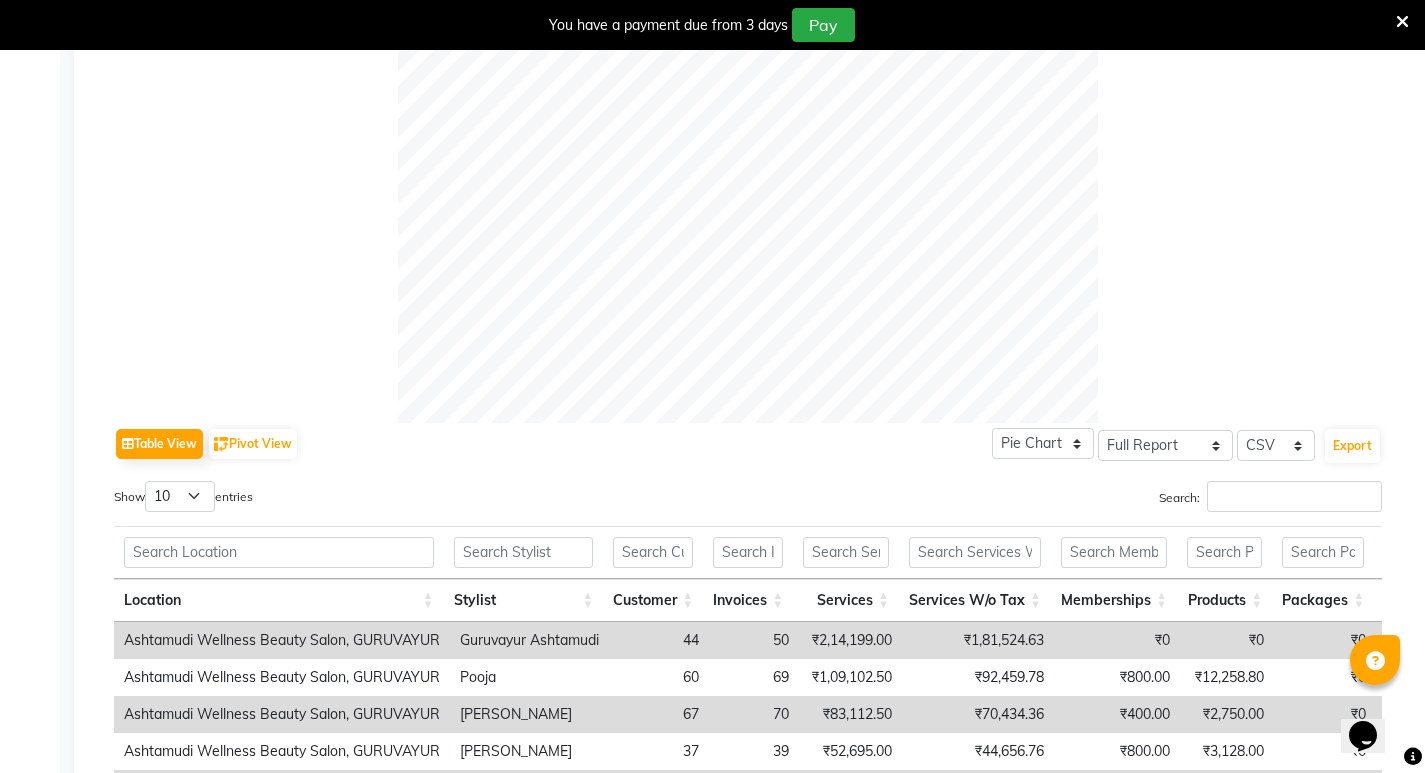 click on "Stylist" at bounding box center (524, 600) 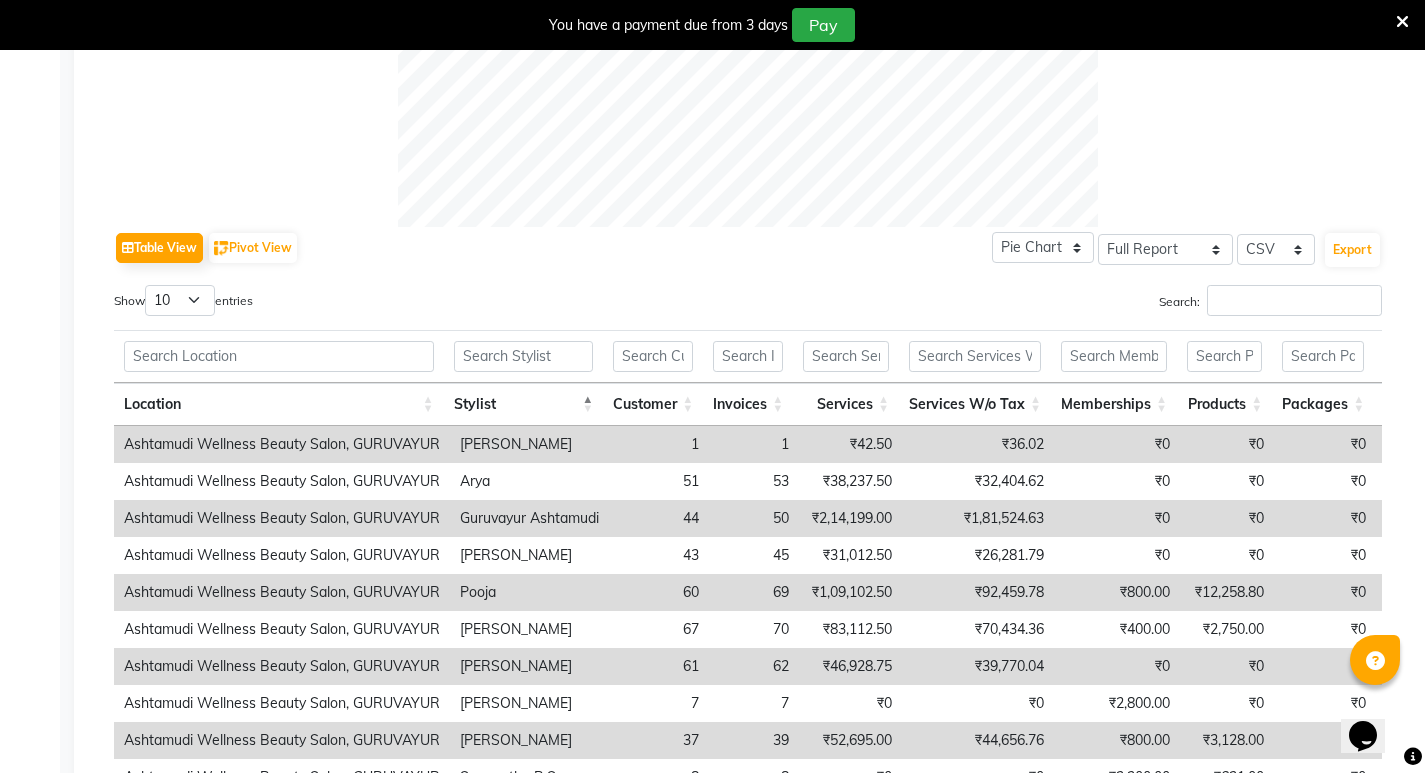scroll, scrollTop: 870, scrollLeft: 0, axis: vertical 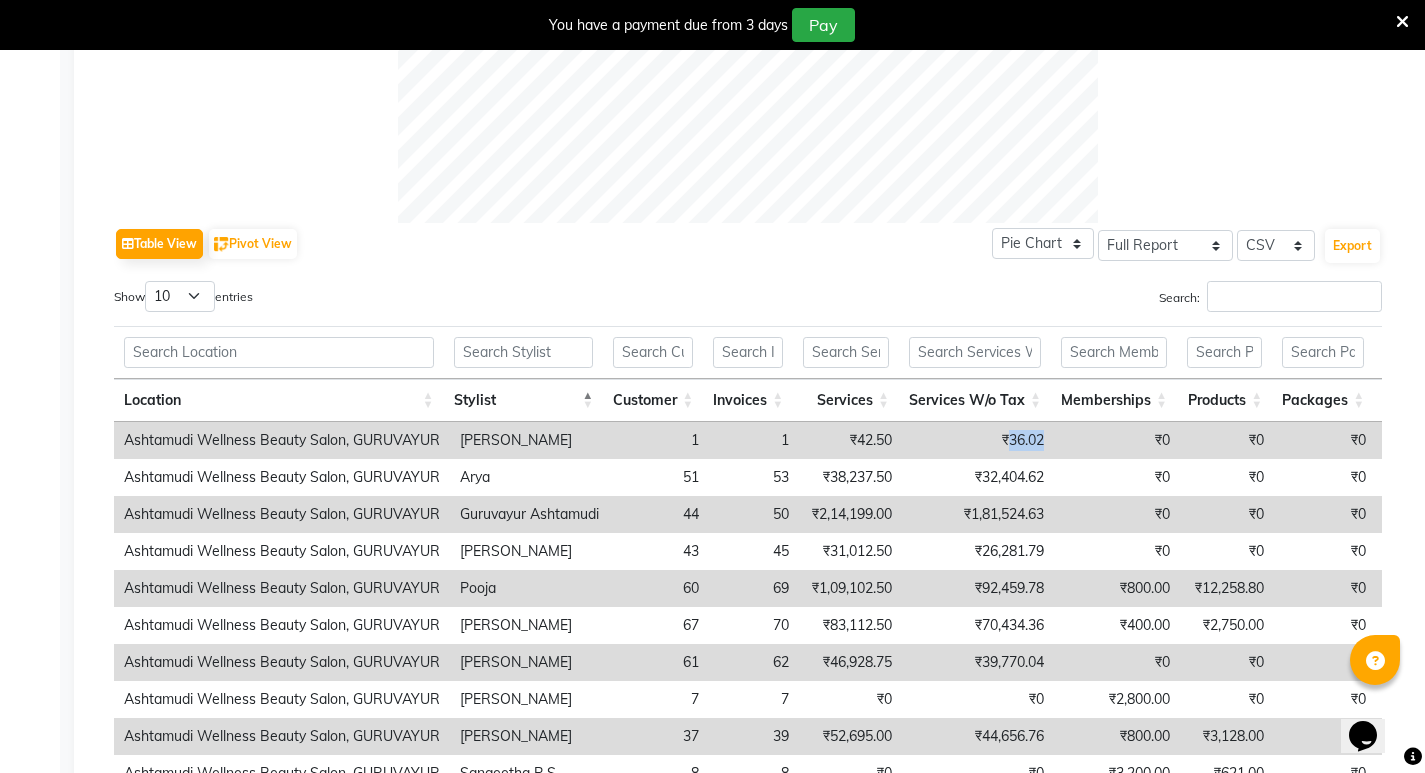 drag, startPoint x: 1016, startPoint y: 441, endPoint x: 1076, endPoint y: 441, distance: 60 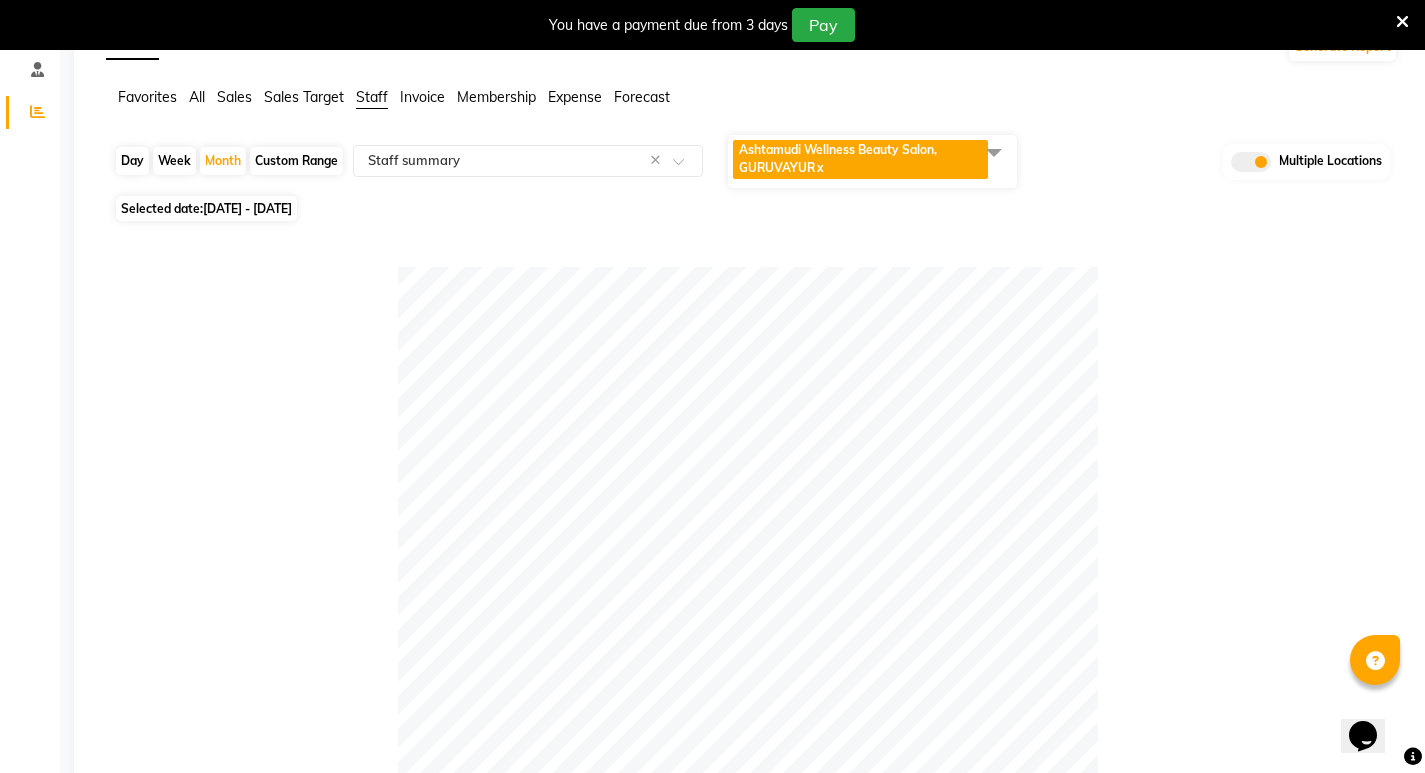 scroll, scrollTop: 0, scrollLeft: 0, axis: both 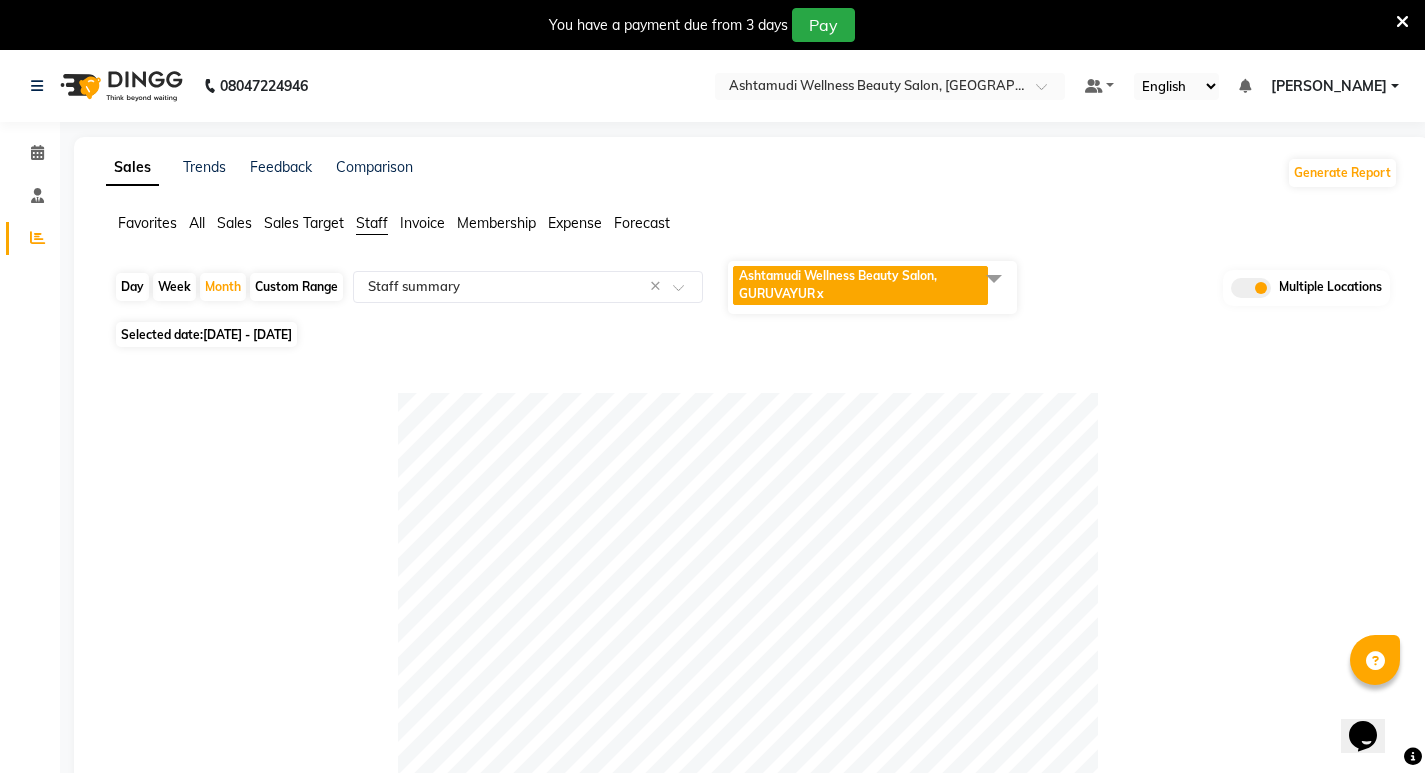 click on "01-07-2024 - 31-07-2024" 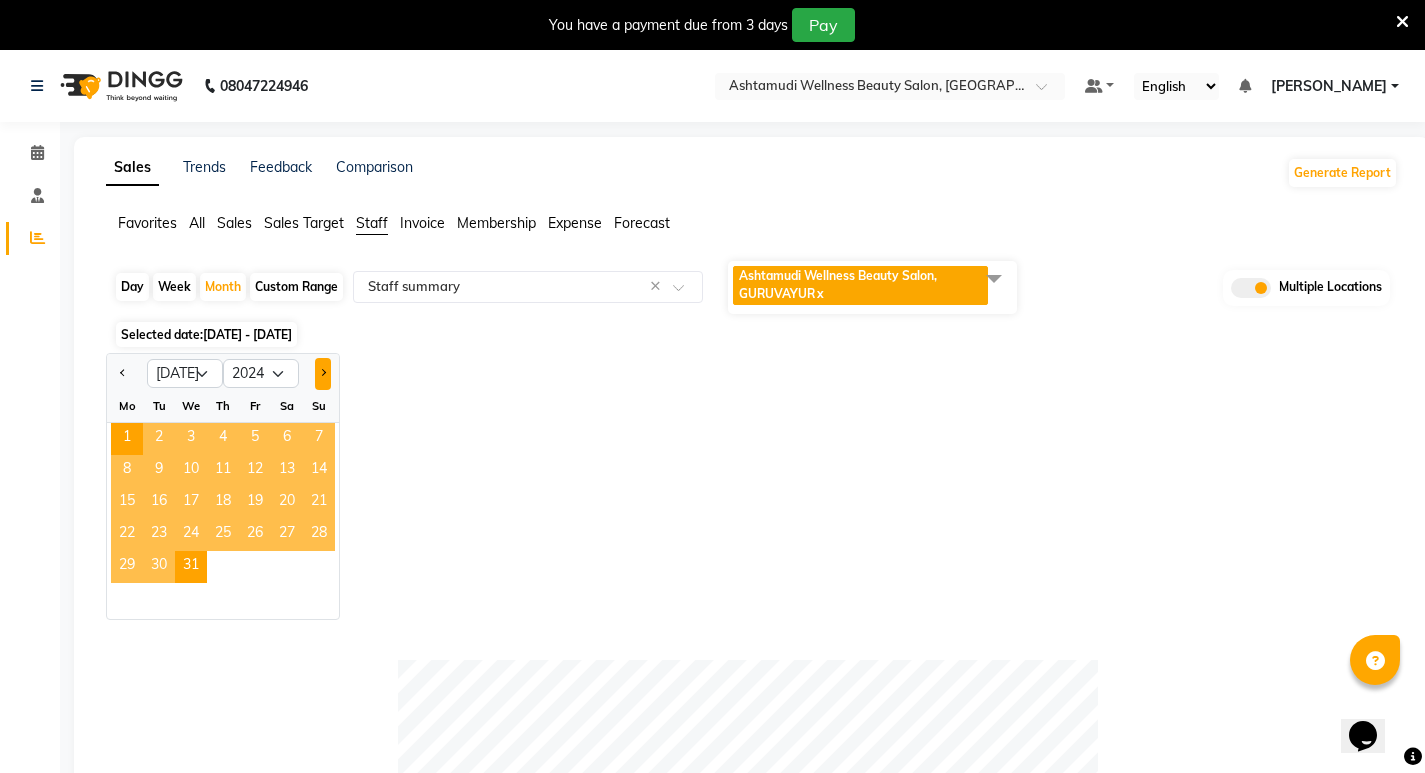click 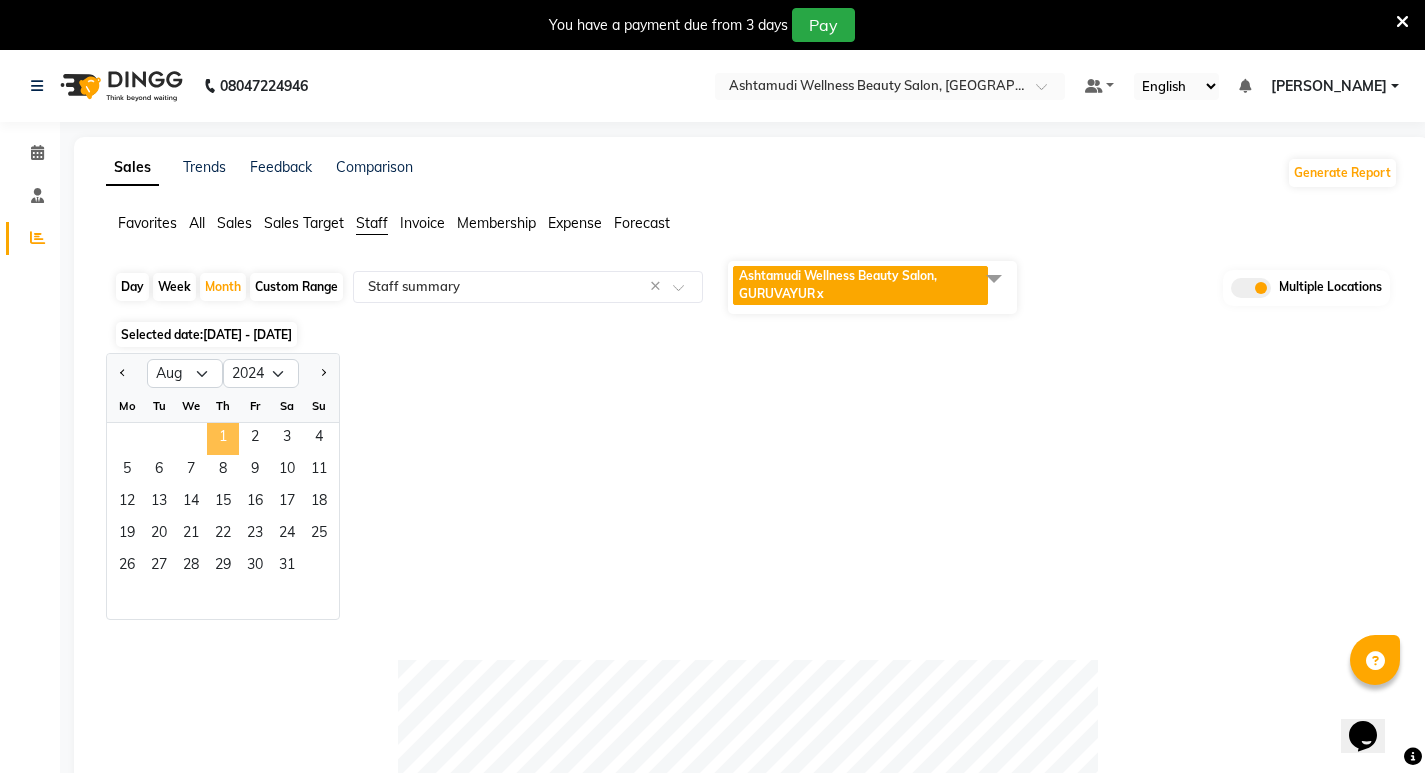 click on "1" 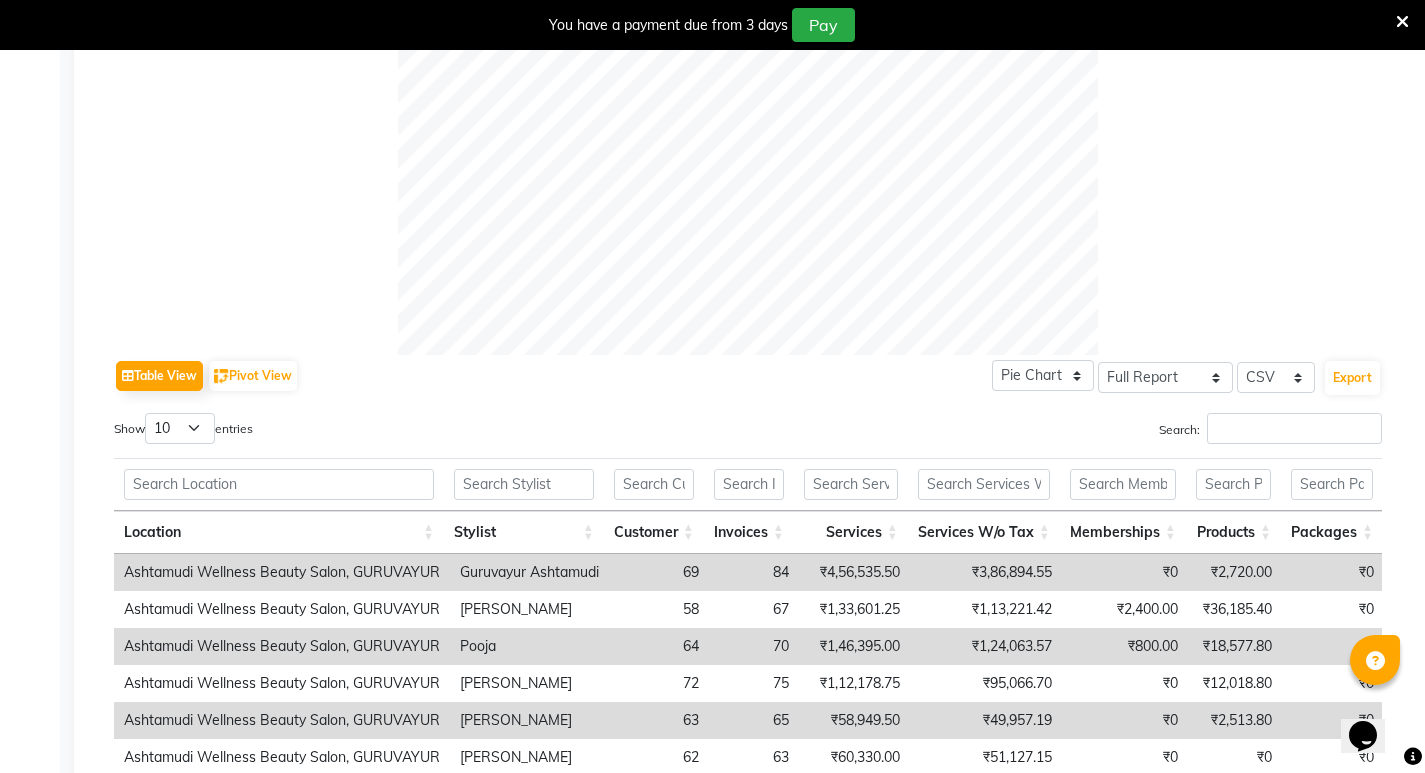 scroll, scrollTop: 1000, scrollLeft: 0, axis: vertical 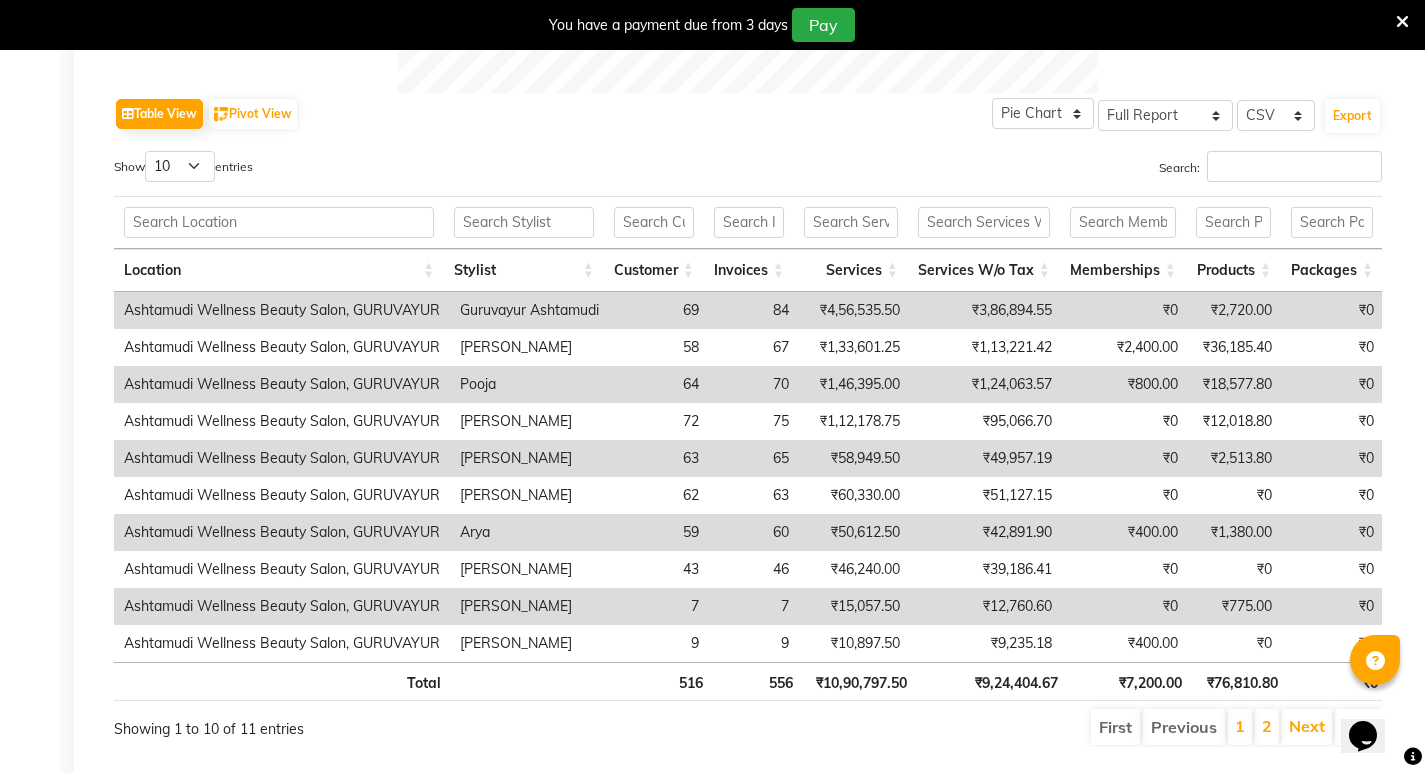 click on "Stylist" at bounding box center (524, 270) 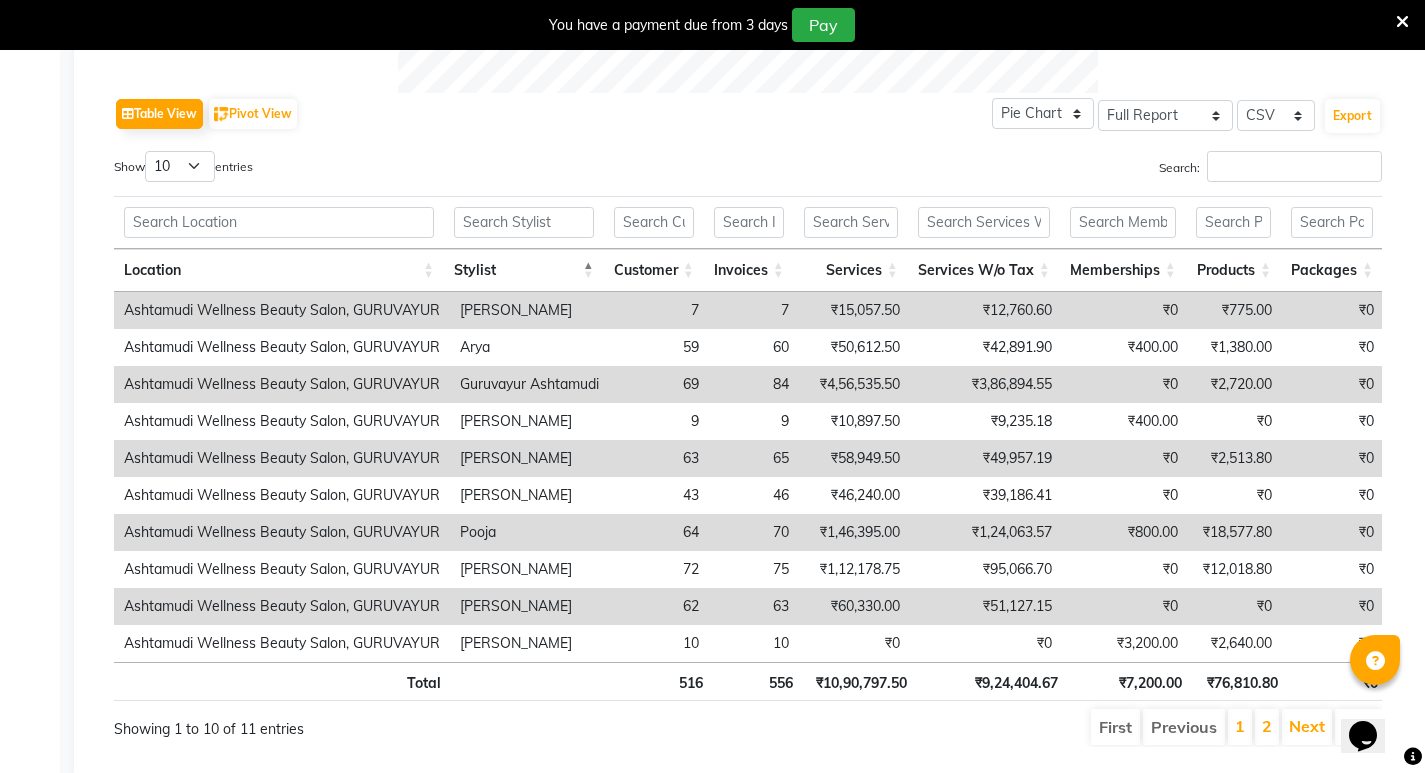 click on "Stylist" at bounding box center (524, 270) 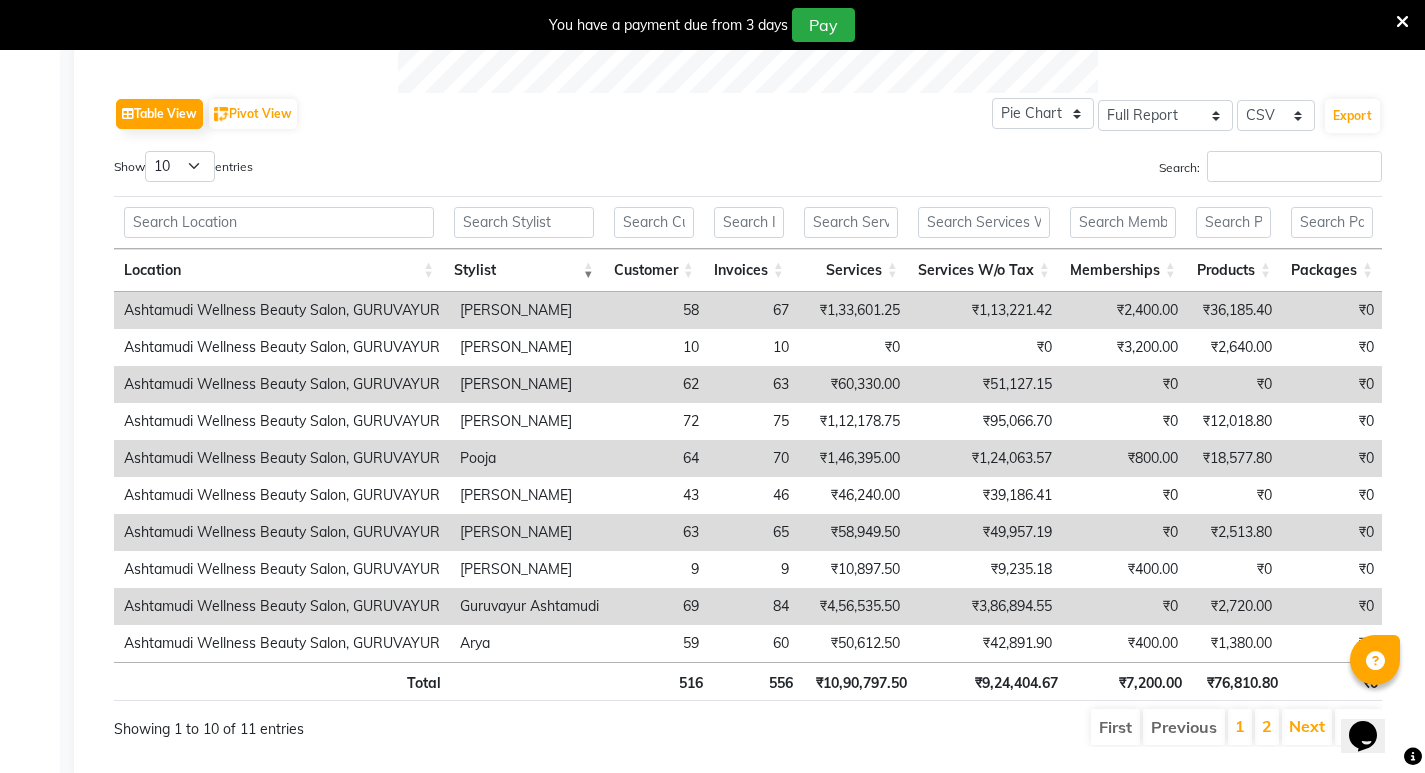 click on "Stylist" at bounding box center [524, 270] 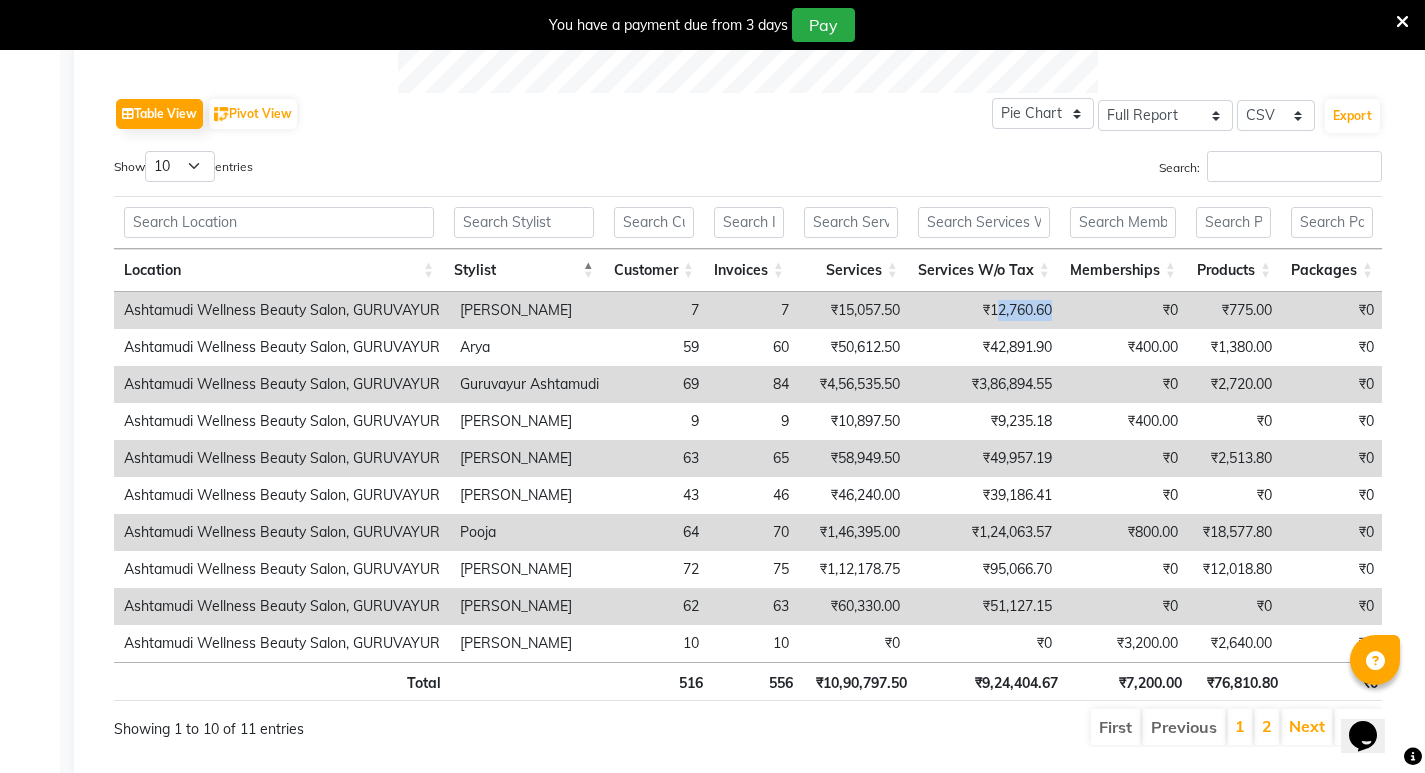 drag, startPoint x: 999, startPoint y: 315, endPoint x: 1072, endPoint y: 305, distance: 73.68175 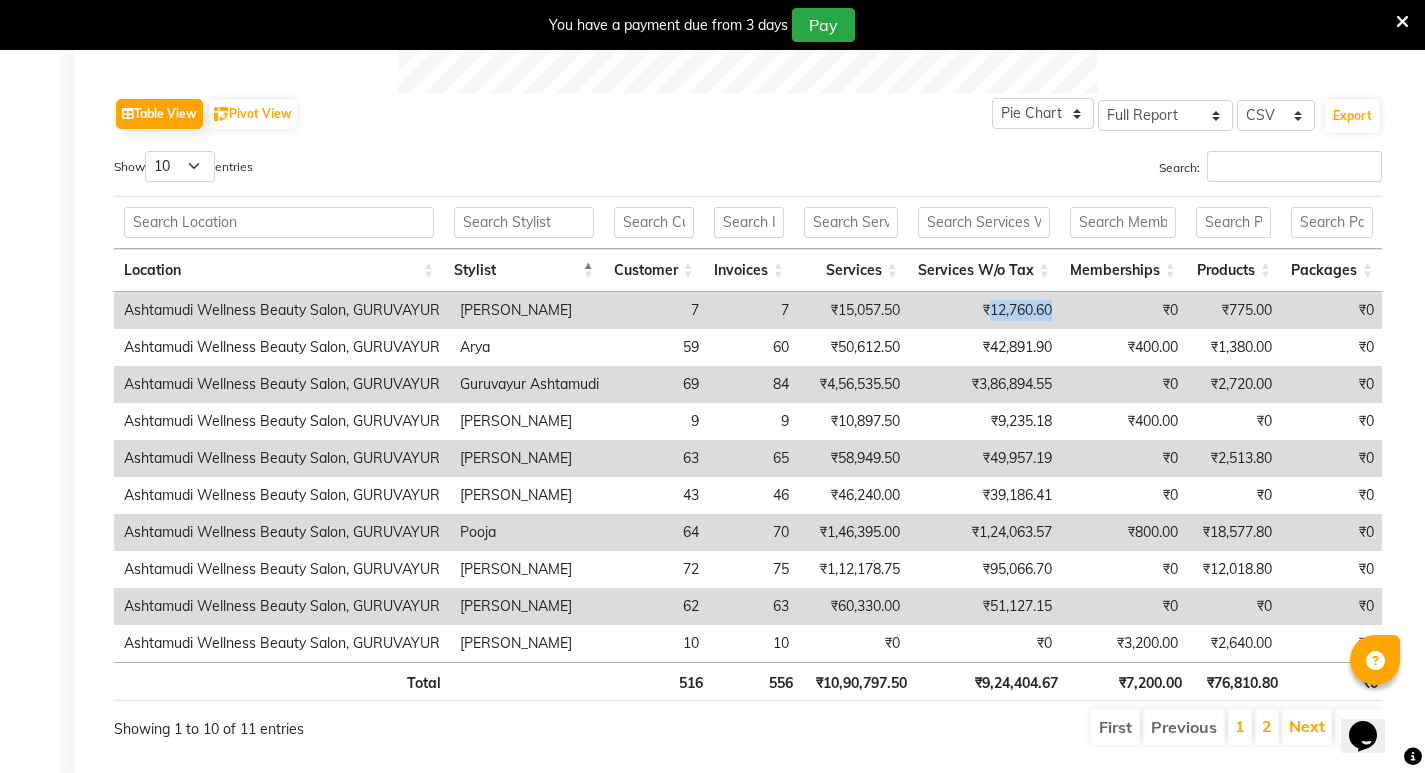 drag, startPoint x: 992, startPoint y: 316, endPoint x: 1066, endPoint y: 310, distance: 74.24284 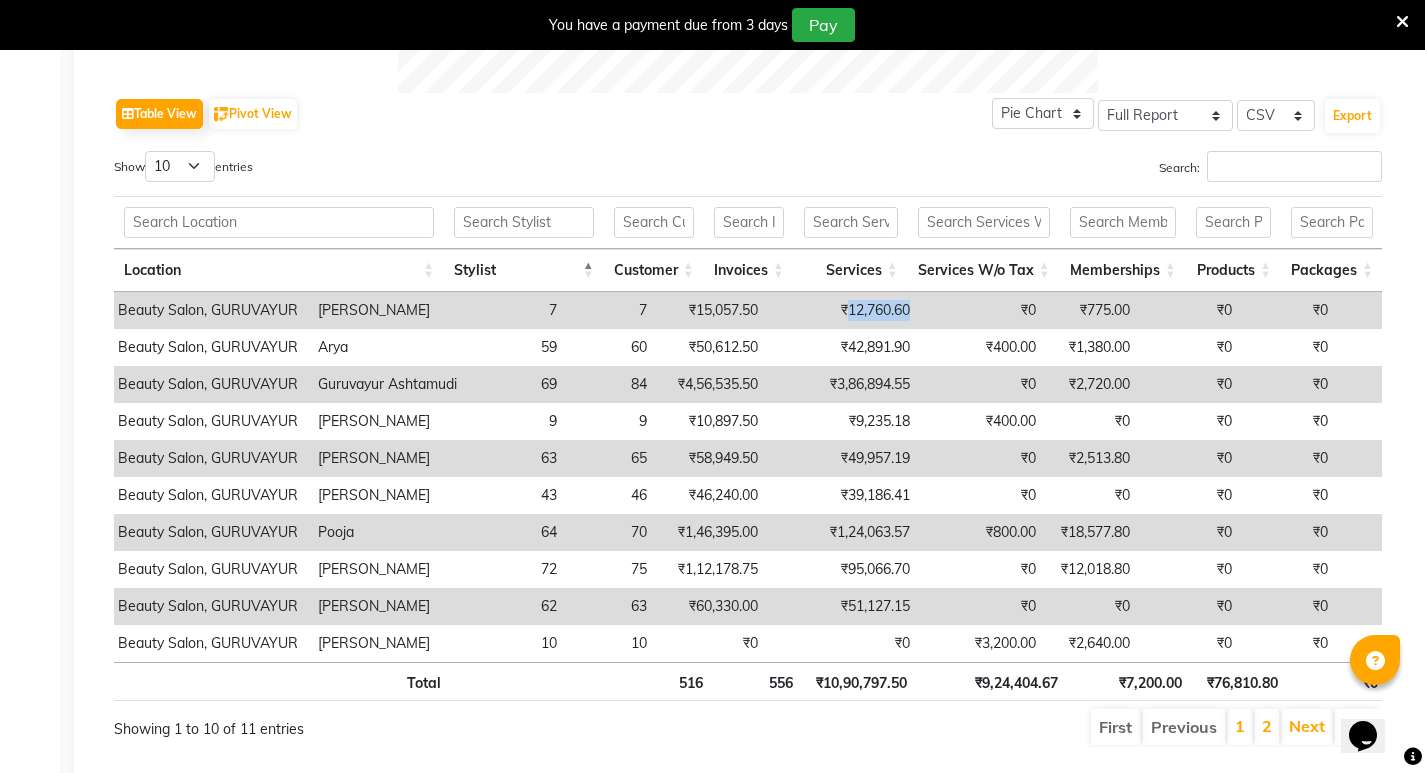 scroll, scrollTop: 0, scrollLeft: 142, axis: horizontal 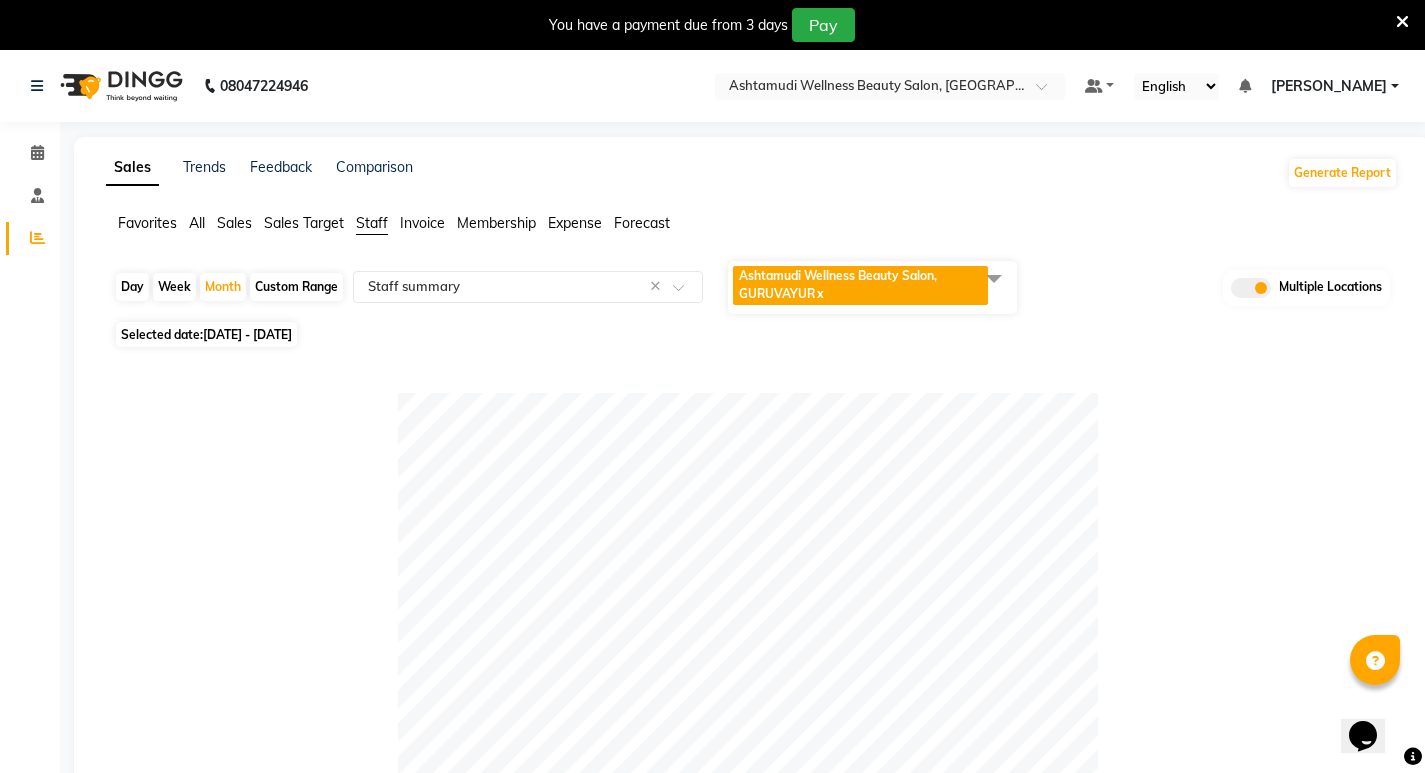 click on "Selected date:  01-08-2024 - 31-08-2024" 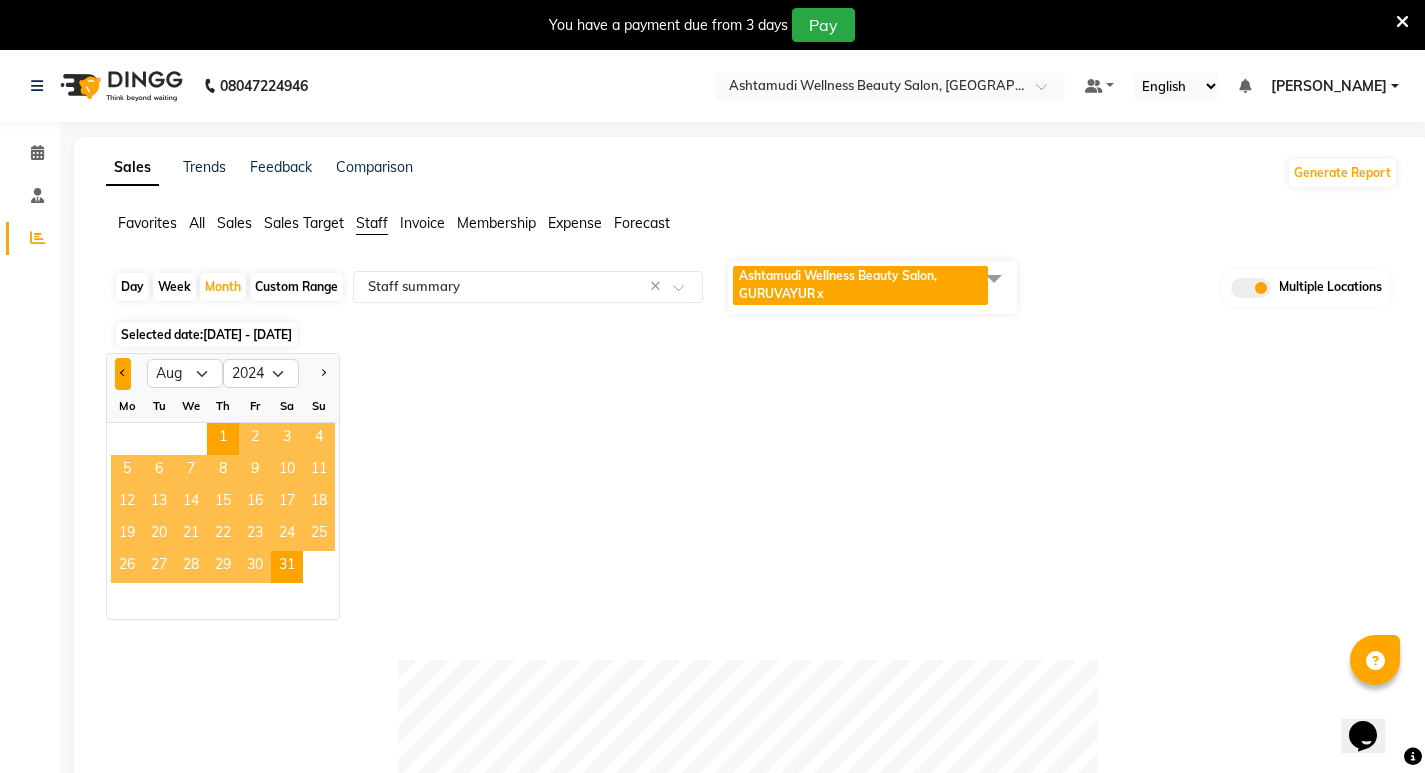 click 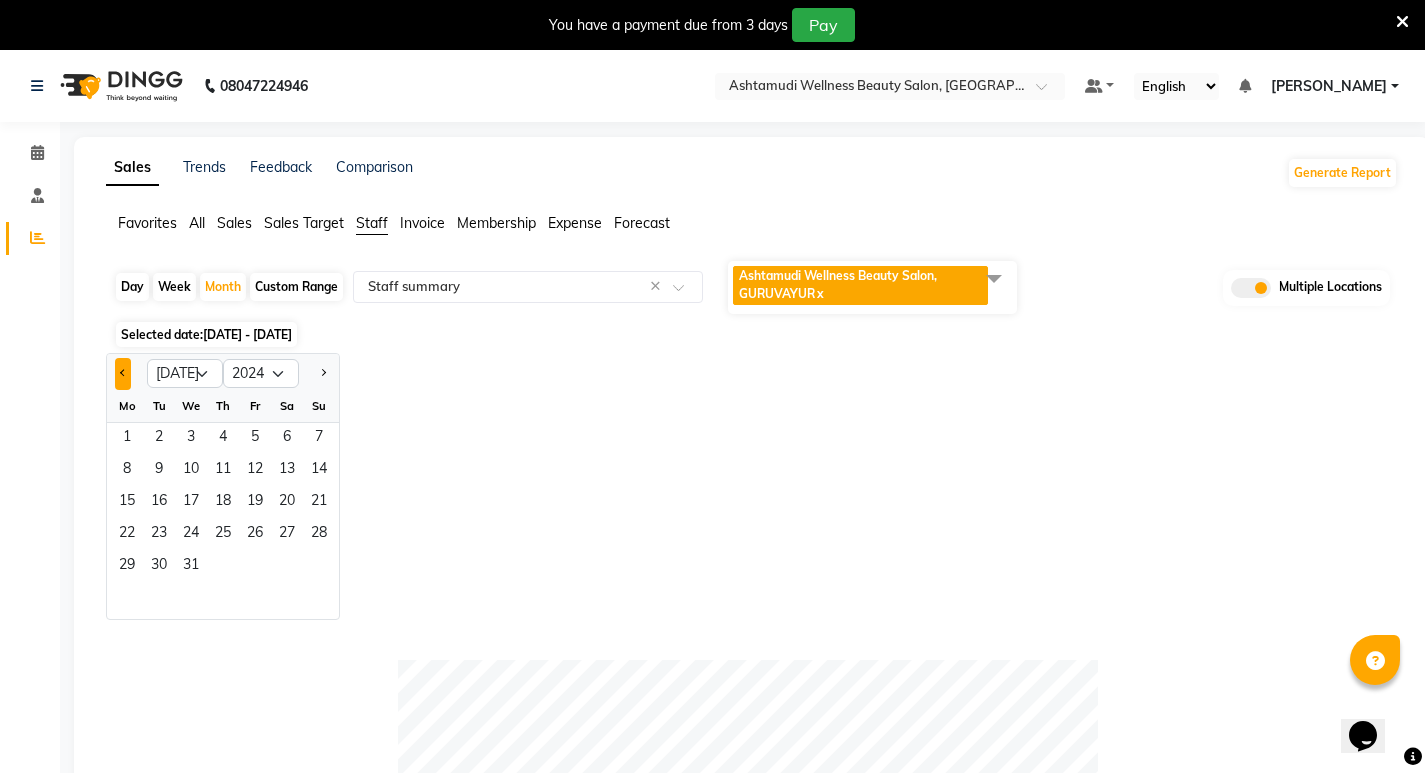 click 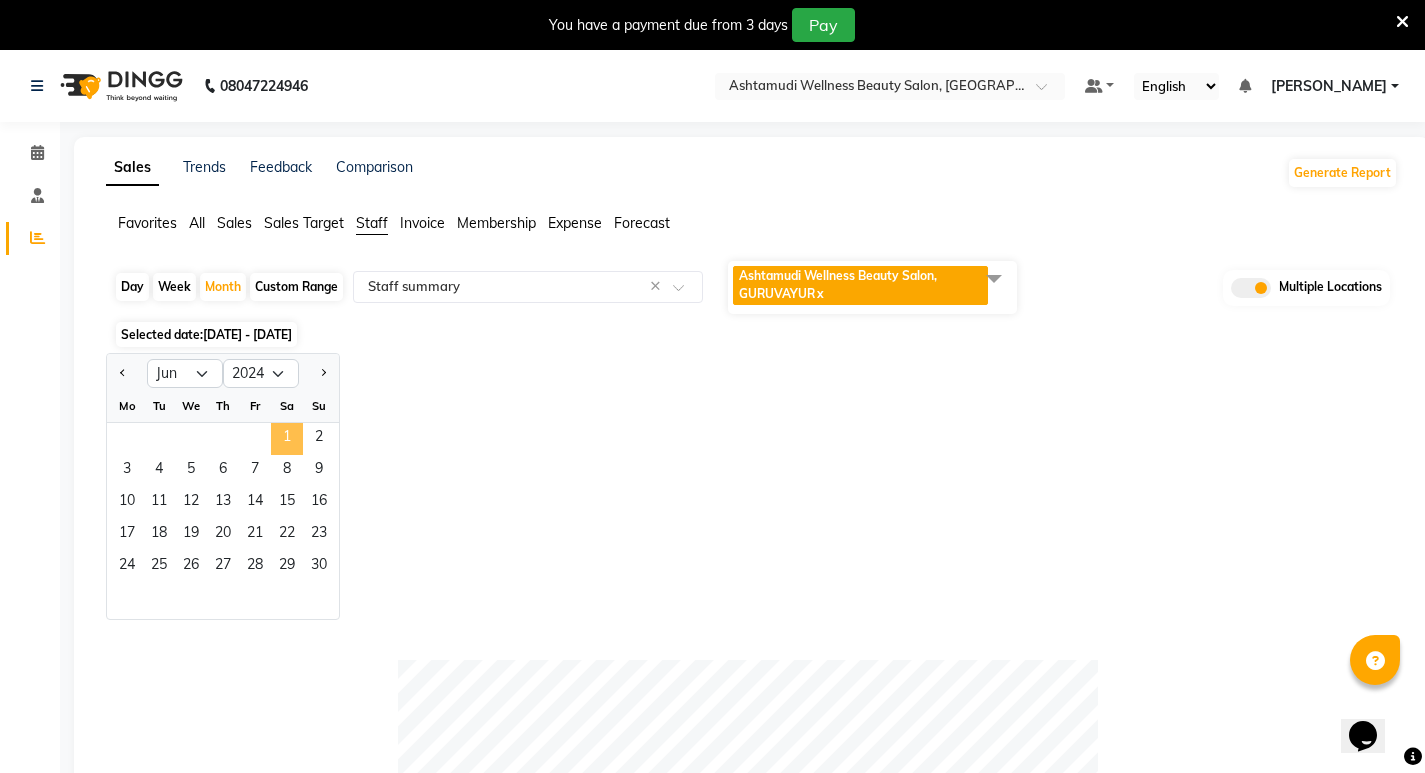 click on "1" 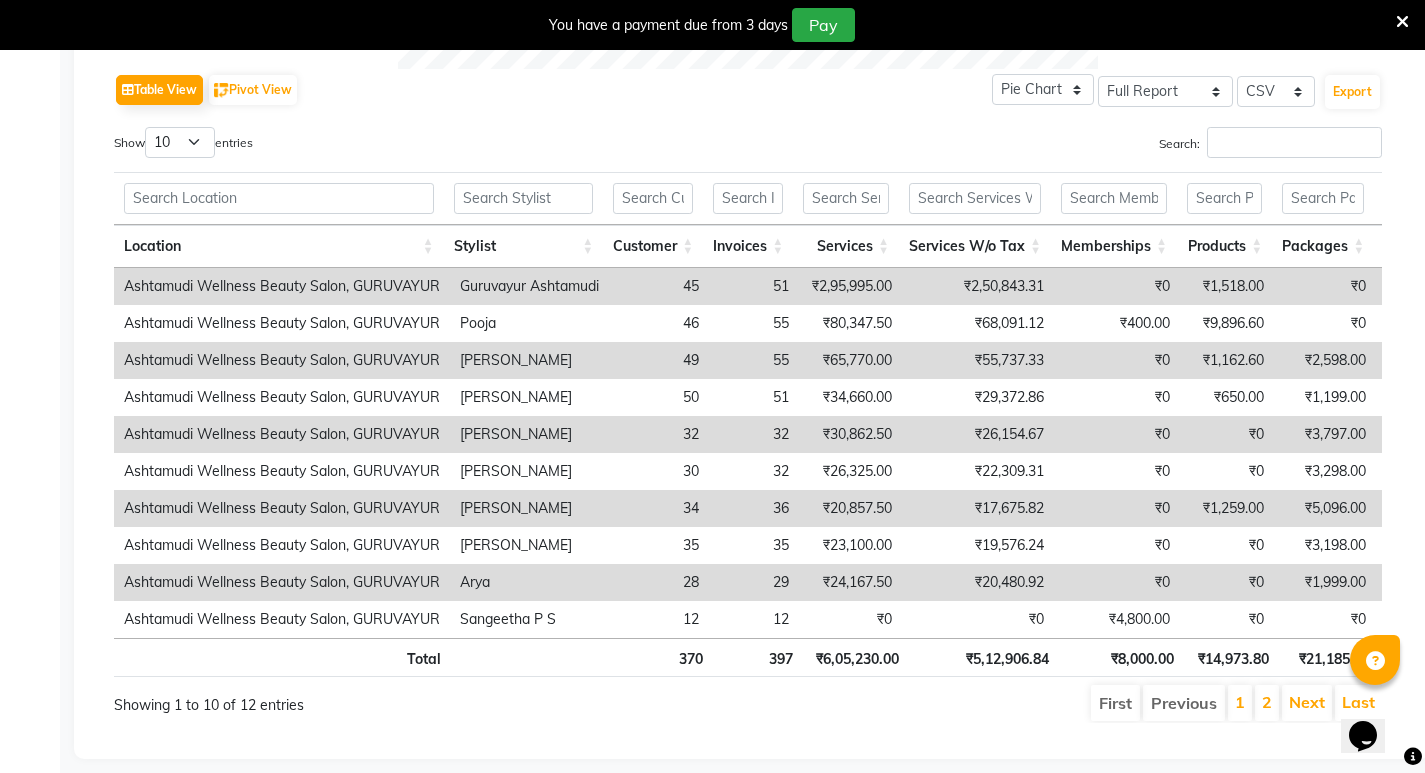 scroll, scrollTop: 1070, scrollLeft: 0, axis: vertical 